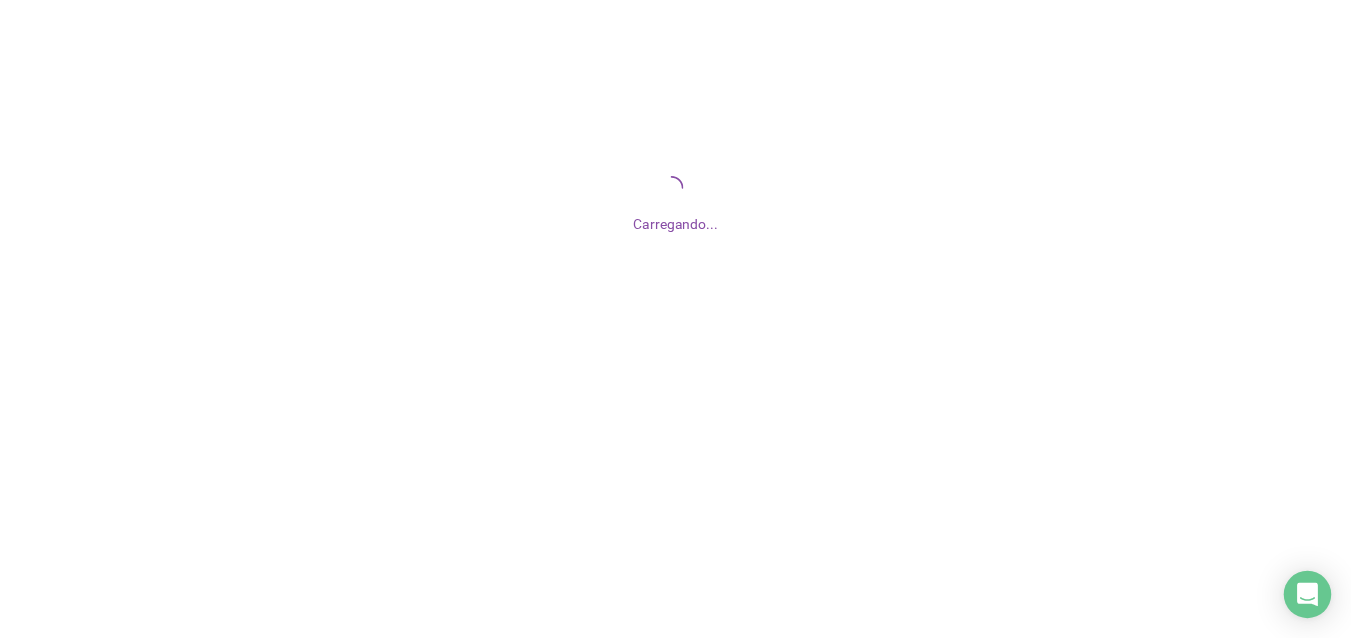scroll, scrollTop: 0, scrollLeft: 0, axis: both 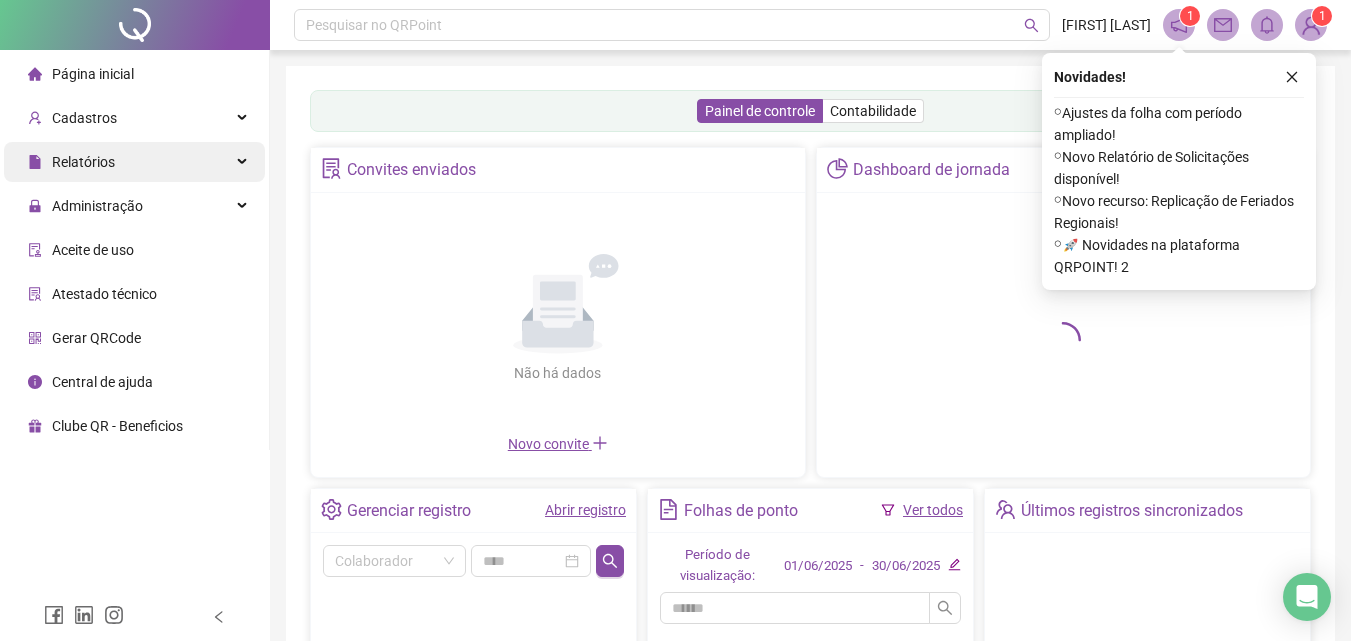 click on "Relatórios" at bounding box center [134, 162] 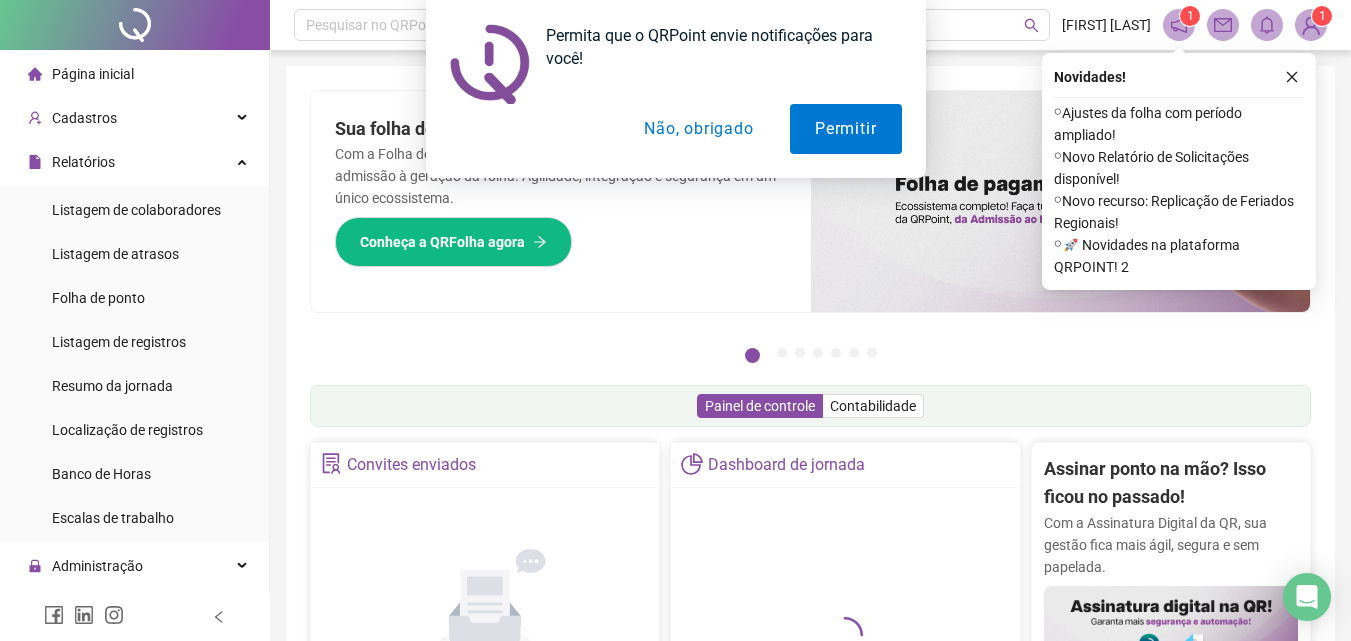 click on "Não, obrigado" at bounding box center [698, 129] 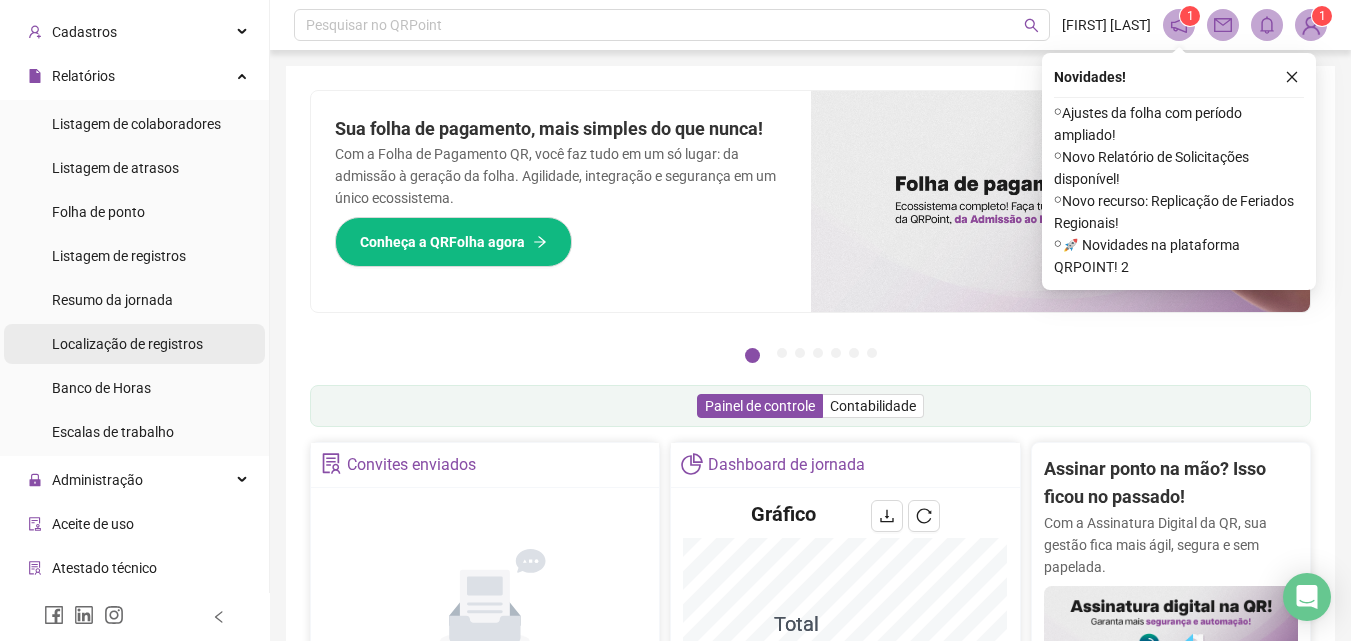scroll, scrollTop: 169, scrollLeft: 0, axis: vertical 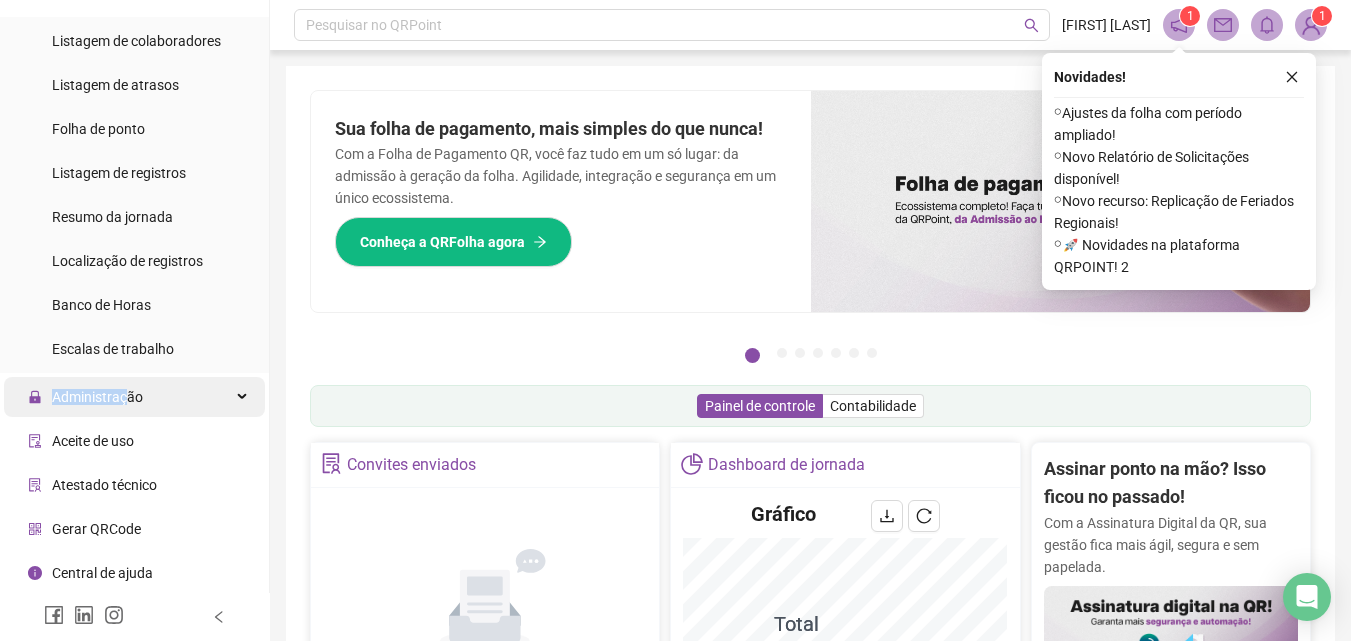 click on "Administração" at bounding box center (85, 397) 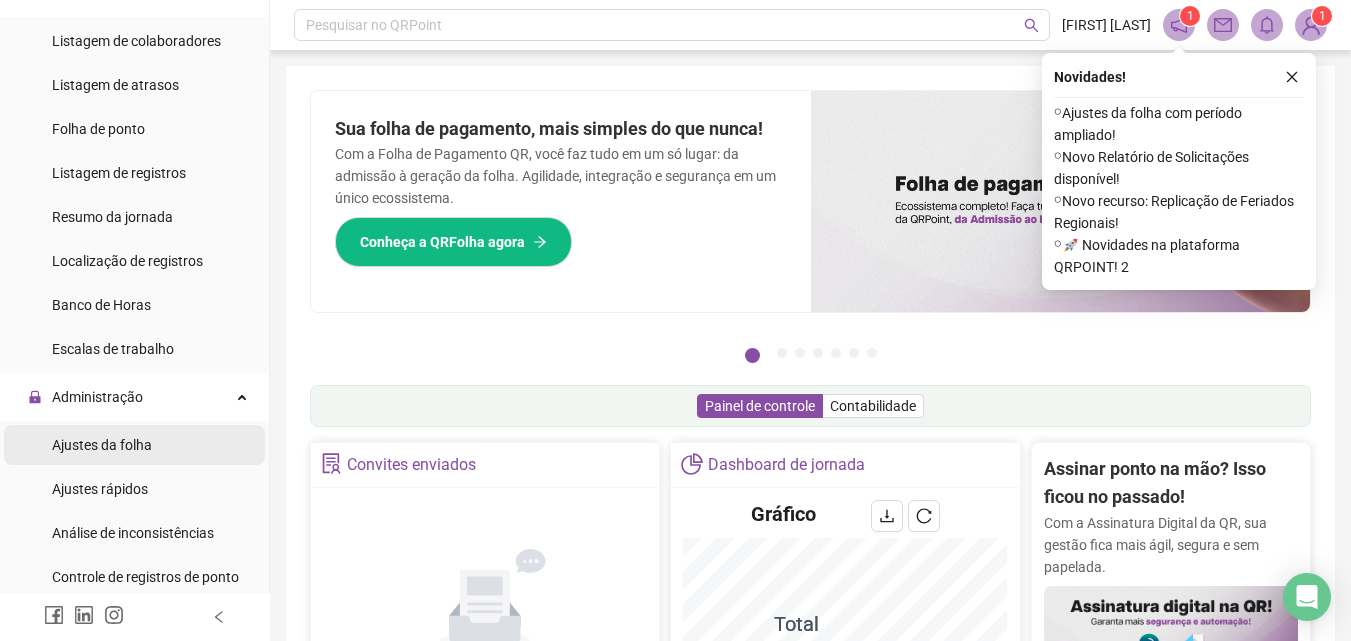 click on "Ajustes da folha" at bounding box center [102, 445] 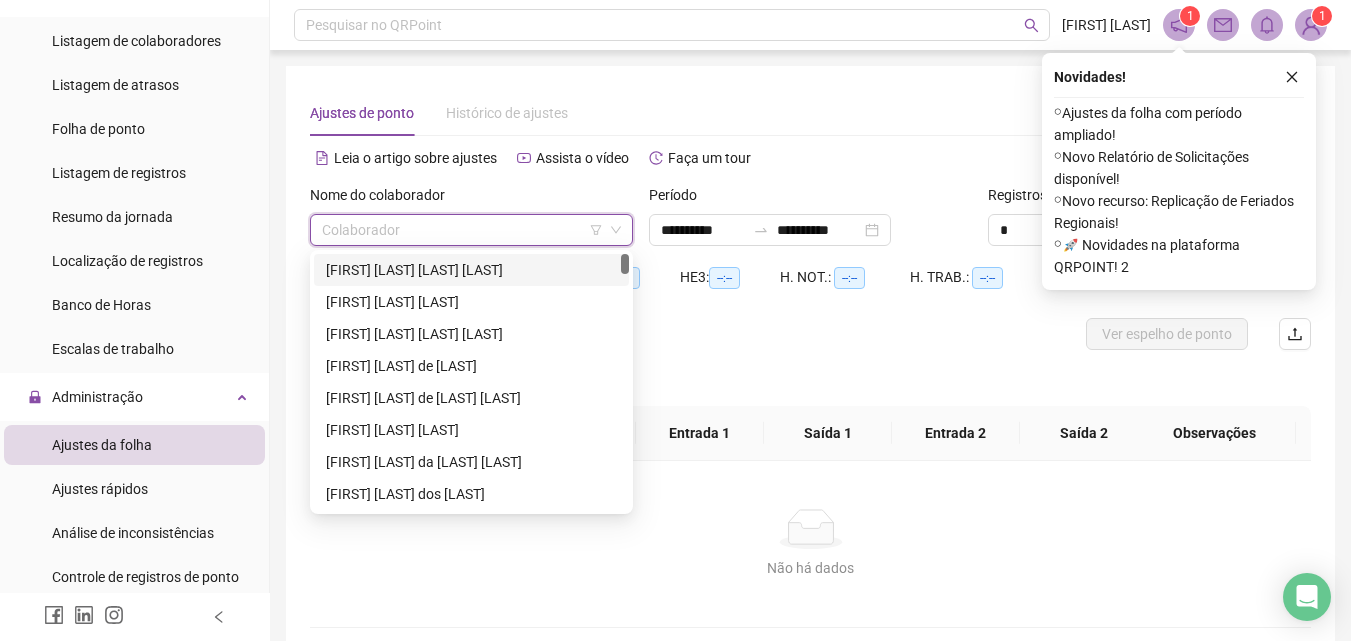 click at bounding box center (465, 230) 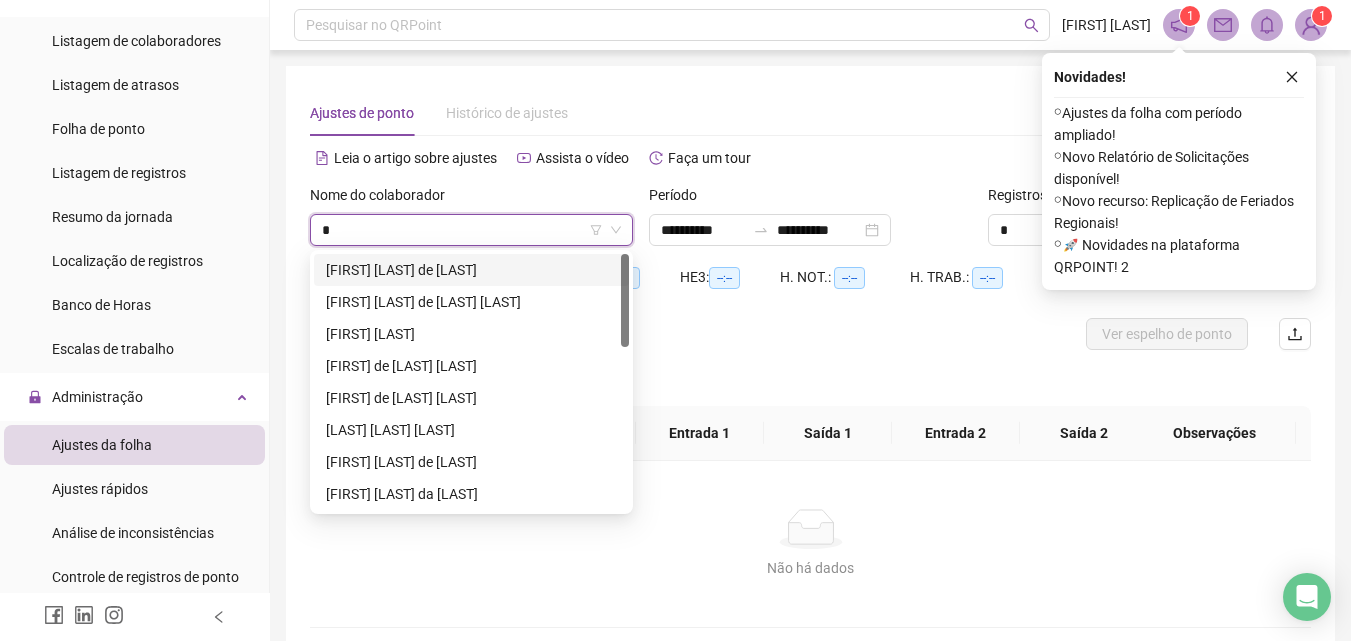 type on "**" 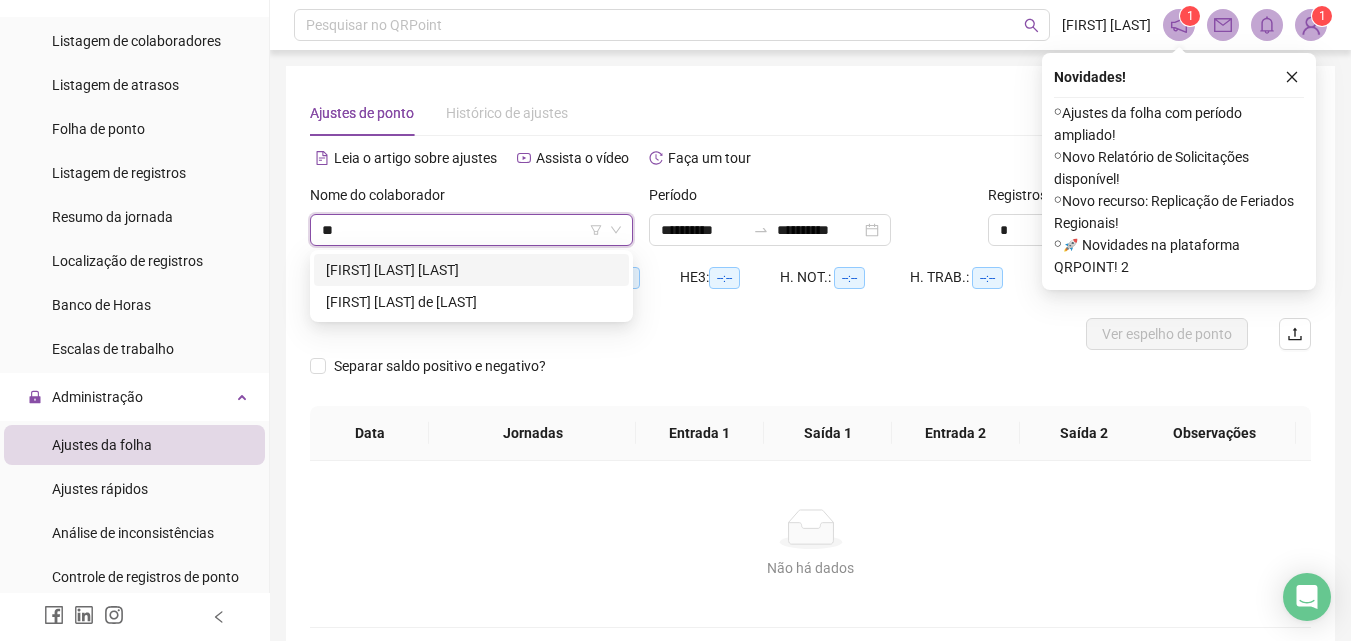 click on "[FIRST] [LAST] [LAST]" at bounding box center (471, 270) 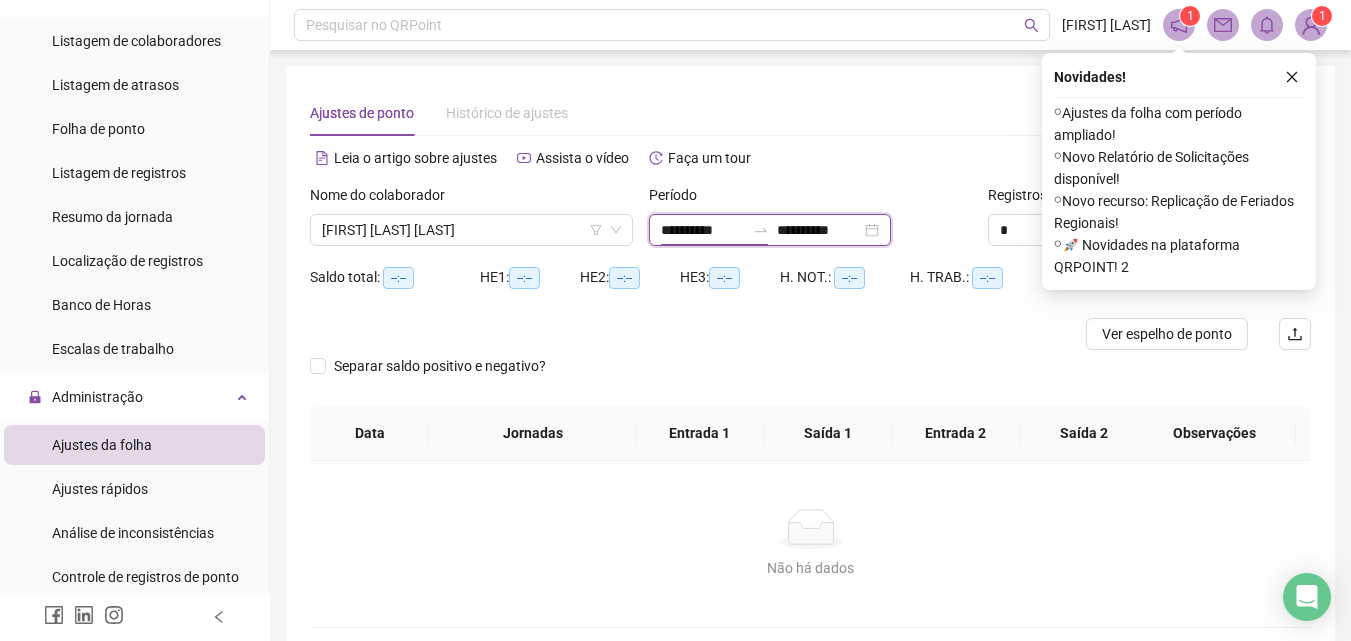 click on "**********" at bounding box center [703, 230] 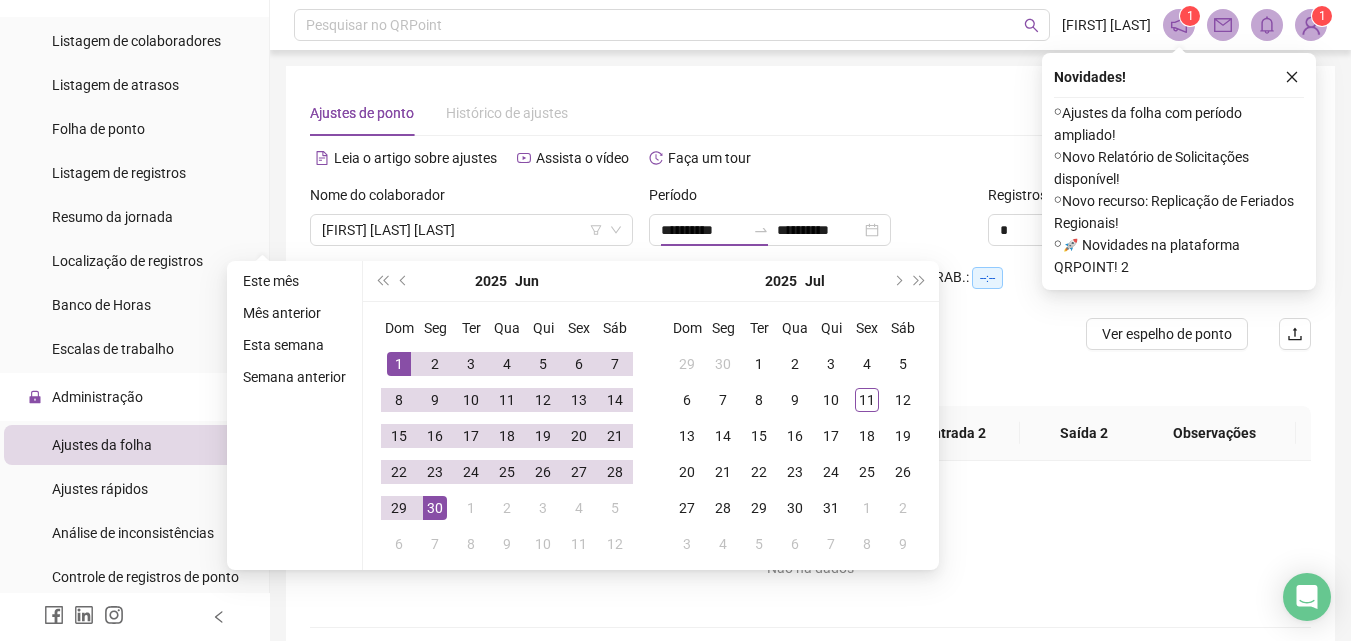 drag, startPoint x: 820, startPoint y: 120, endPoint x: 802, endPoint y: 102, distance: 25.455845 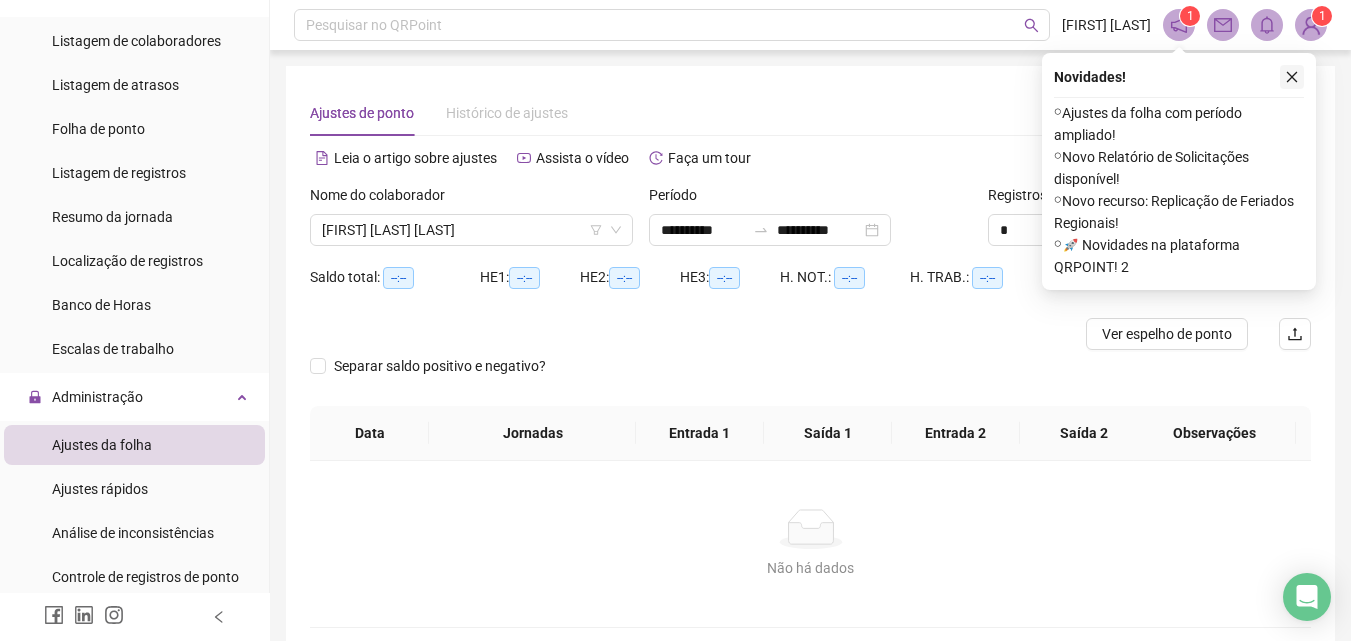 click at bounding box center (1292, 77) 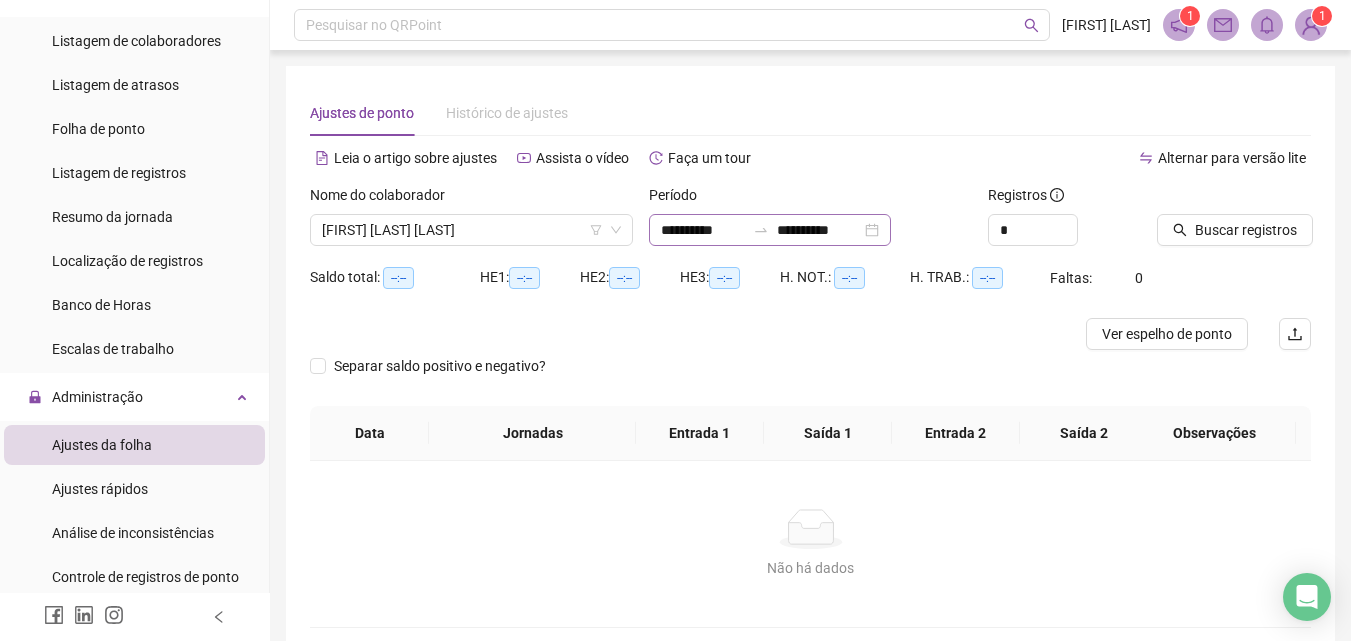 click 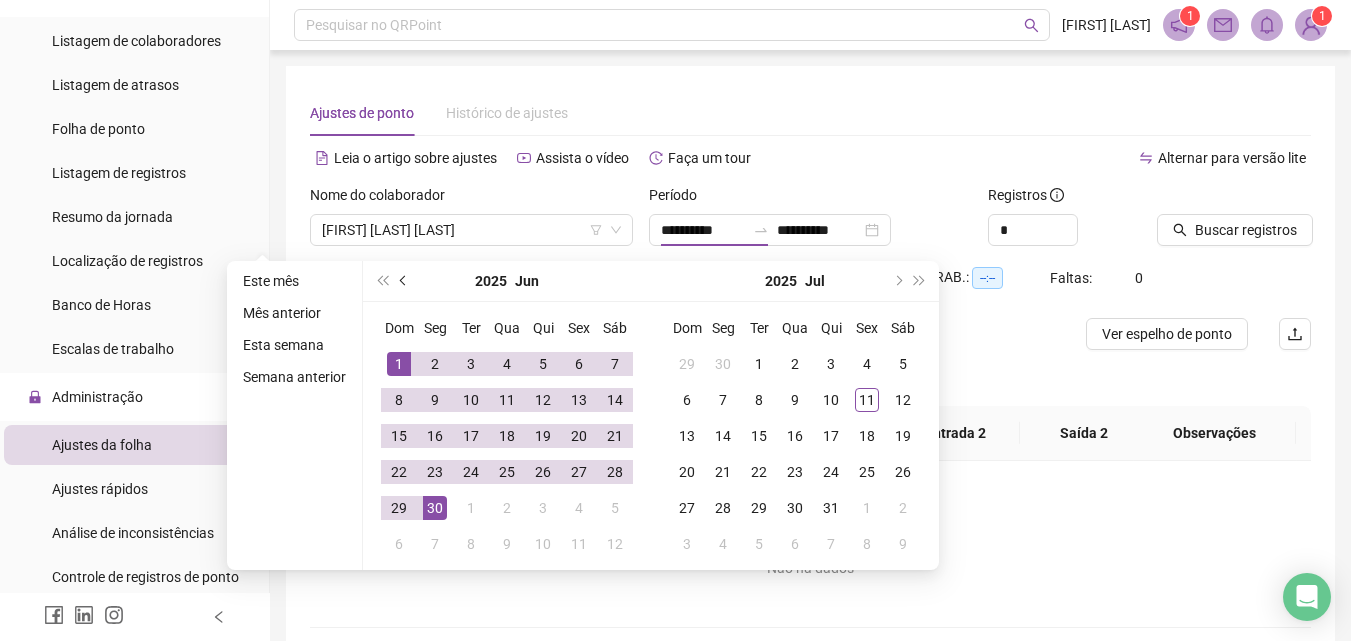 click at bounding box center (404, 281) 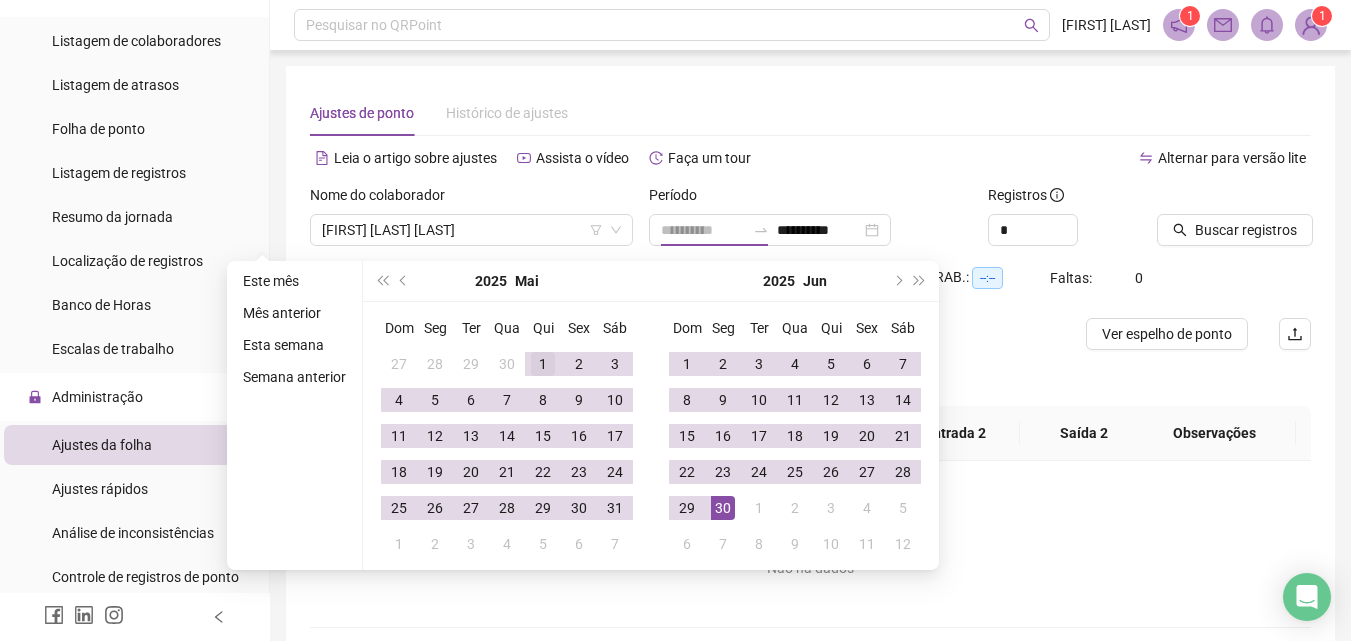 type on "**********" 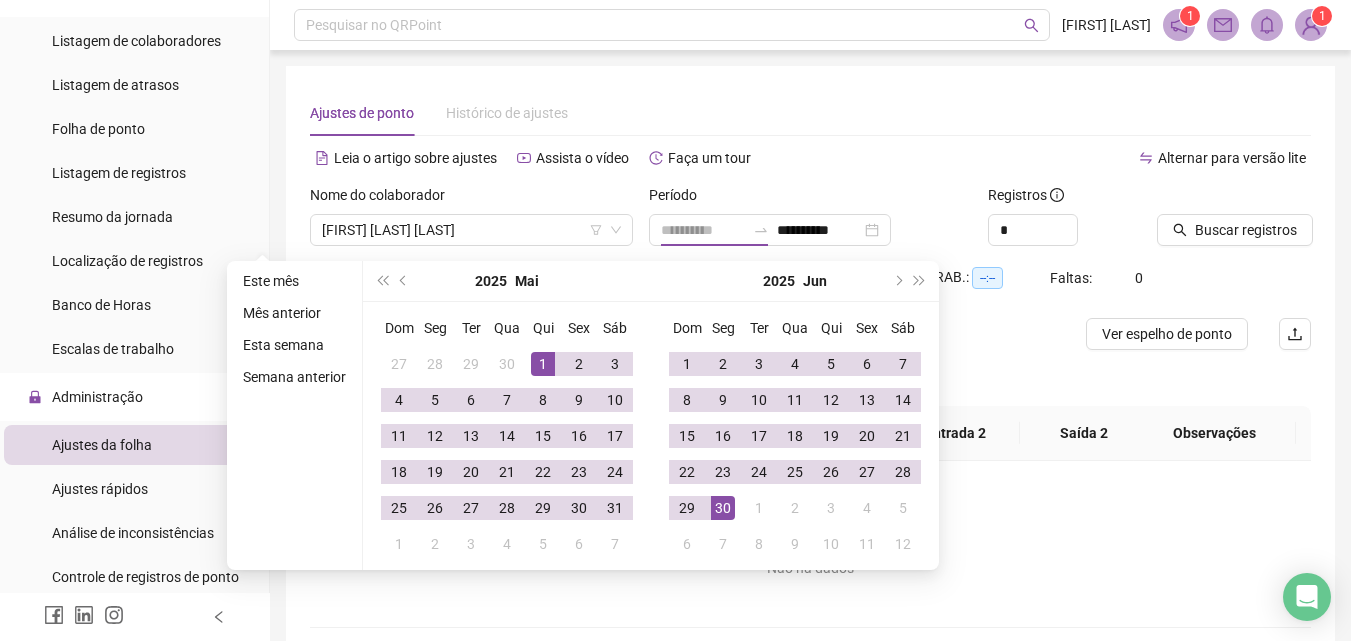 click on "1" at bounding box center (543, 364) 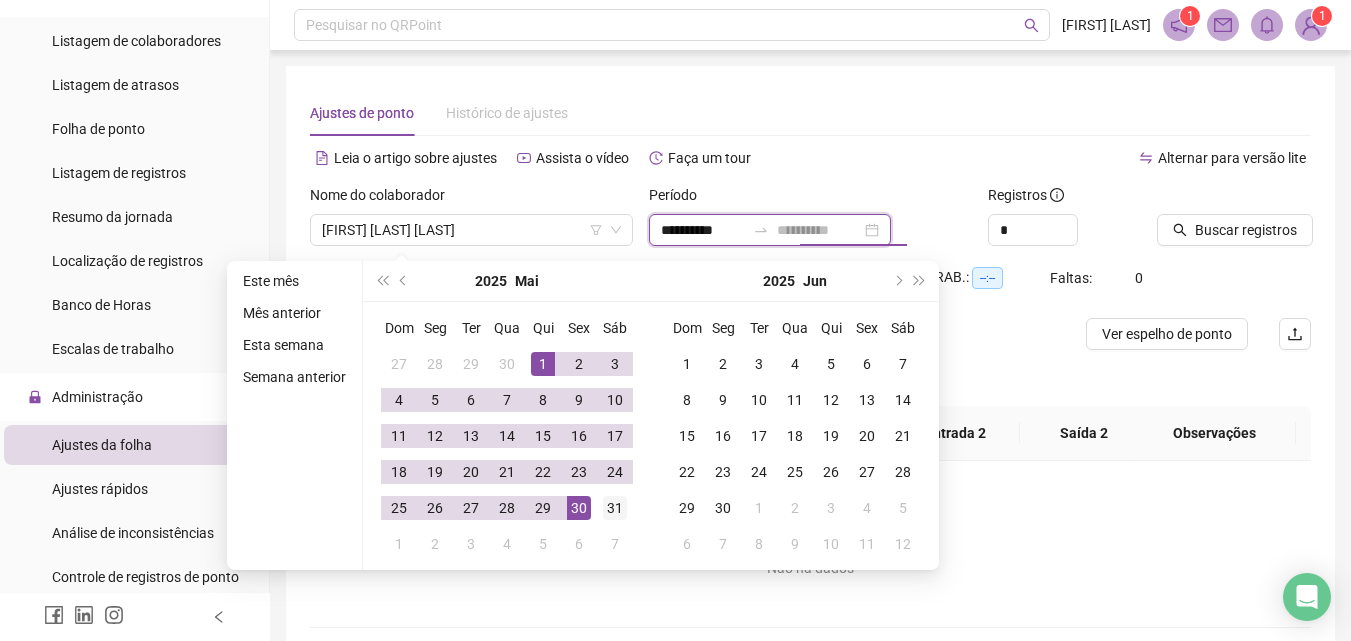 type on "**********" 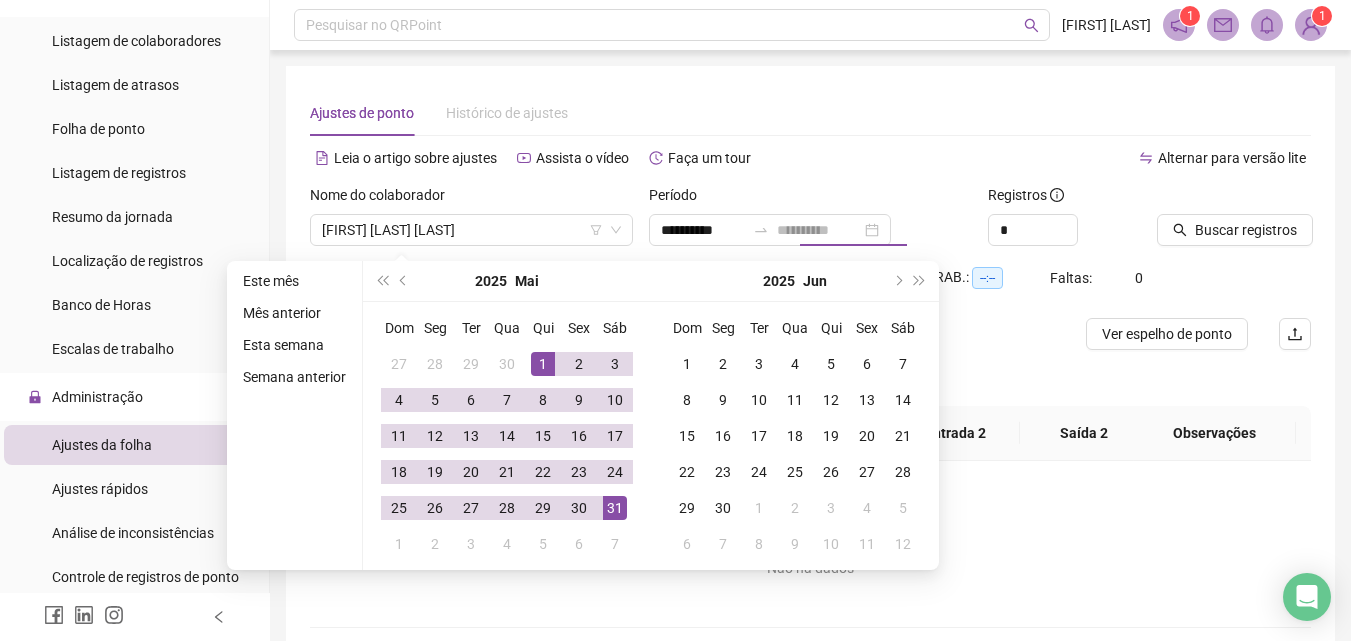 click on "31" at bounding box center (615, 508) 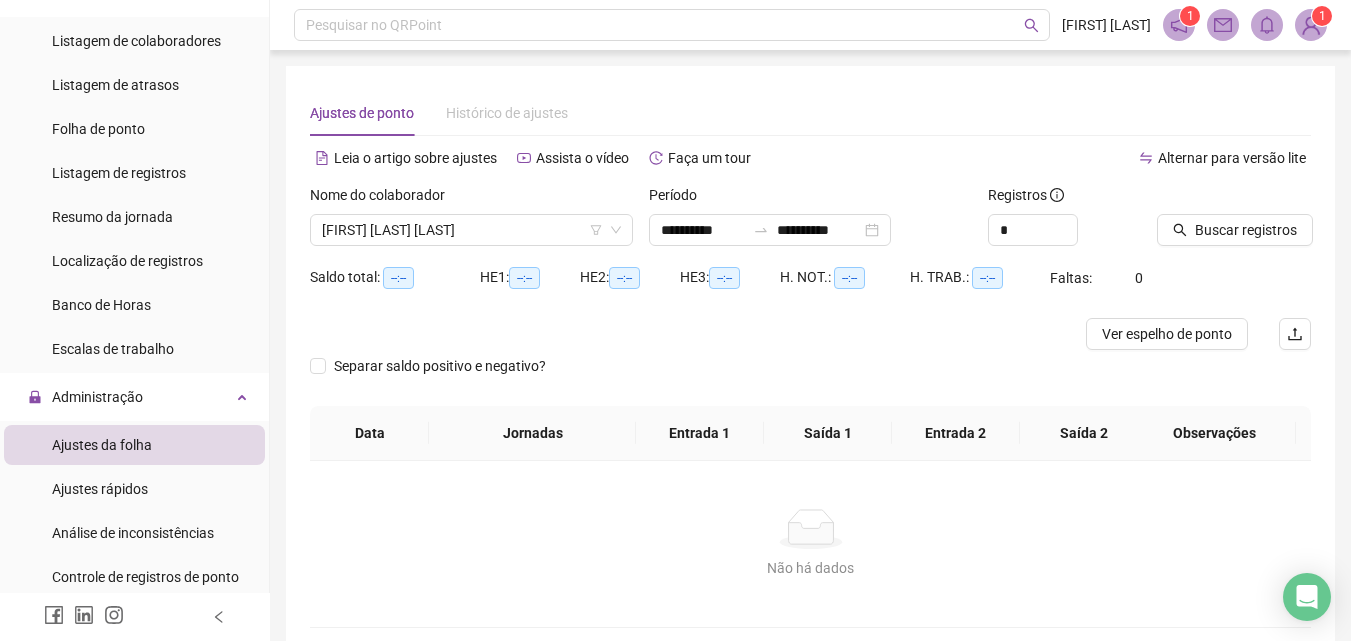 click at bounding box center (1209, 199) 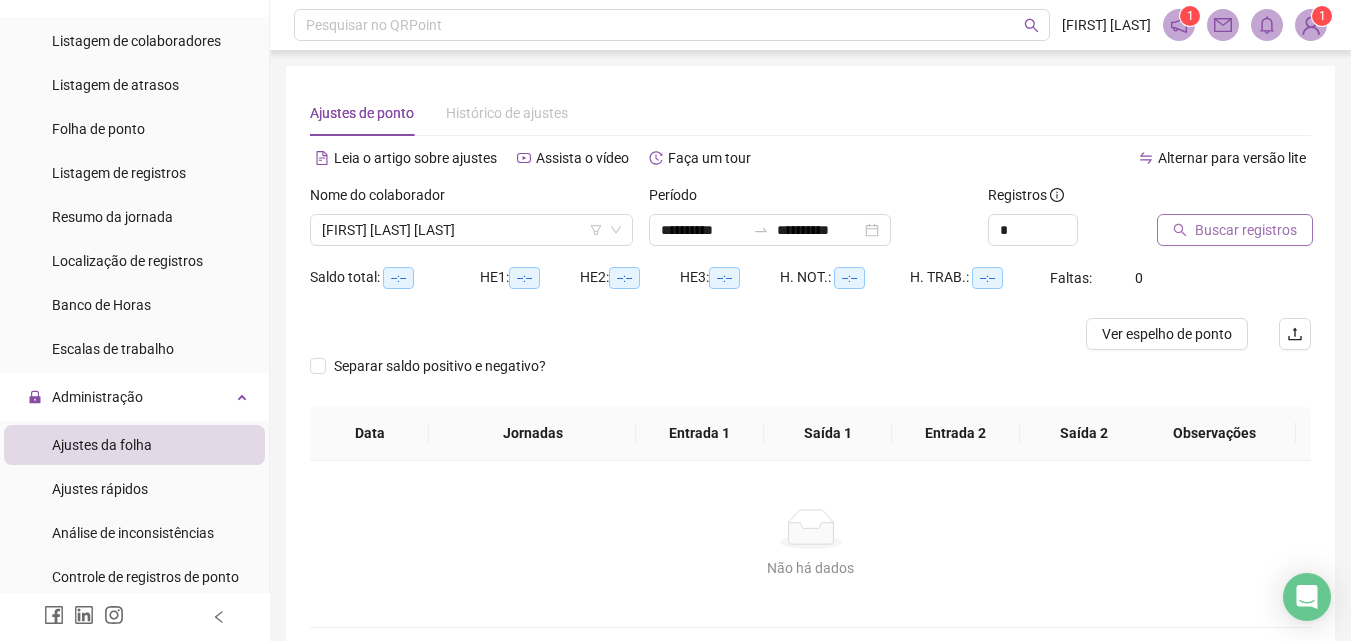 click on "Buscar registros" at bounding box center [1246, 230] 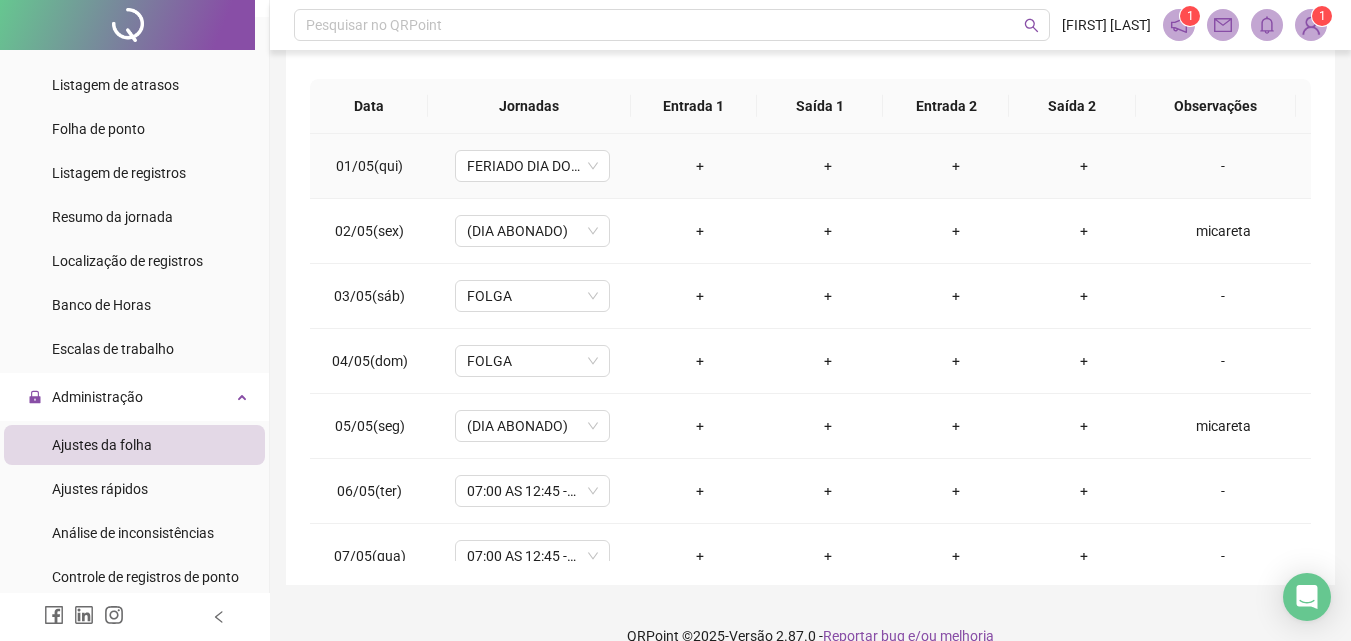 scroll, scrollTop: 381, scrollLeft: 0, axis: vertical 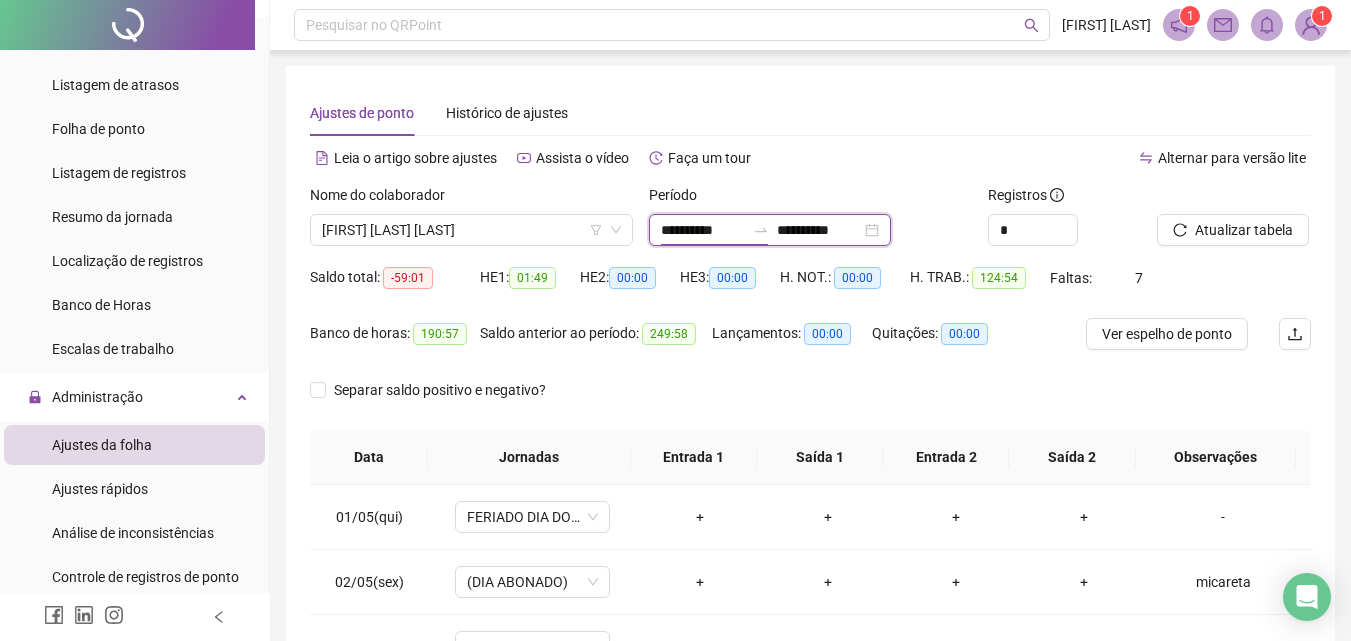 click on "**********" at bounding box center (703, 230) 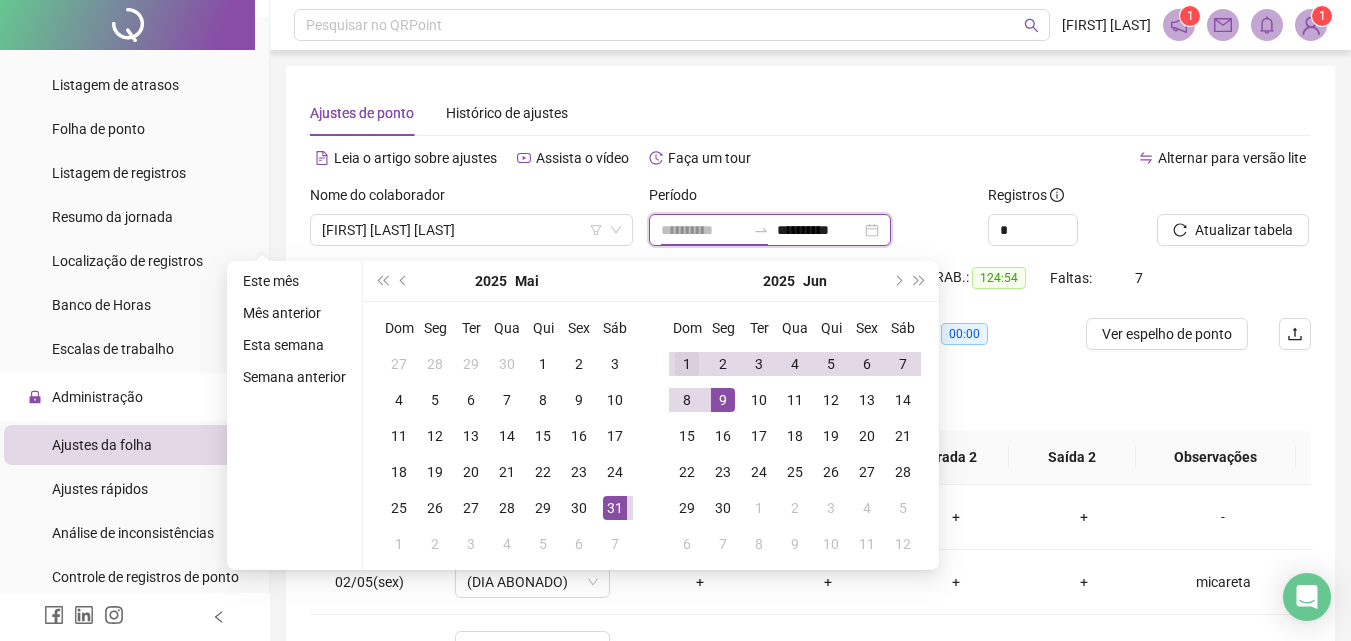 type on "**********" 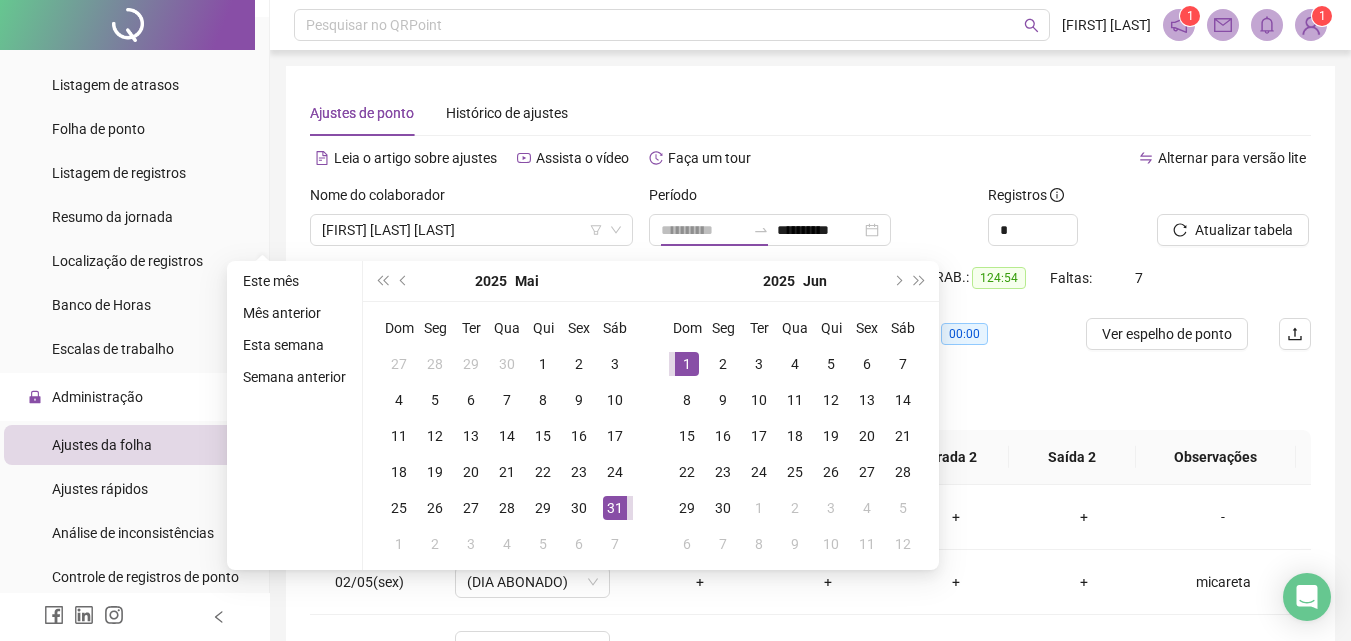 click on "1" at bounding box center [687, 364] 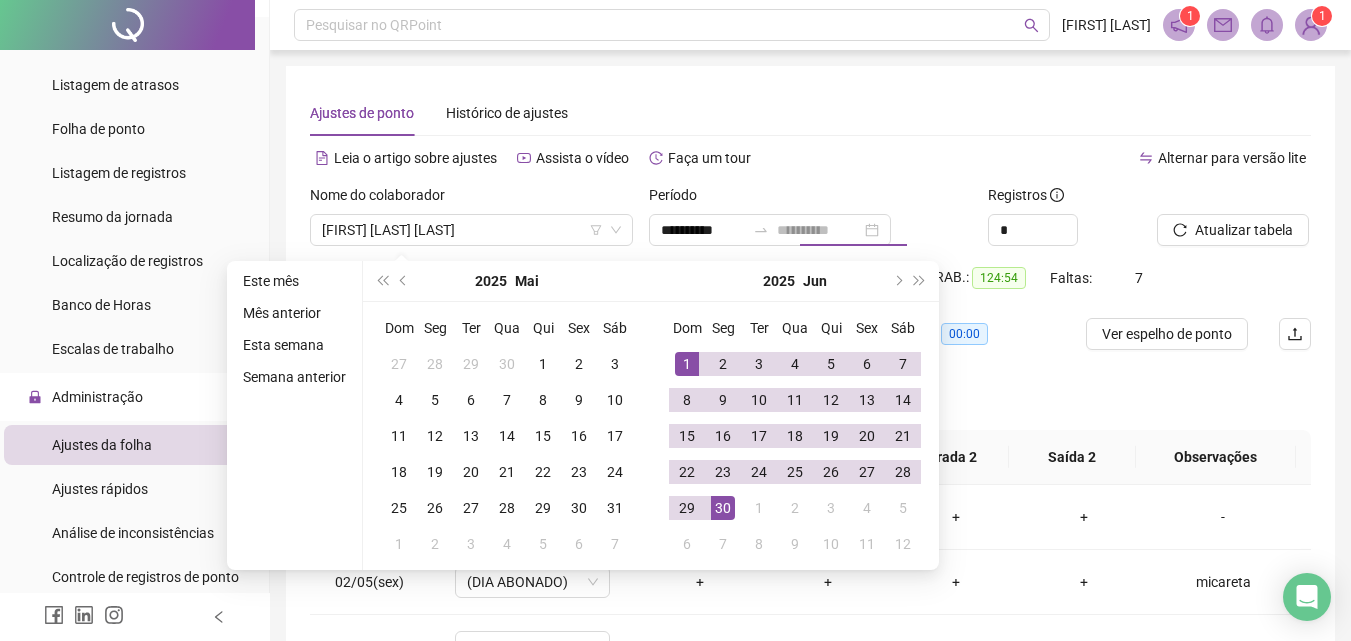click on "30" at bounding box center (723, 508) 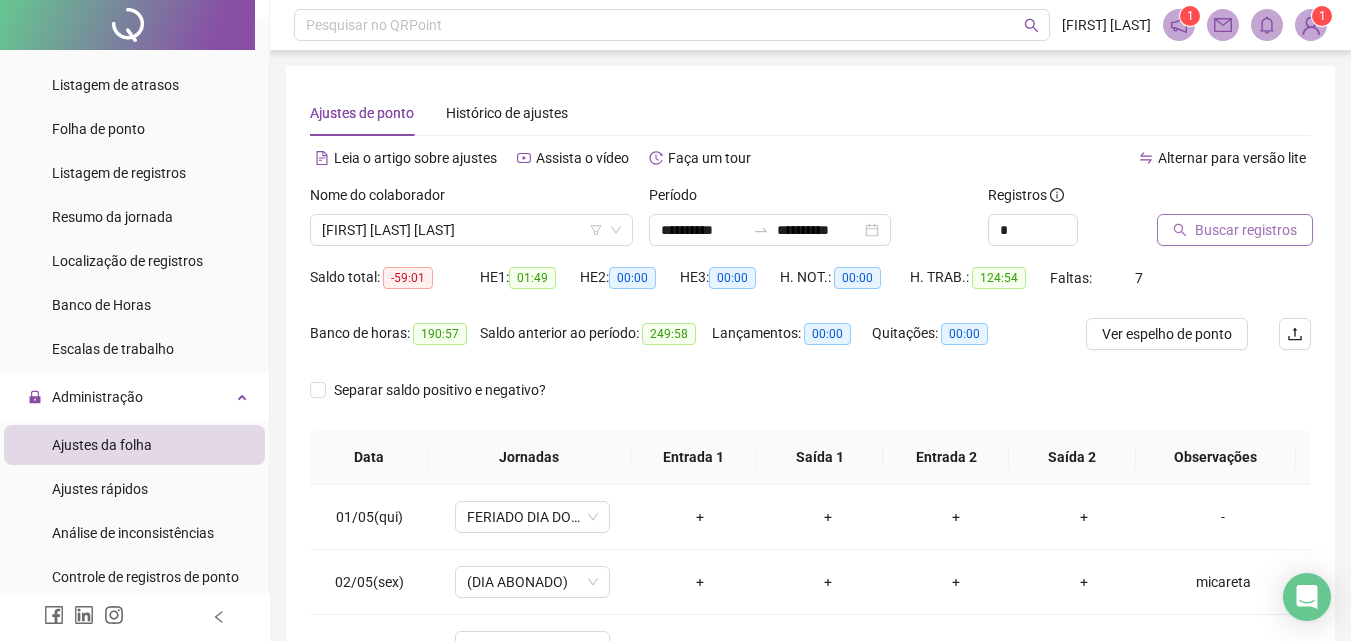 click on "Buscar registros" at bounding box center [1246, 230] 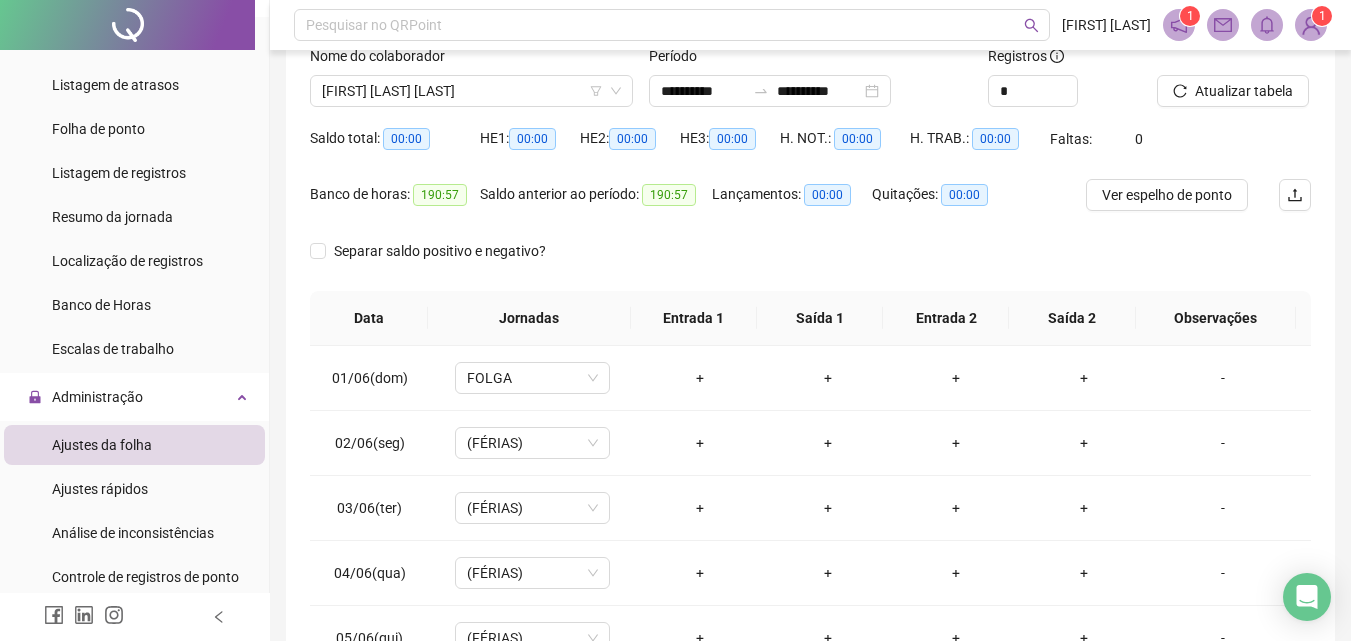 scroll, scrollTop: 200, scrollLeft: 0, axis: vertical 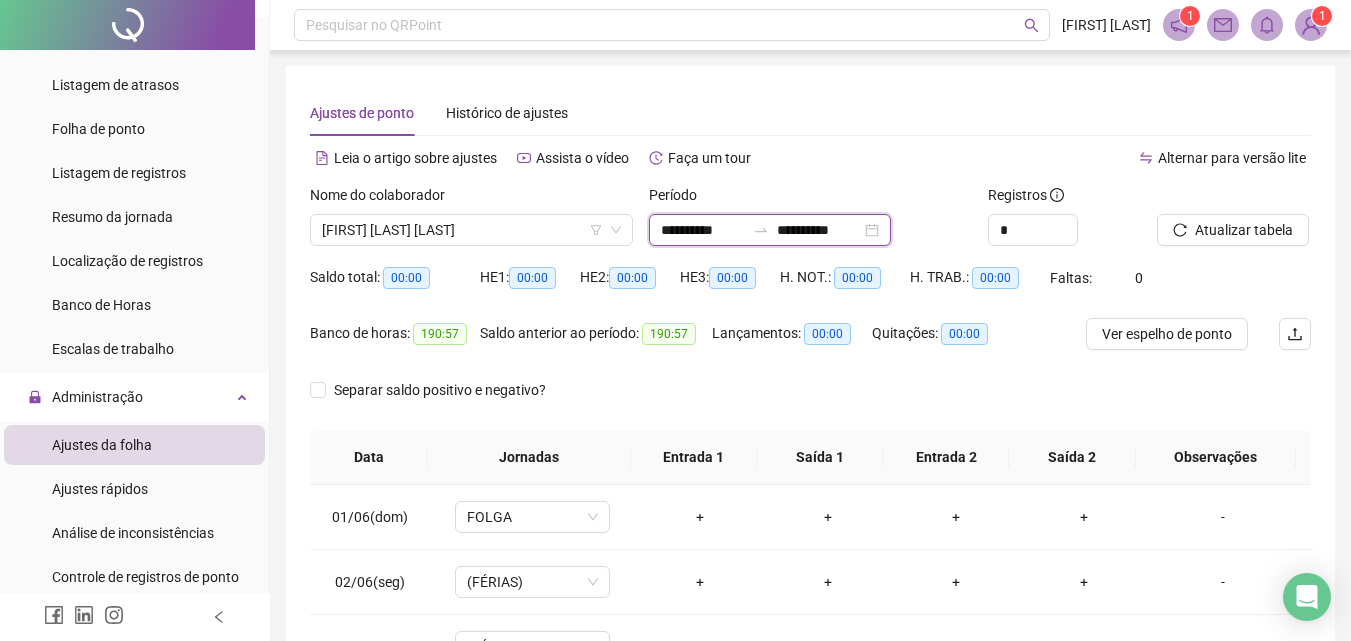 click on "**********" at bounding box center (703, 230) 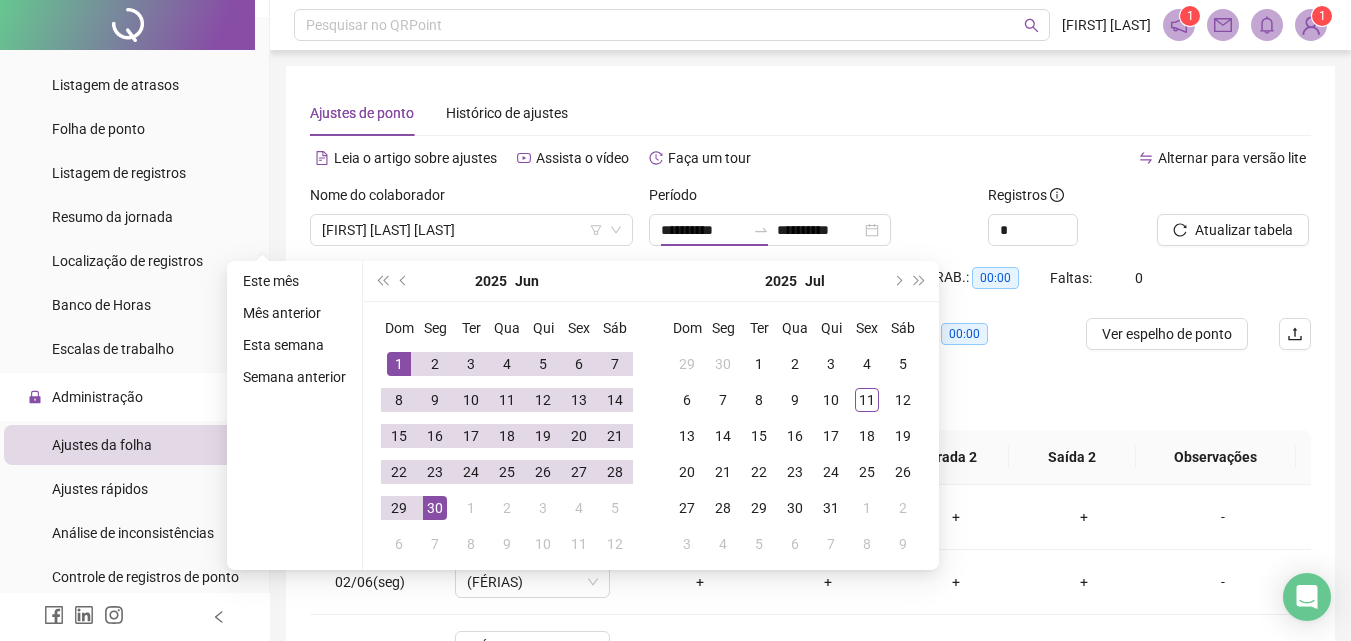 click on "Período" at bounding box center (810, 199) 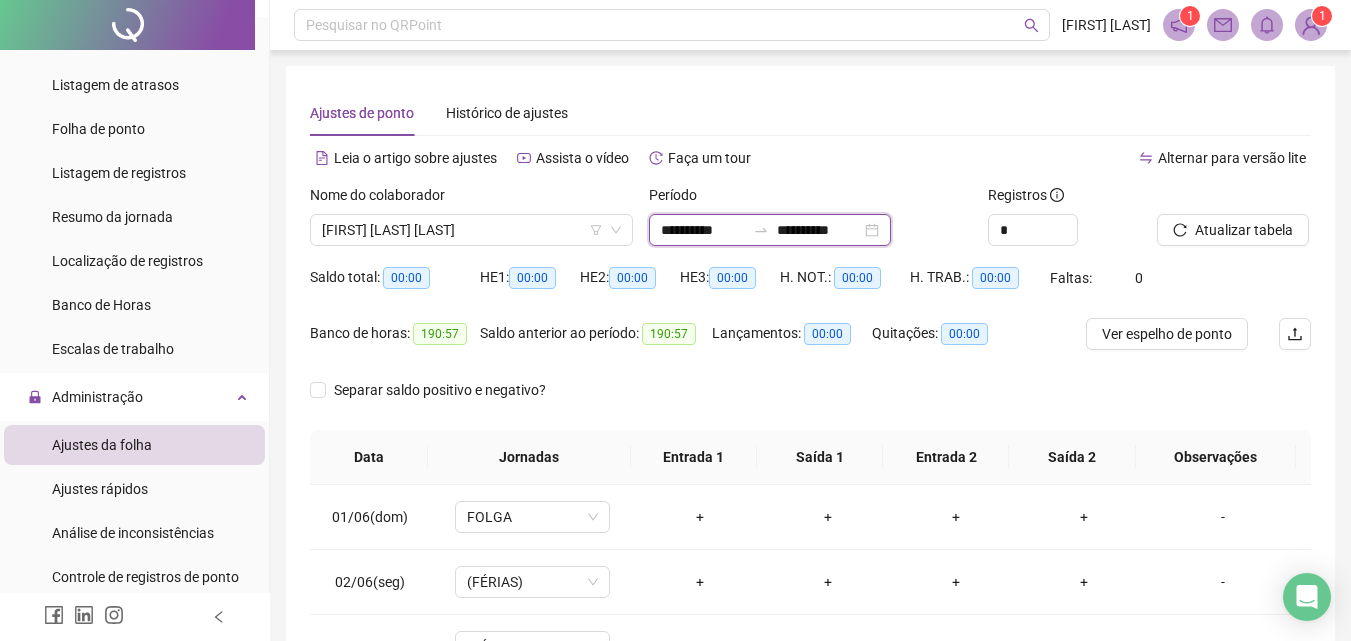 click on "**********" at bounding box center (819, 230) 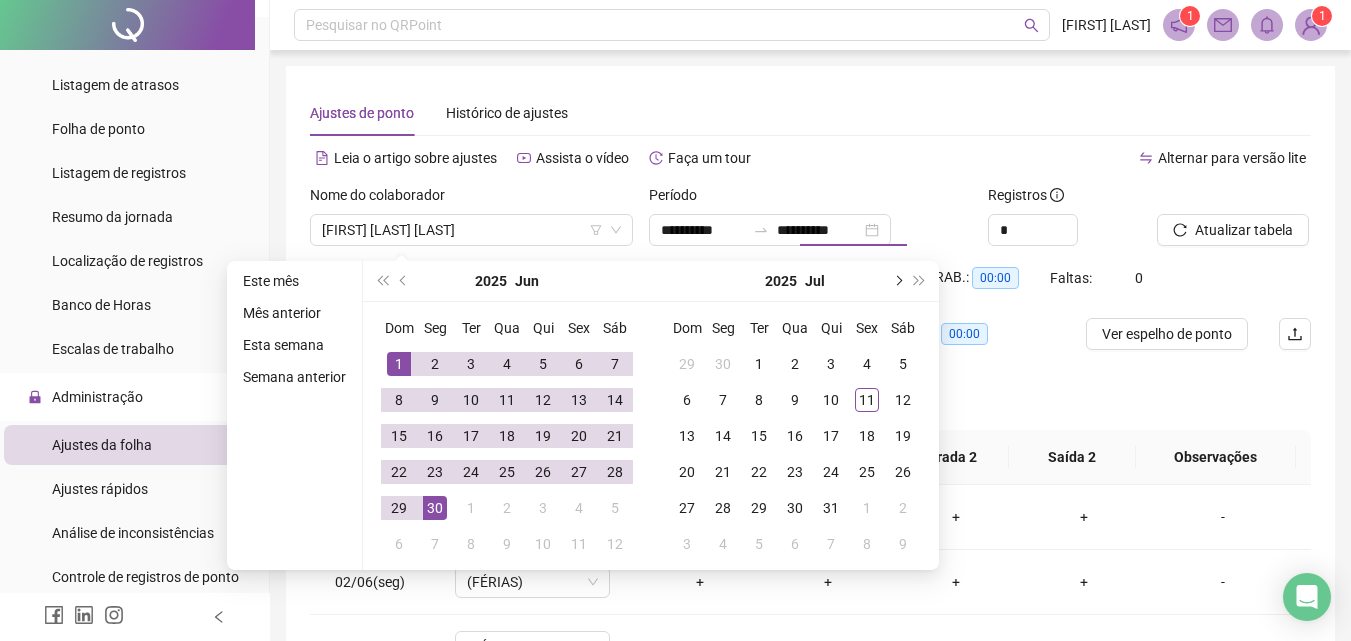click at bounding box center (897, 281) 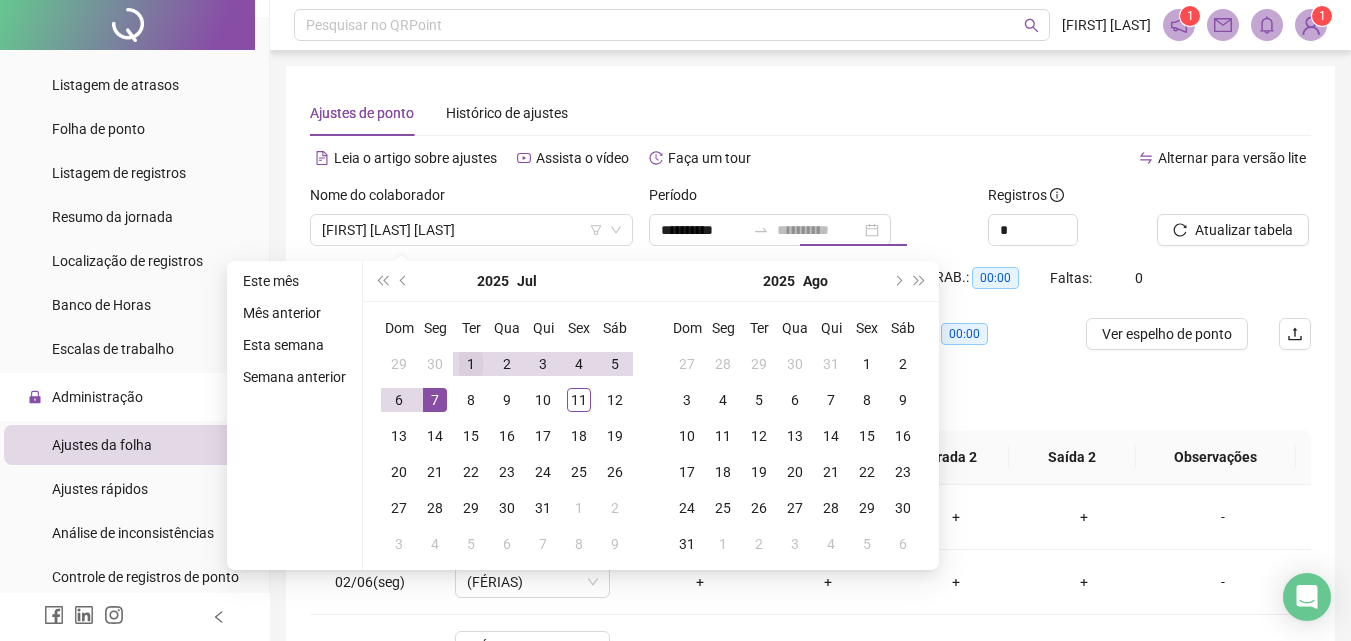 type on "**********" 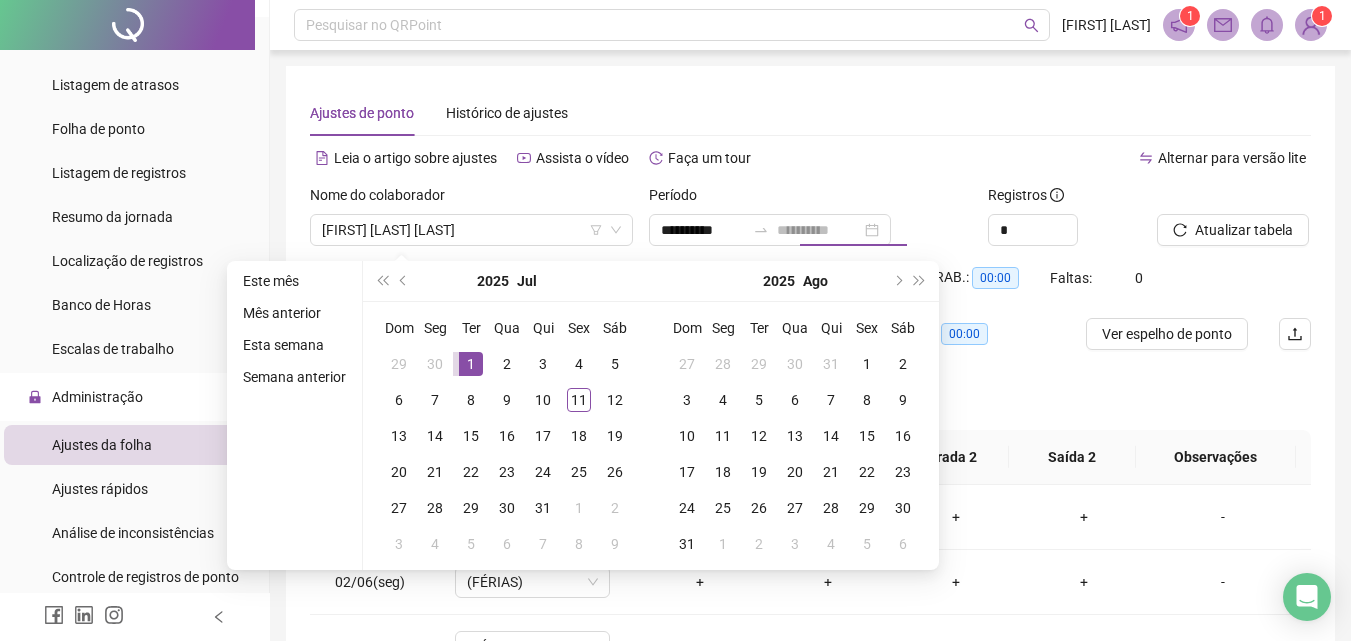click on "1" at bounding box center (471, 364) 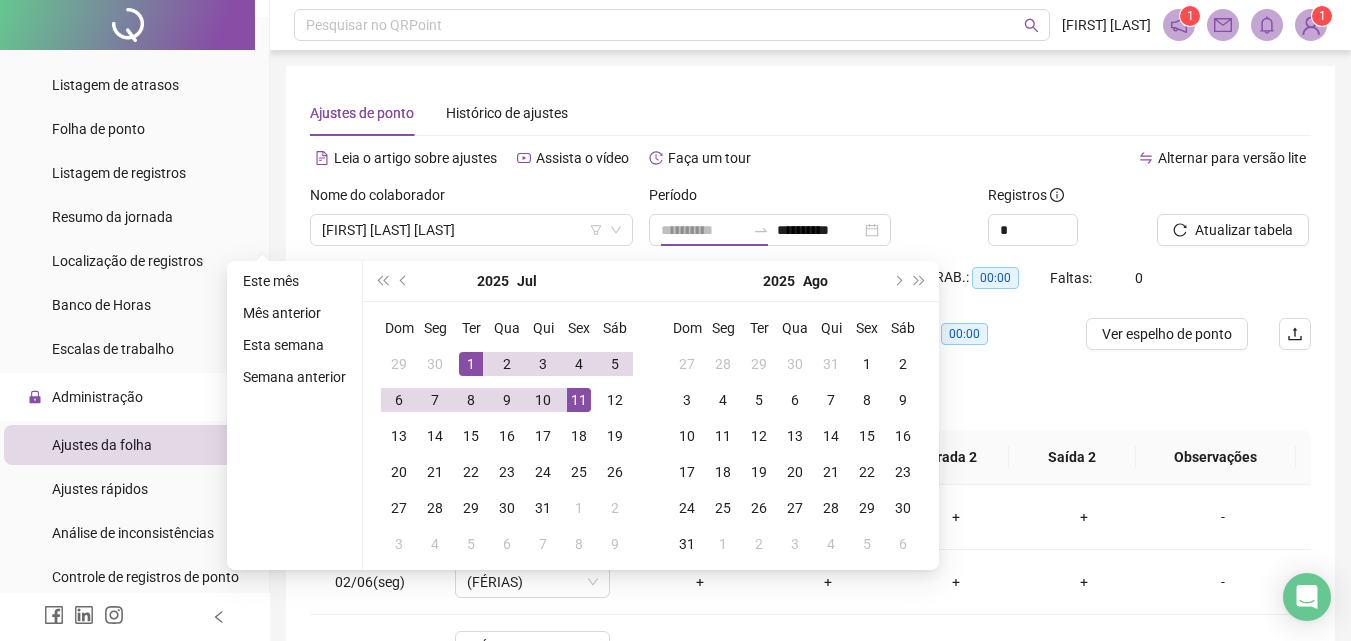 click on "11" at bounding box center (579, 400) 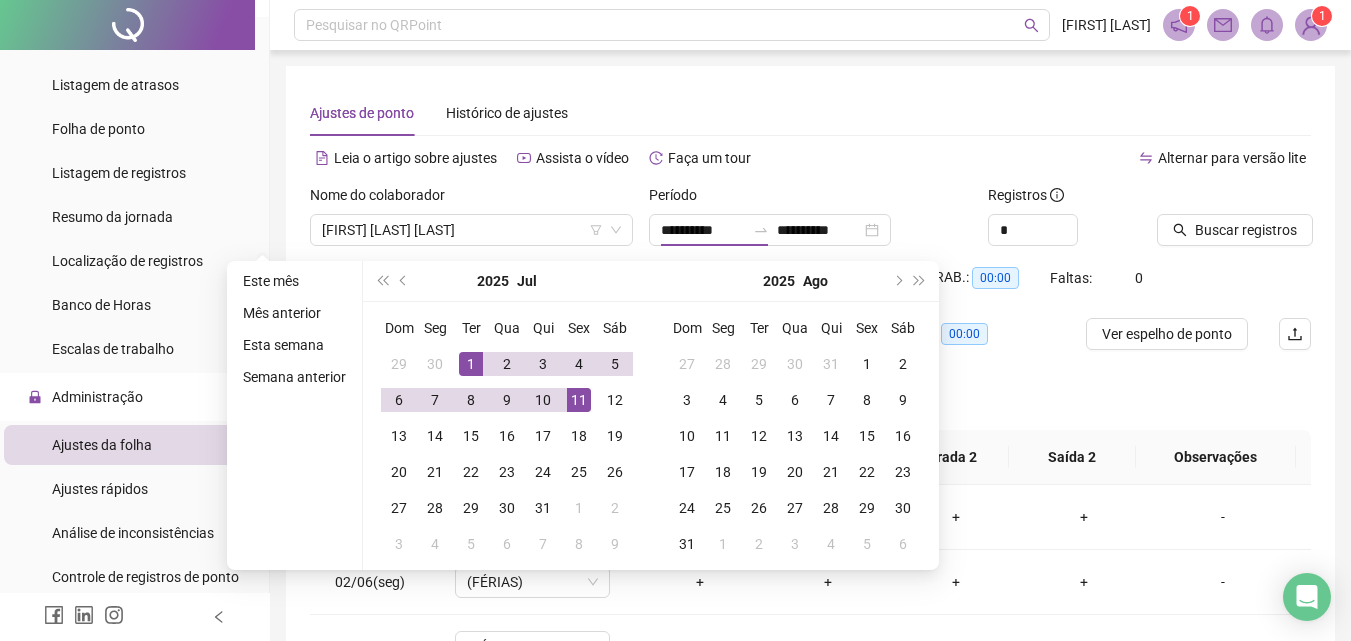 type on "**********" 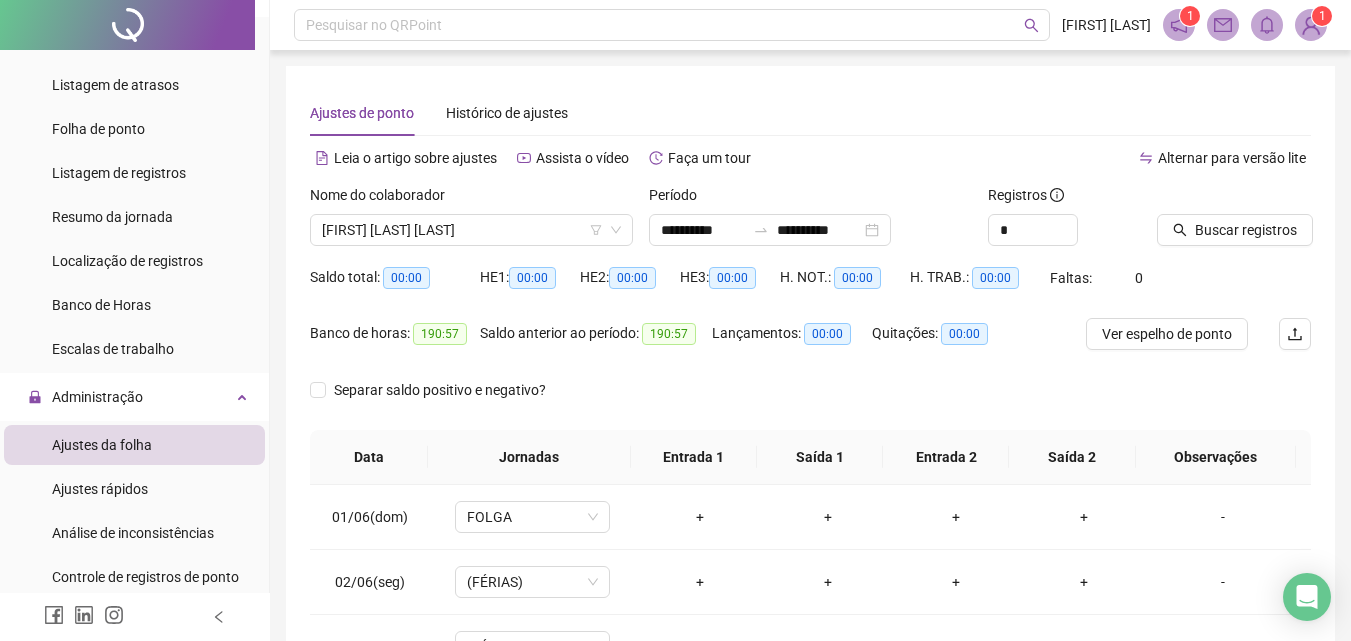 drag, startPoint x: 1222, startPoint y: 229, endPoint x: 1085, endPoint y: 223, distance: 137.13132 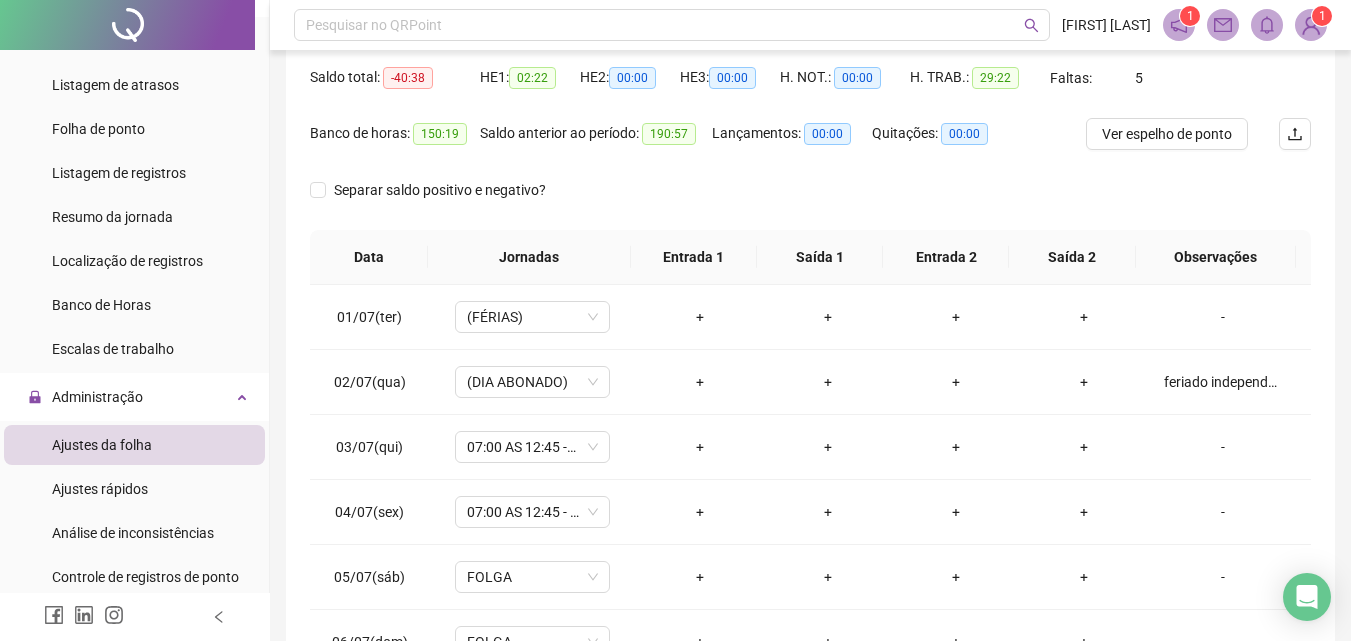 scroll, scrollTop: 300, scrollLeft: 0, axis: vertical 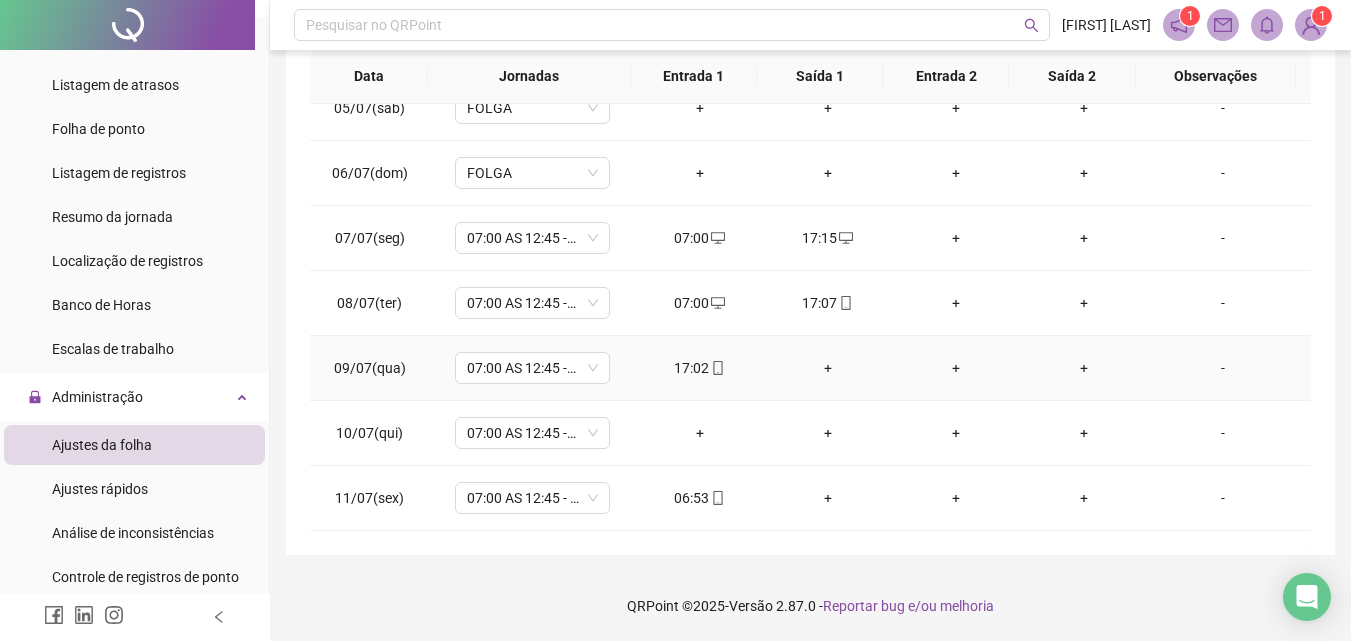 click on "+" at bounding box center [828, 368] 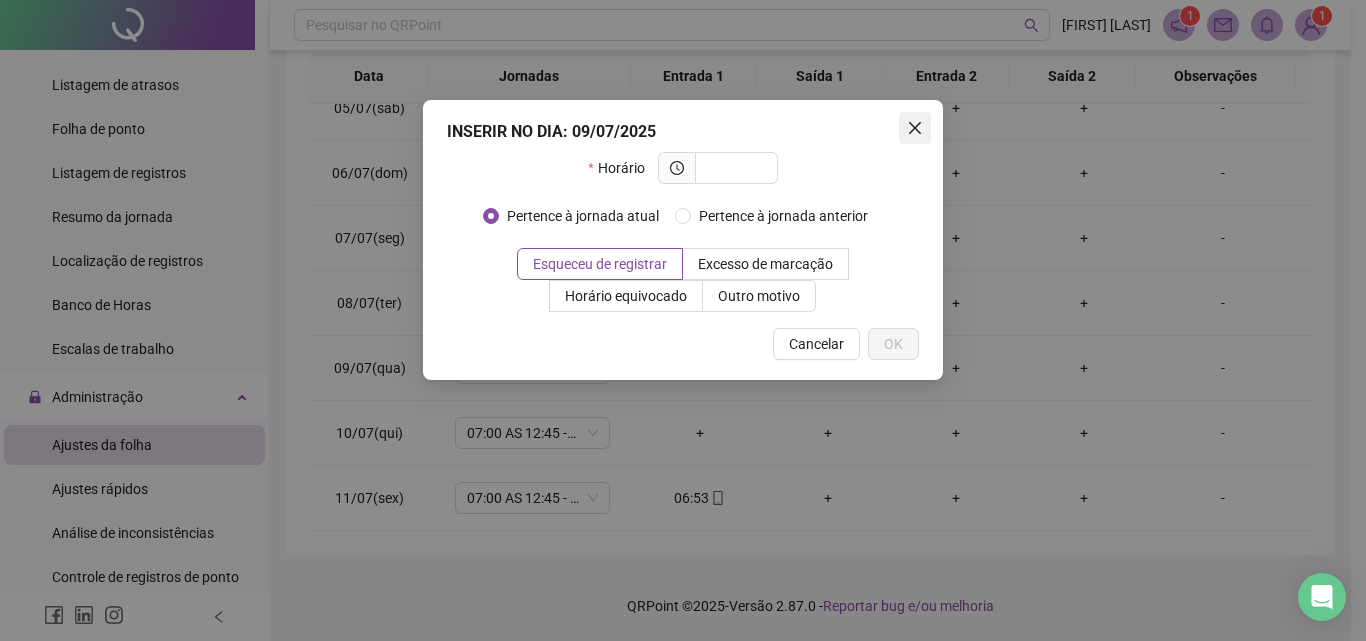 click at bounding box center [915, 128] 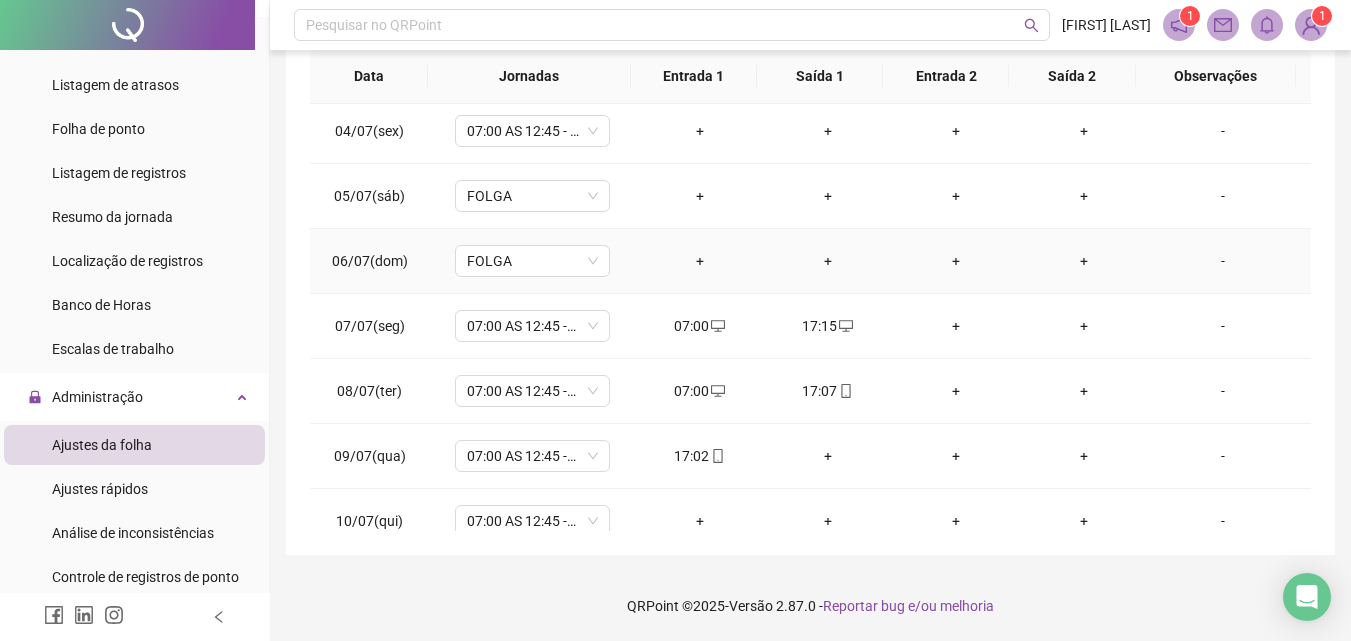 scroll, scrollTop: 288, scrollLeft: 0, axis: vertical 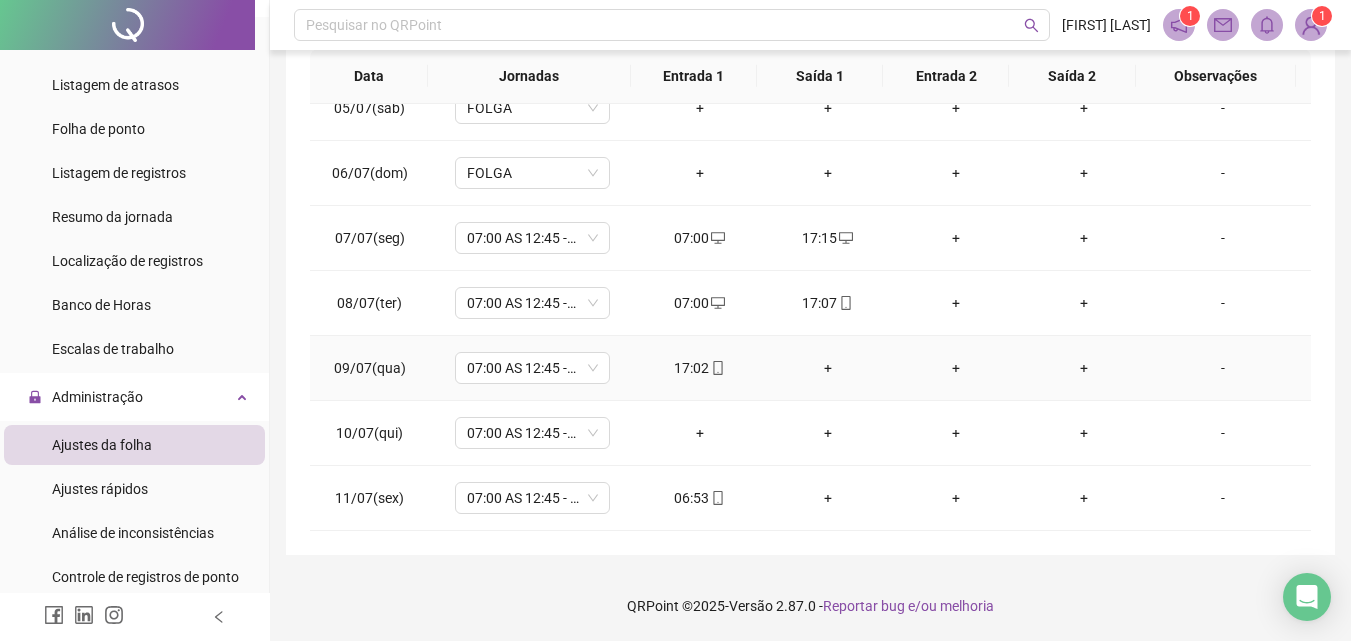 click on "+" at bounding box center [828, 368] 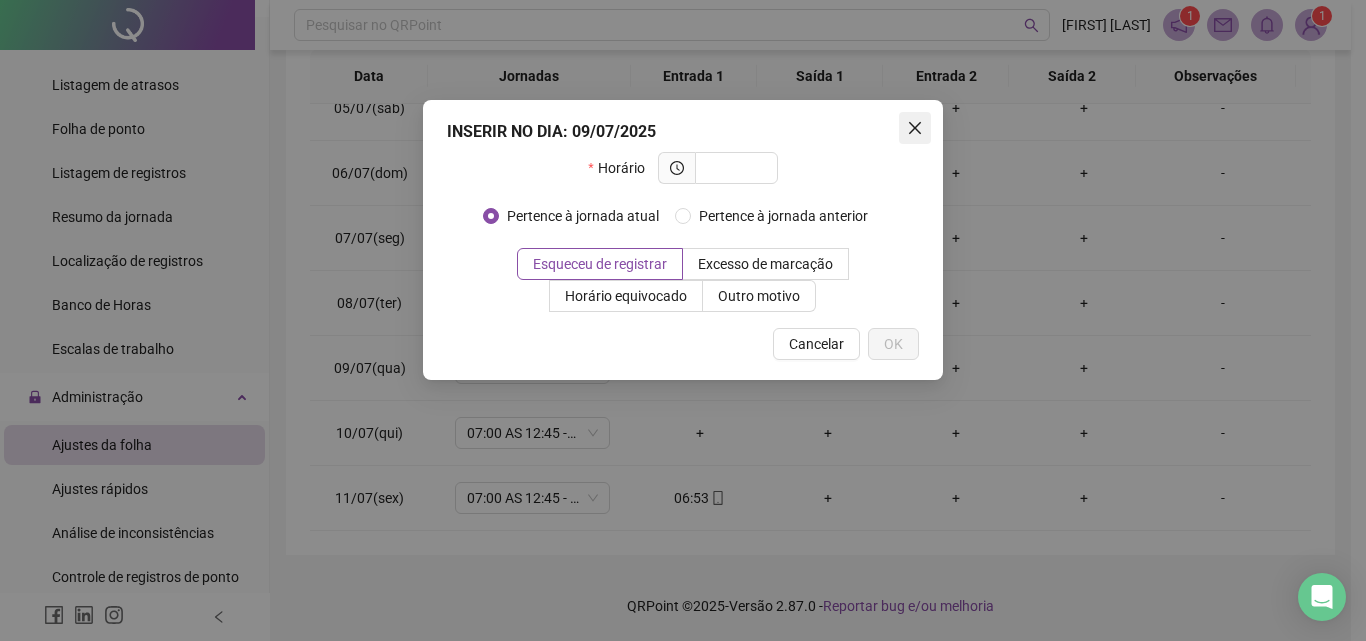 click 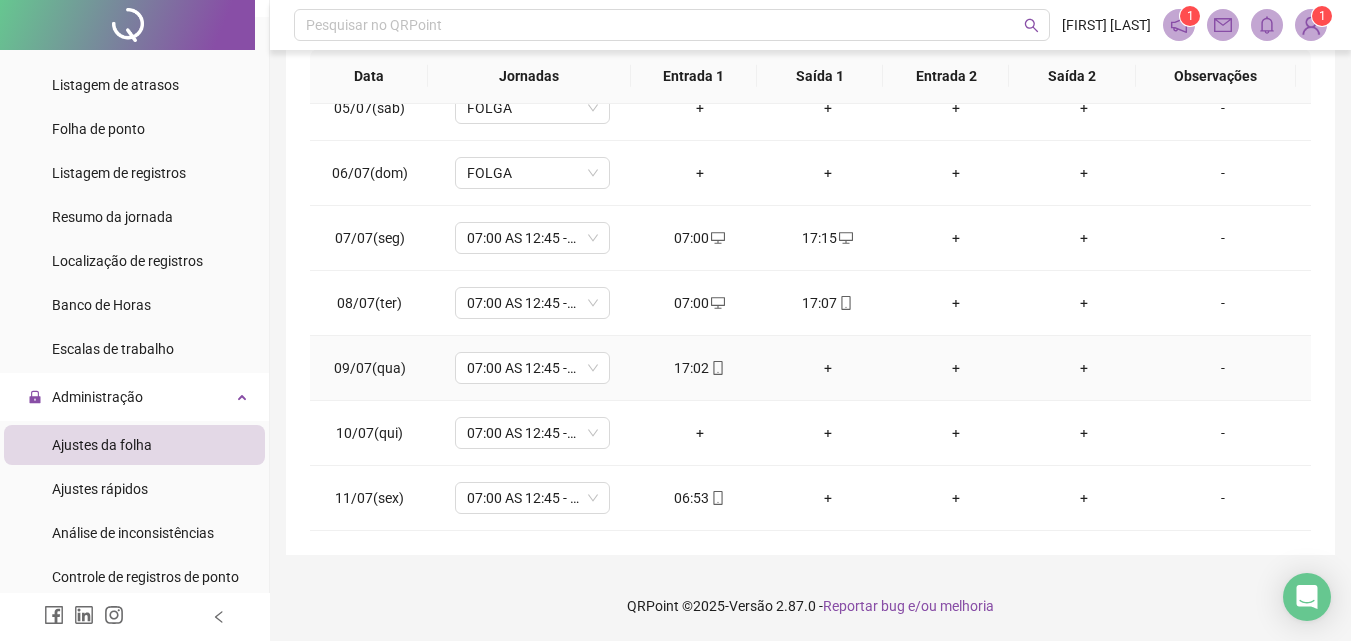 click on "+" at bounding box center [828, 368] 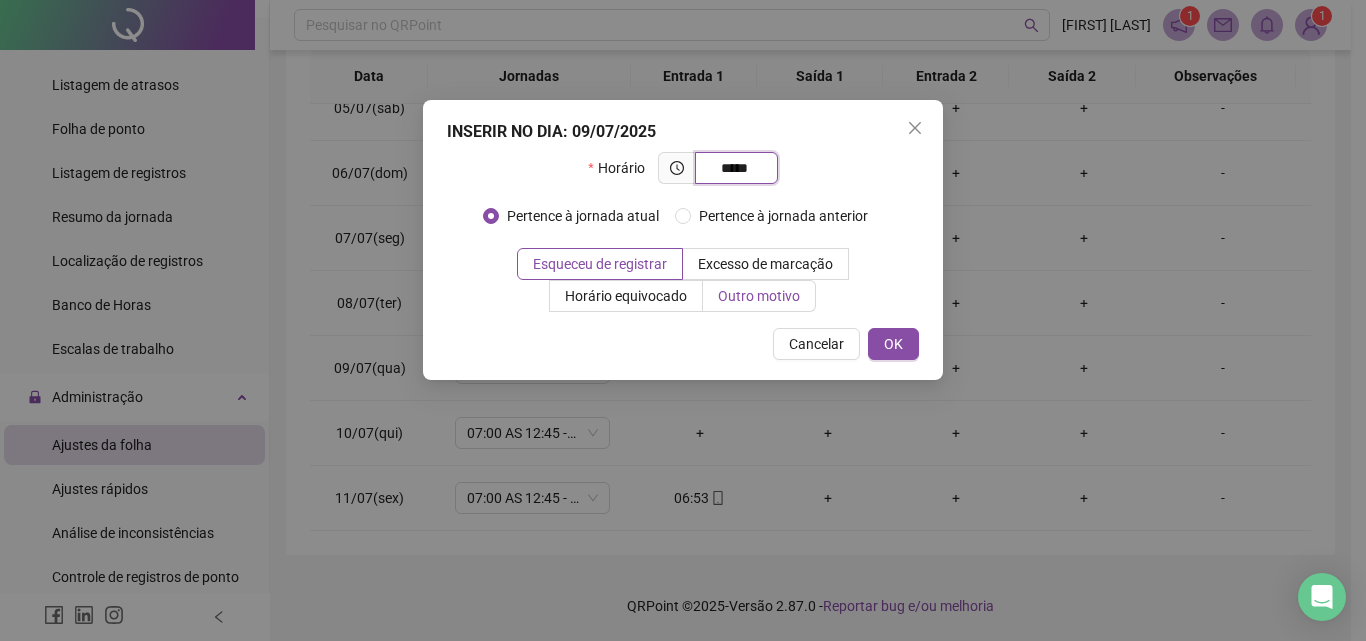 type on "*****" 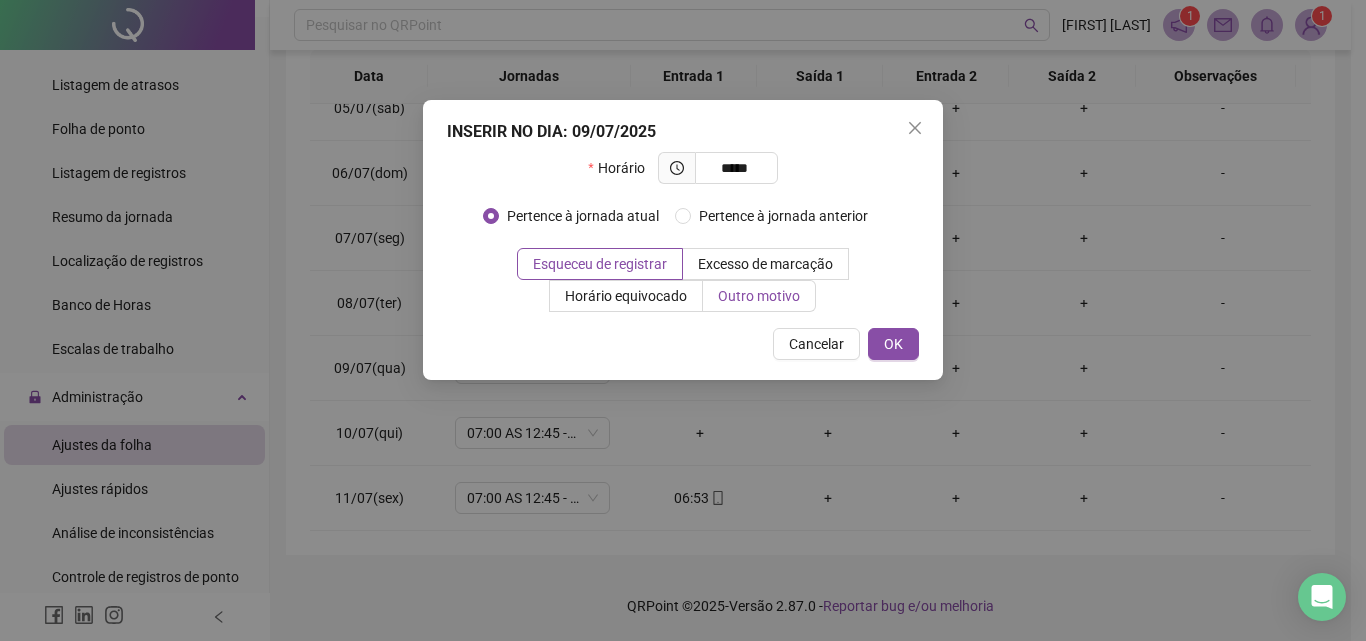 click on "Outro motivo" at bounding box center [759, 296] 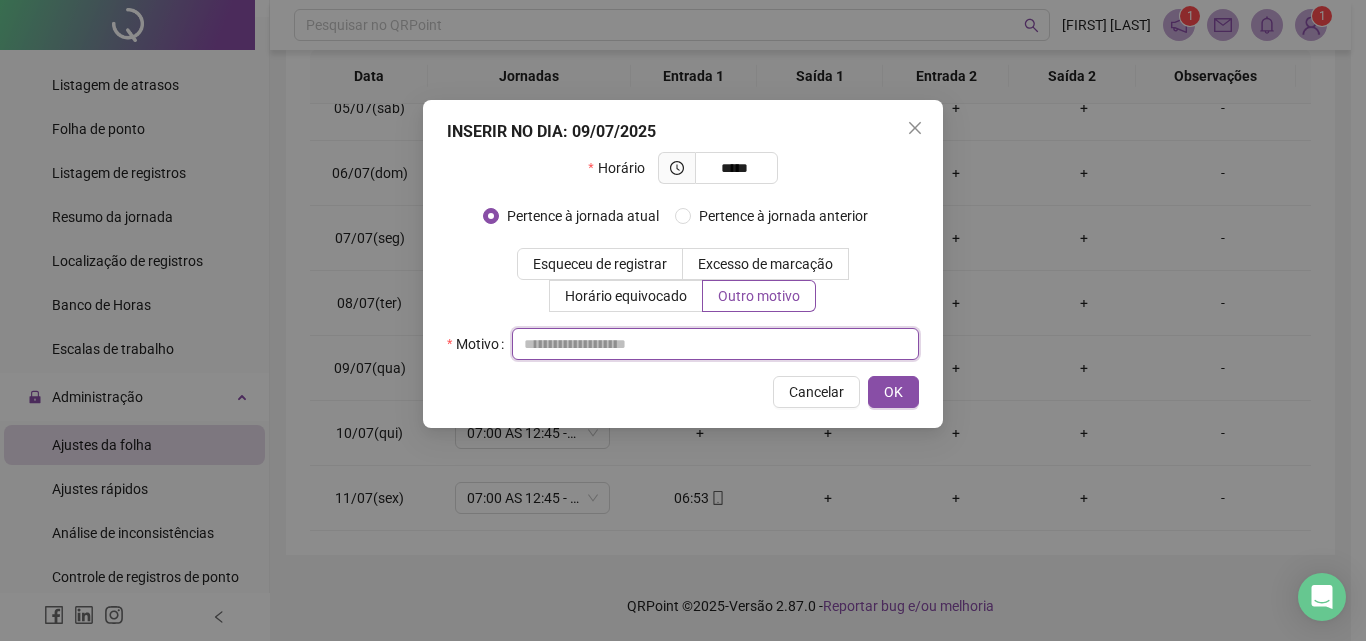 click at bounding box center (715, 344) 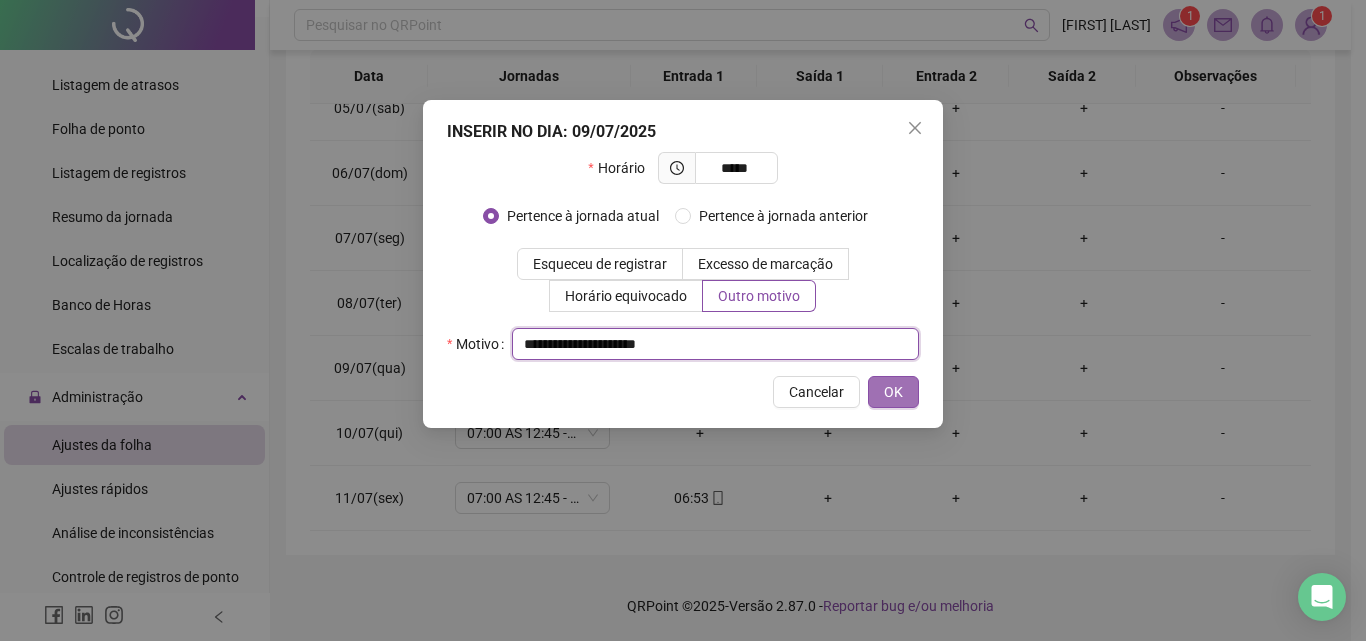 type on "**********" 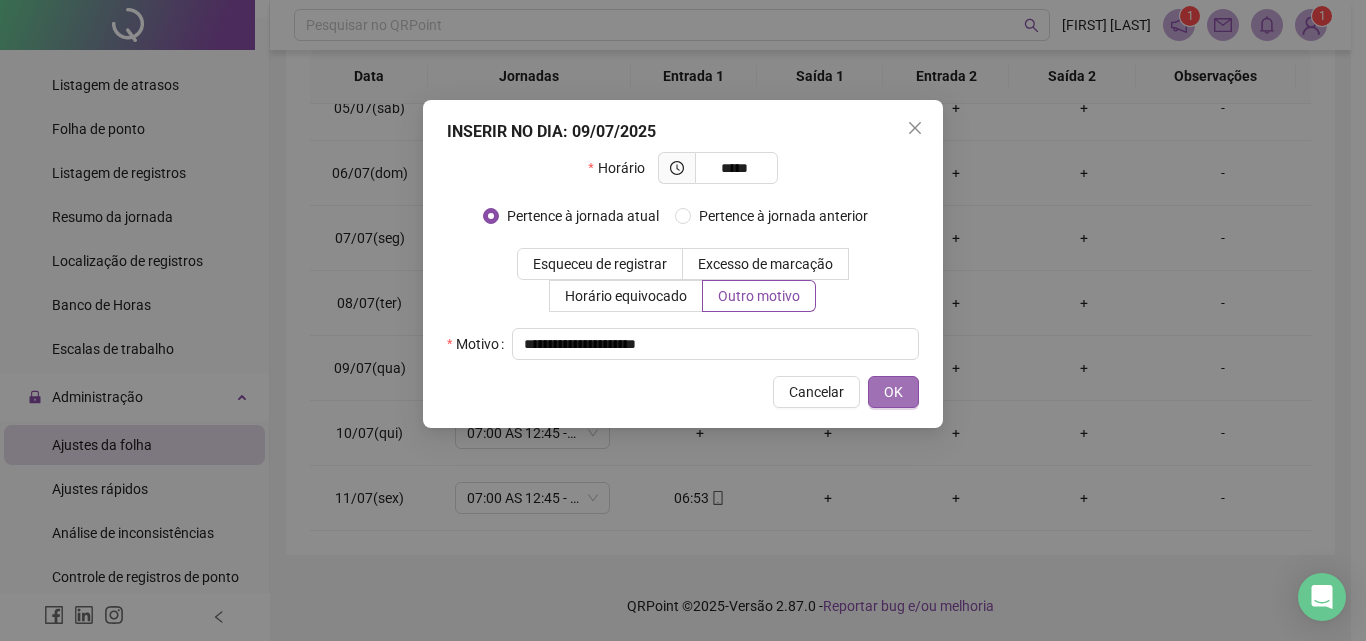 click on "OK" at bounding box center [893, 392] 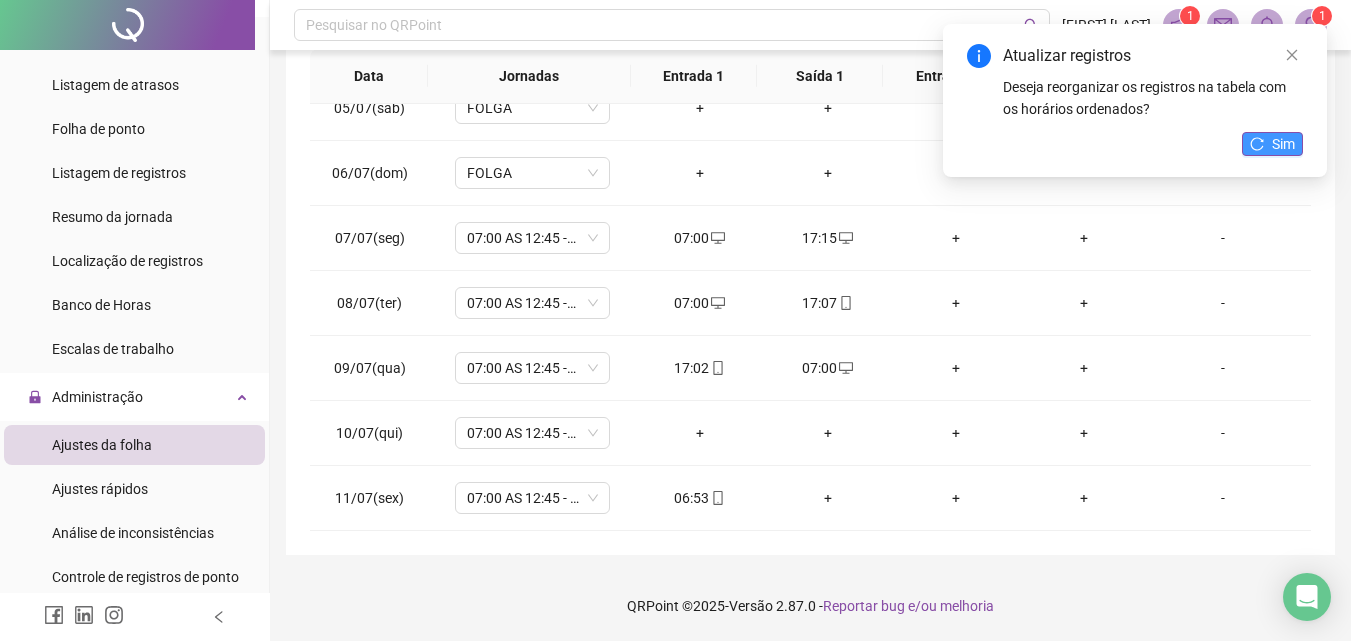 click on "Sim" at bounding box center (1283, 144) 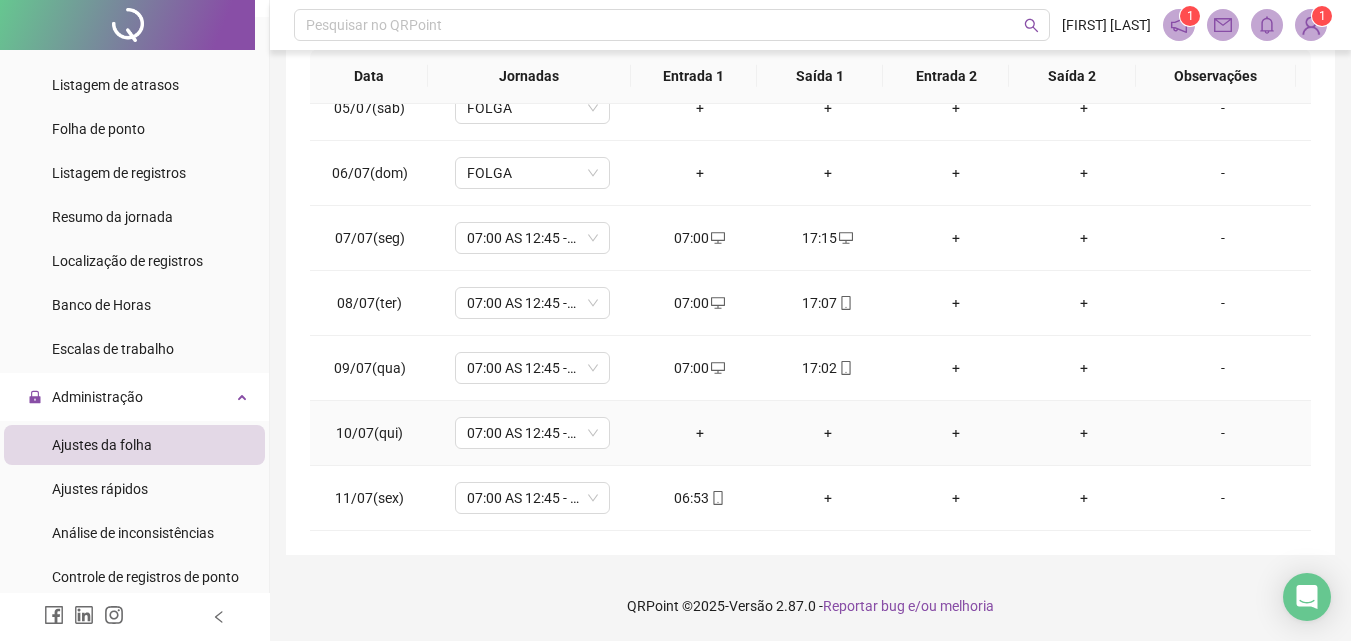 click on "+" at bounding box center [700, 433] 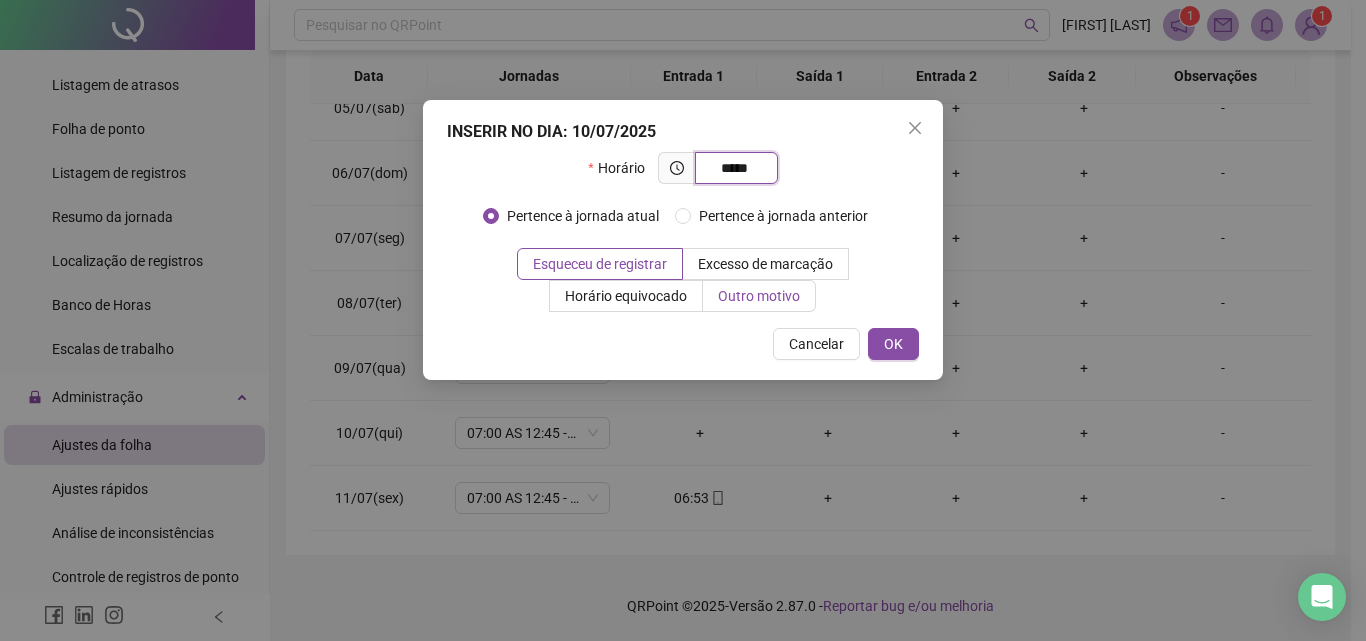 type on "*****" 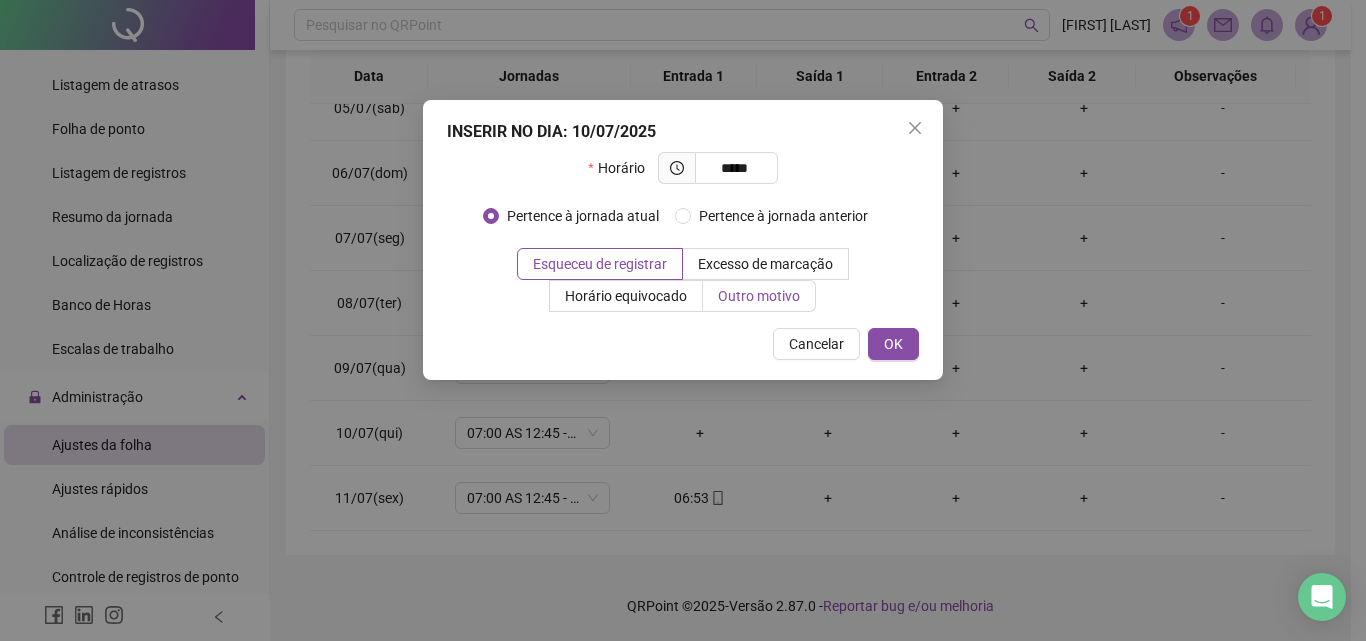 click on "Outro motivo" at bounding box center (759, 296) 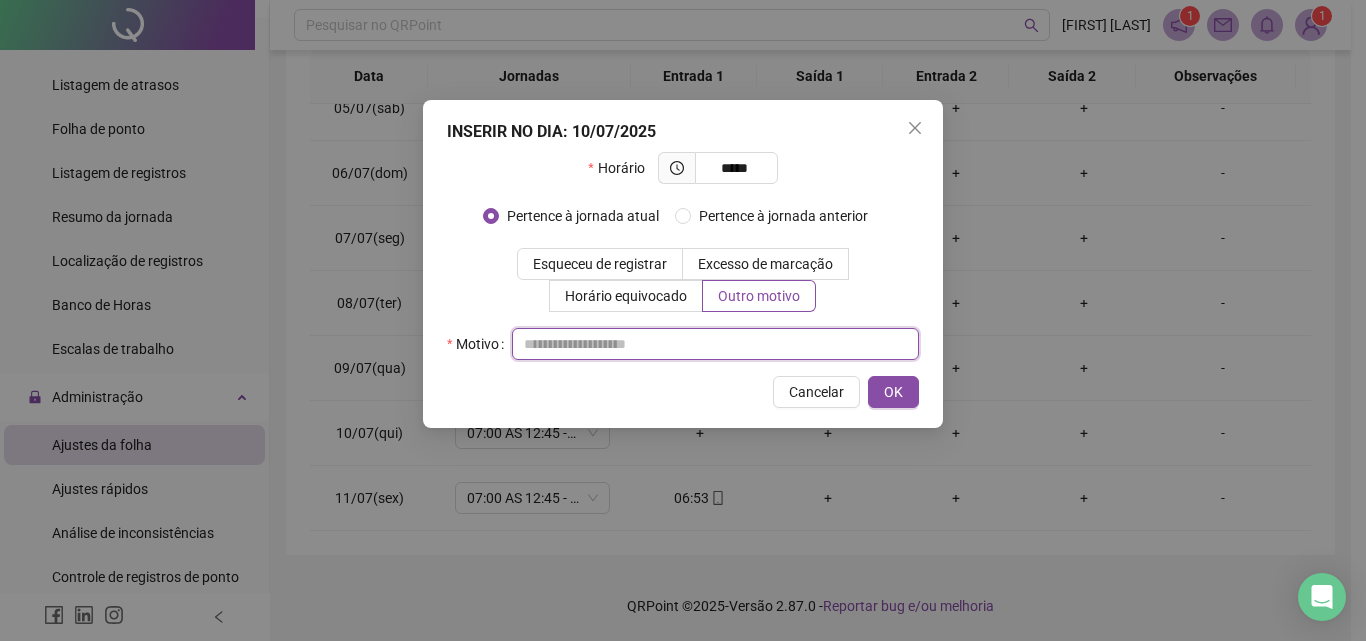 click at bounding box center (715, 344) 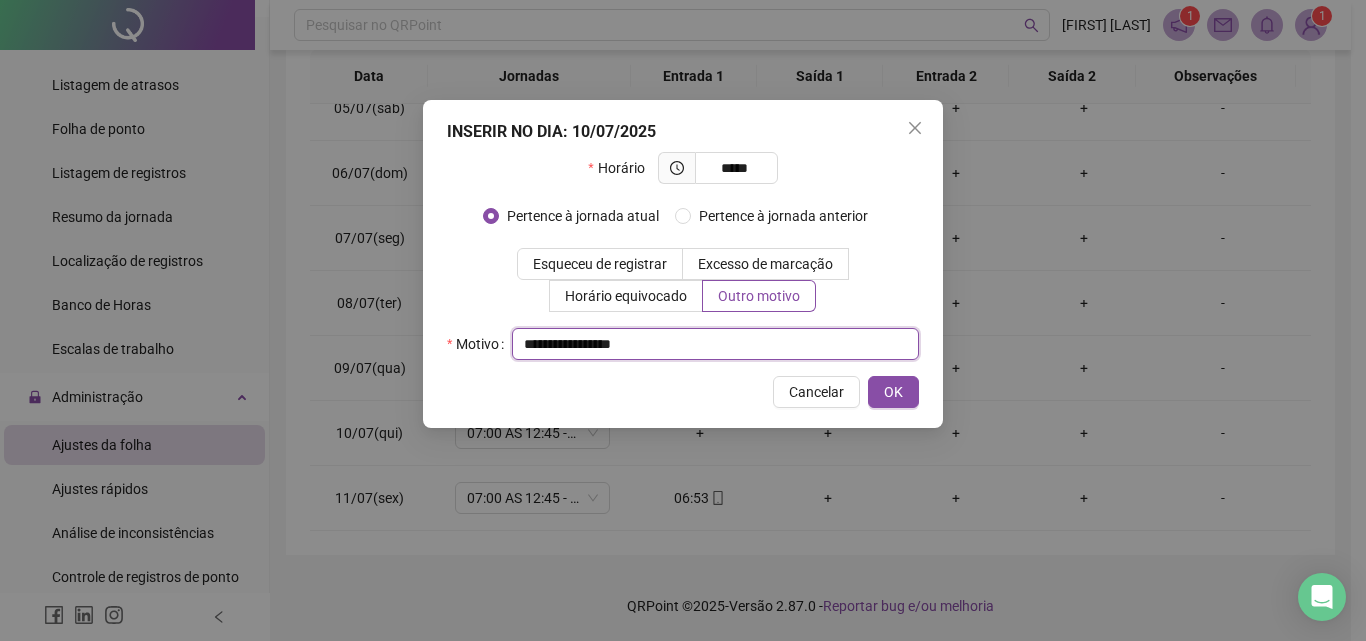 drag, startPoint x: 623, startPoint y: 345, endPoint x: 548, endPoint y: 353, distance: 75.42546 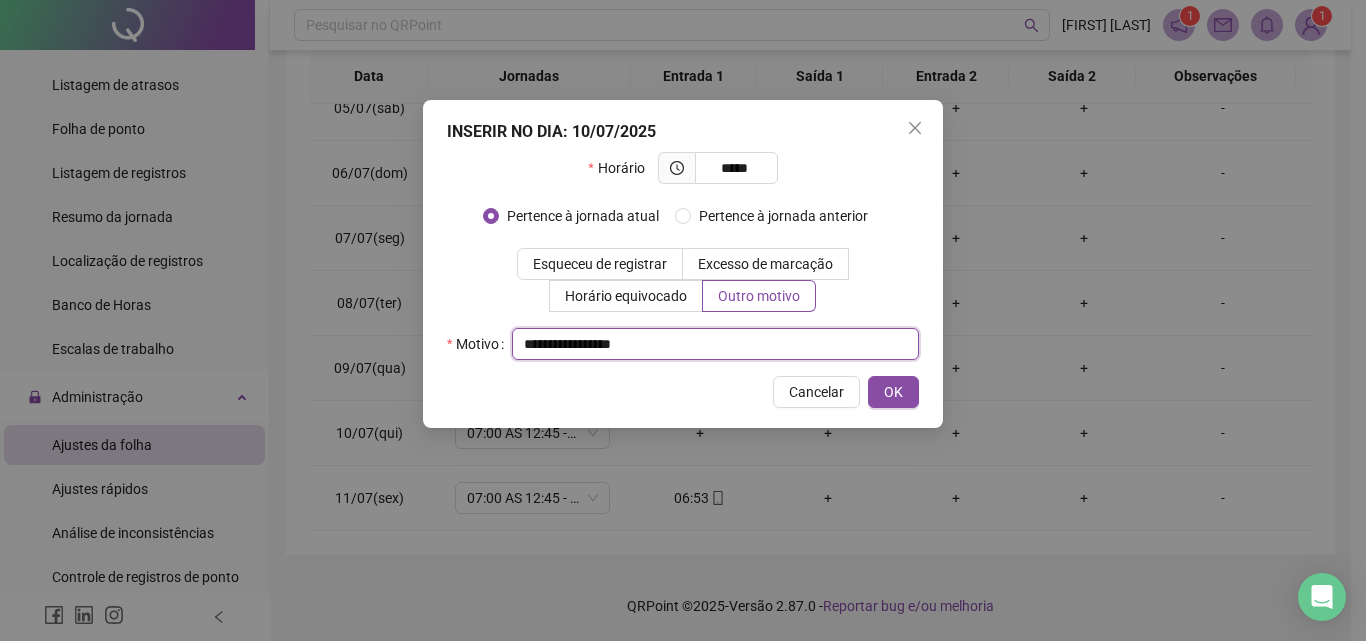 click on "**********" at bounding box center (715, 344) 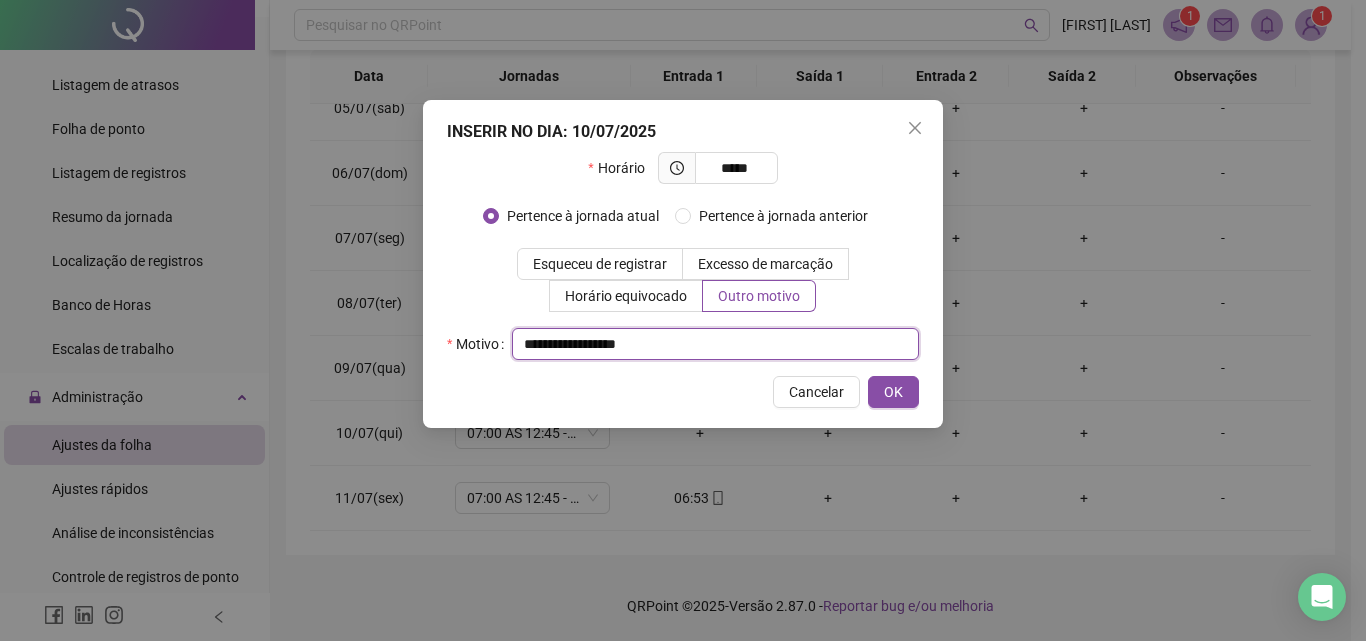 drag, startPoint x: 716, startPoint y: 336, endPoint x: 632, endPoint y: 336, distance: 84 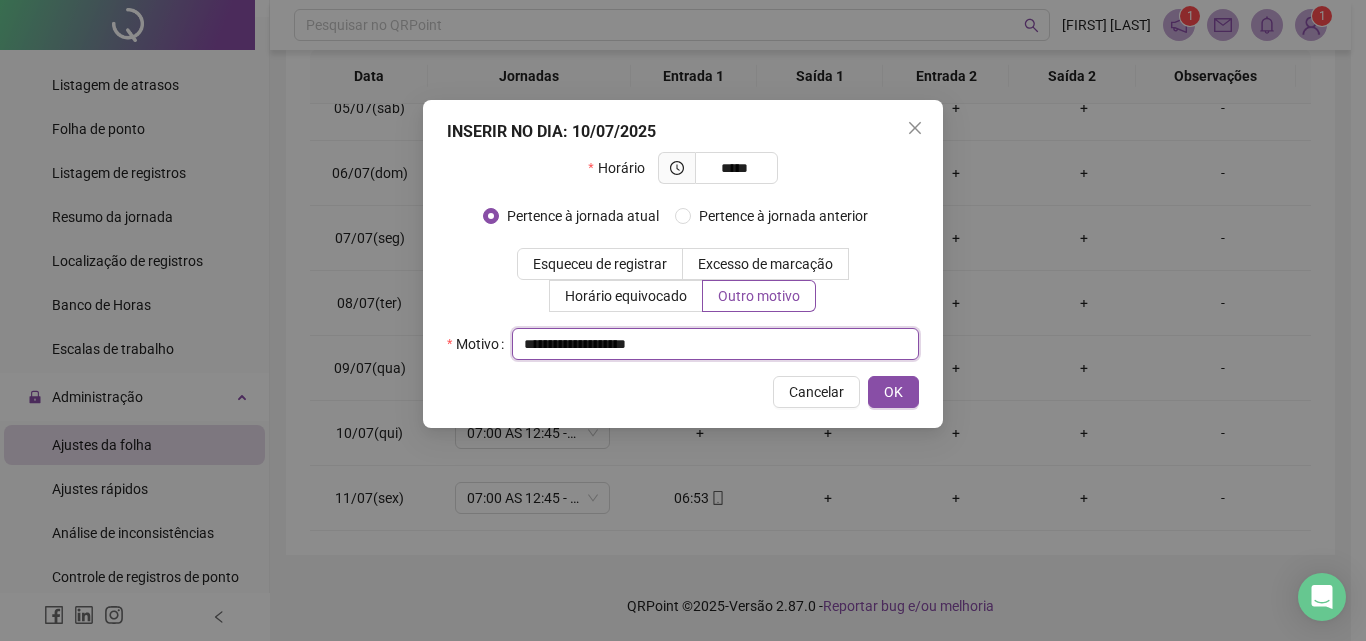 click on "**********" at bounding box center (715, 344) 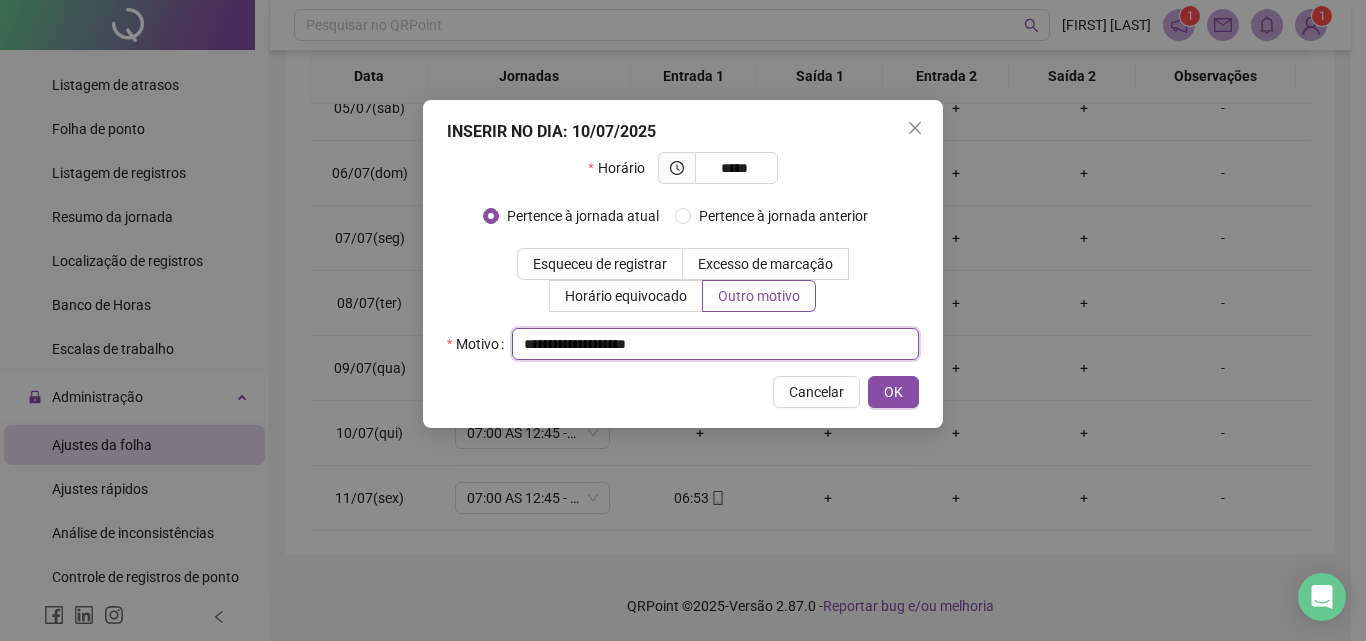 type on "**********" 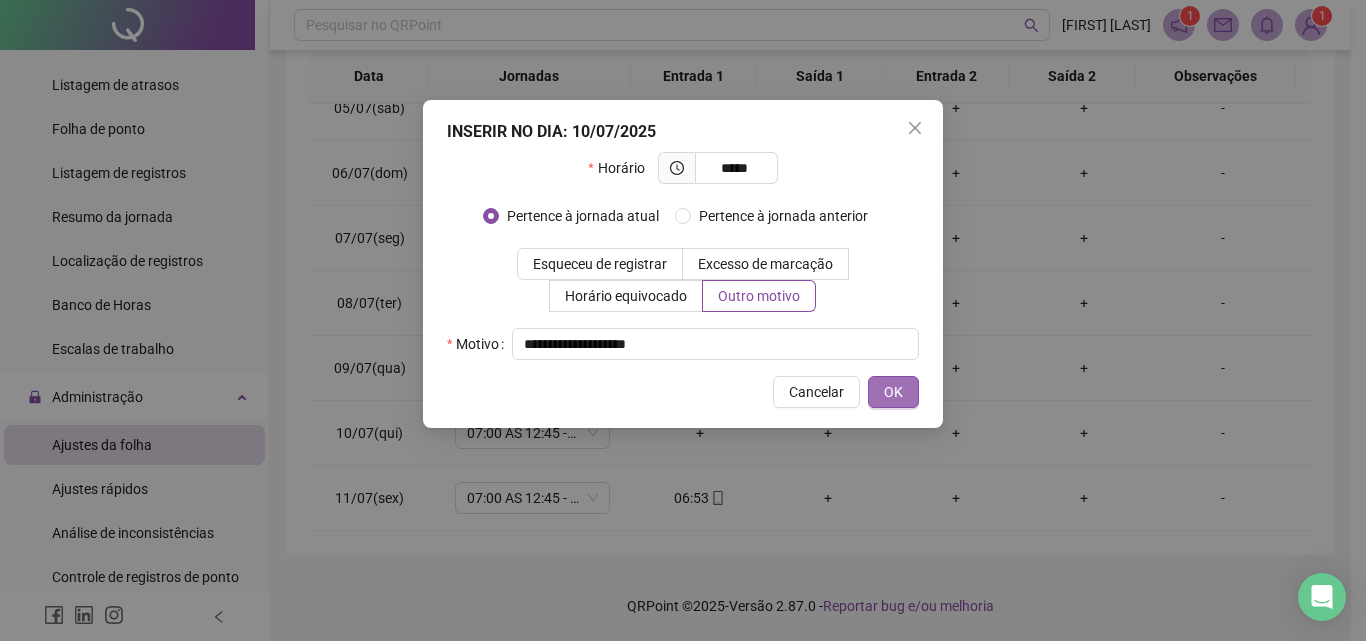drag, startPoint x: 616, startPoint y: 340, endPoint x: 915, endPoint y: 383, distance: 302.07614 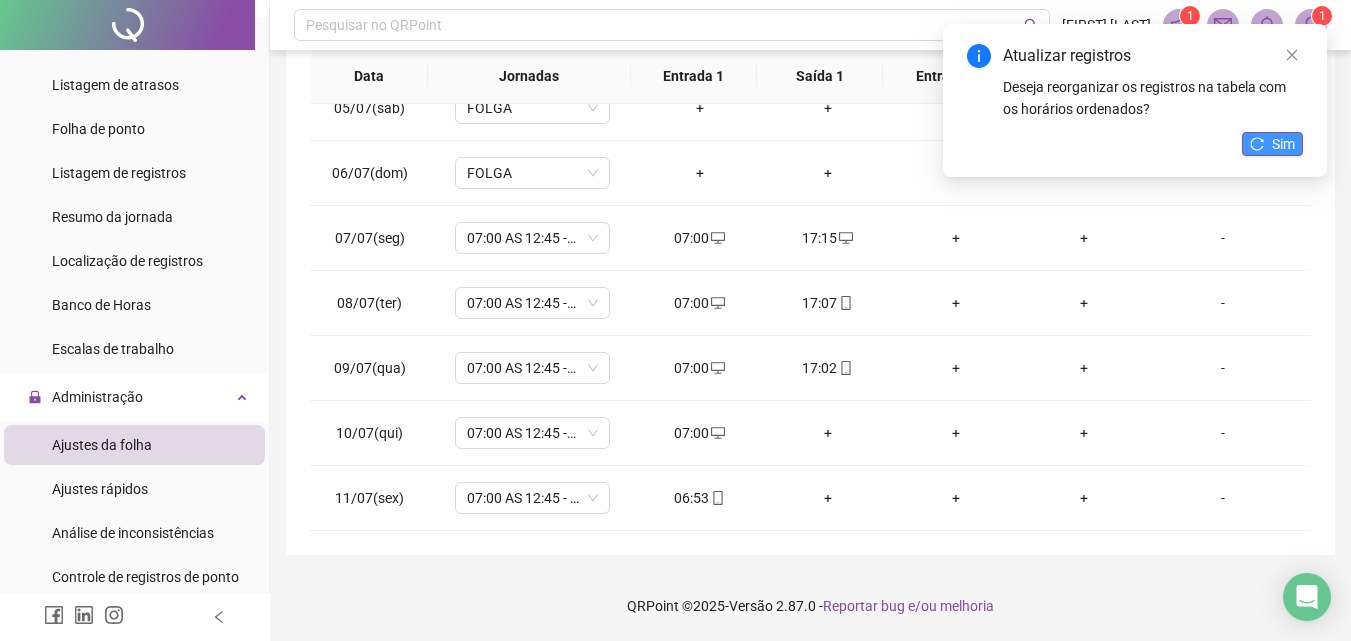 click 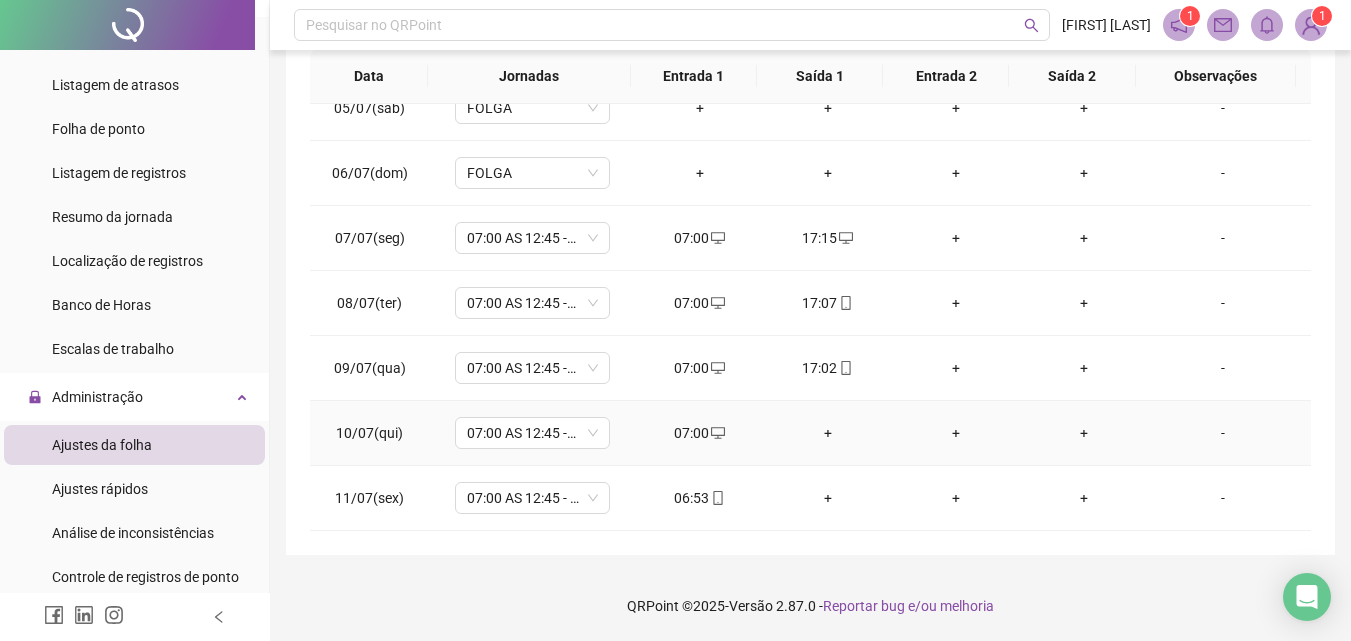 click on "+" at bounding box center (828, 433) 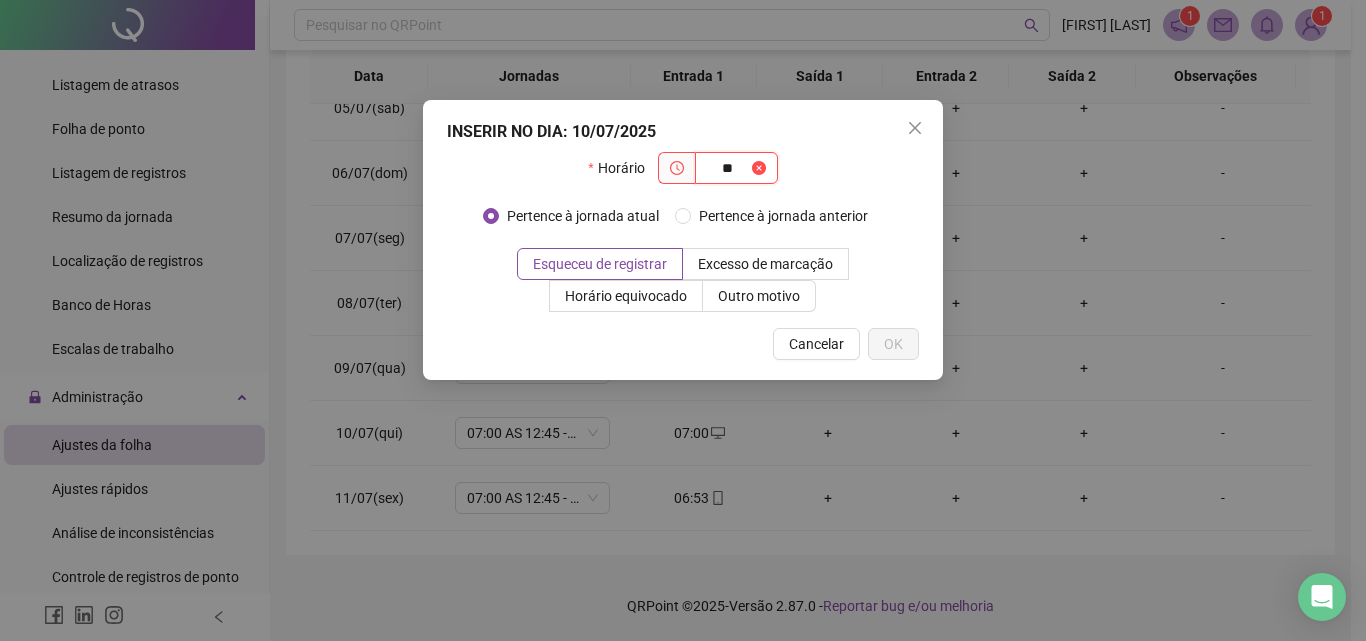 type on "*" 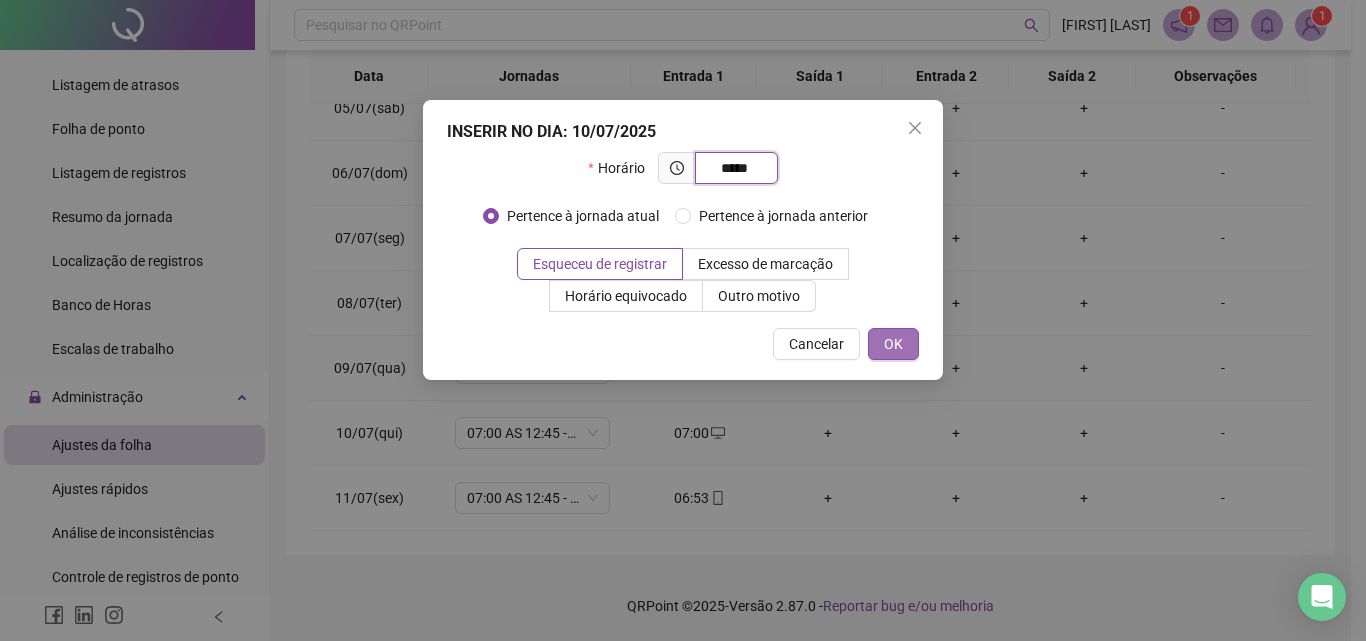 type on "*****" 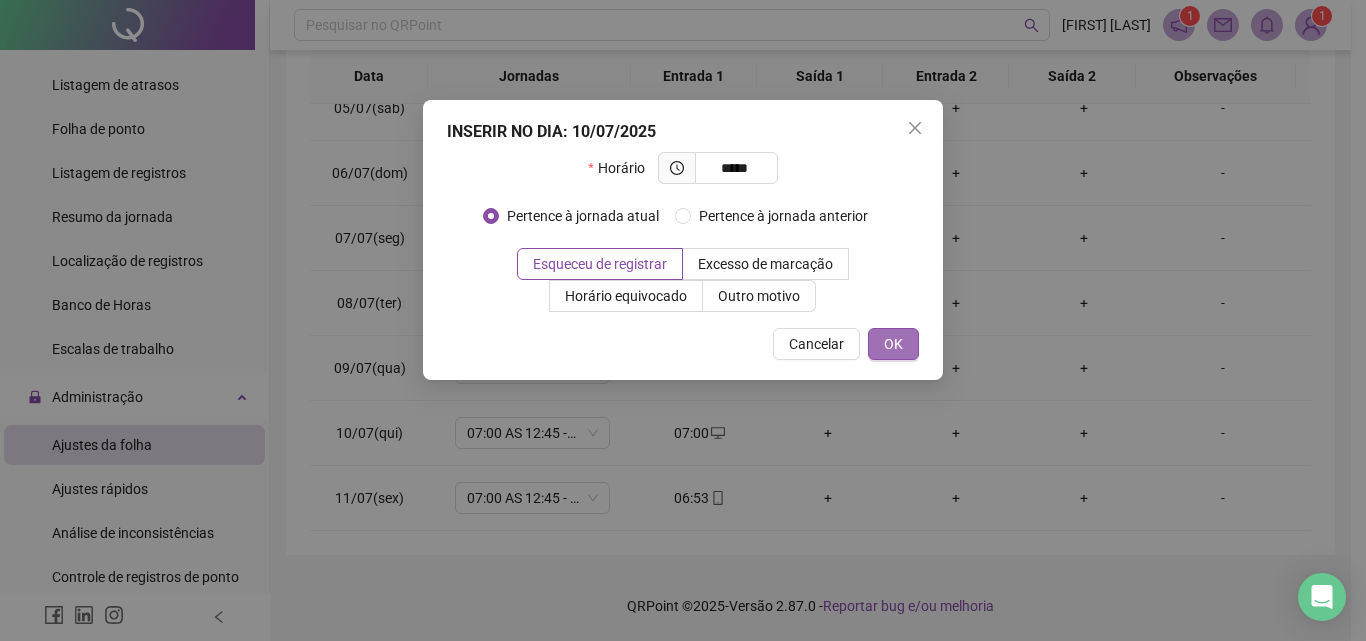 click on "OK" at bounding box center [893, 344] 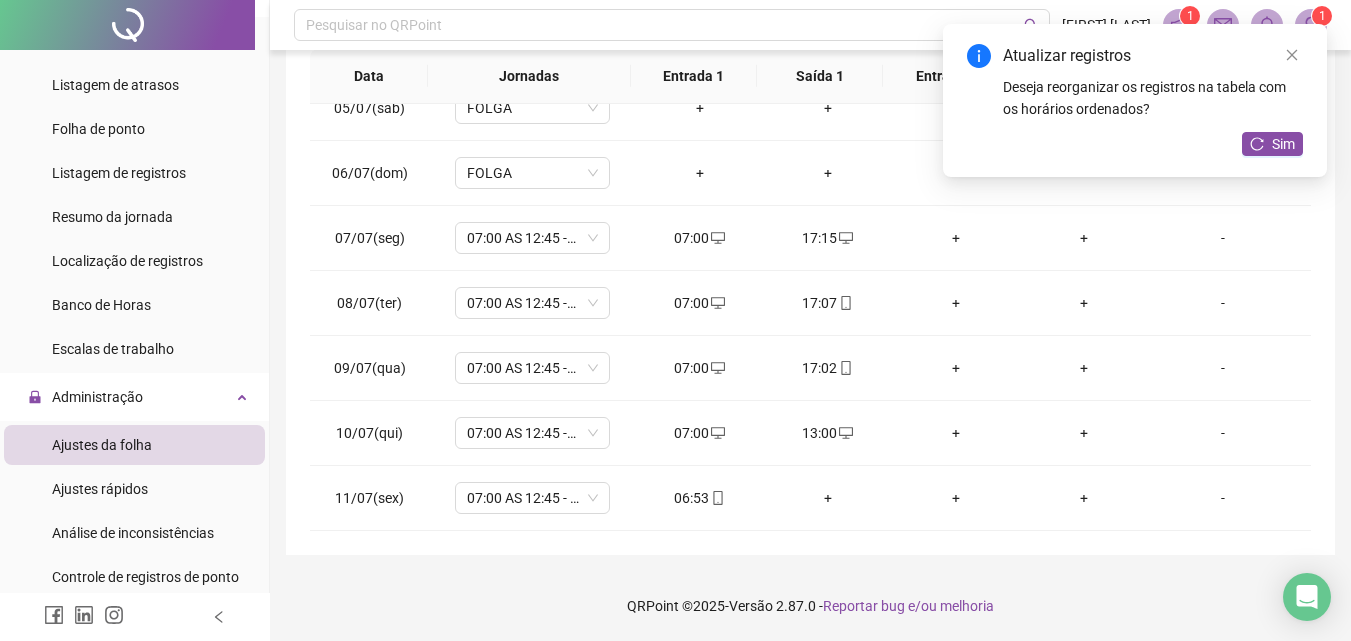 click on "+" at bounding box center [956, 433] 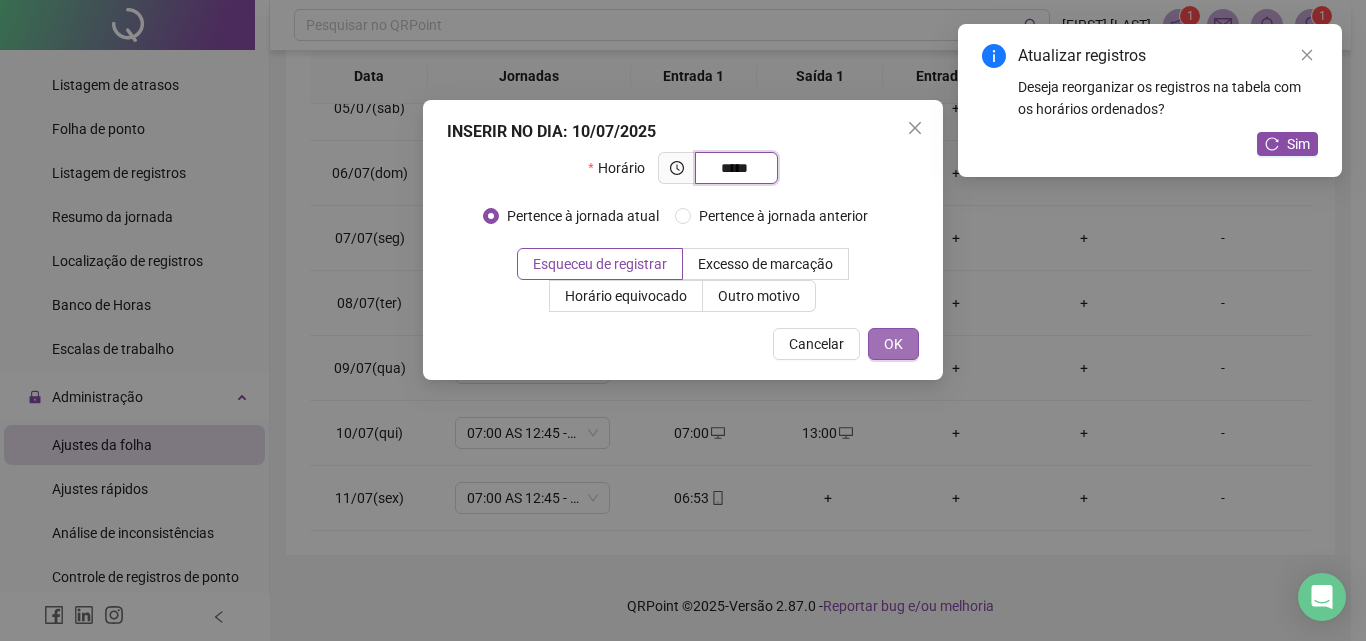 type on "*****" 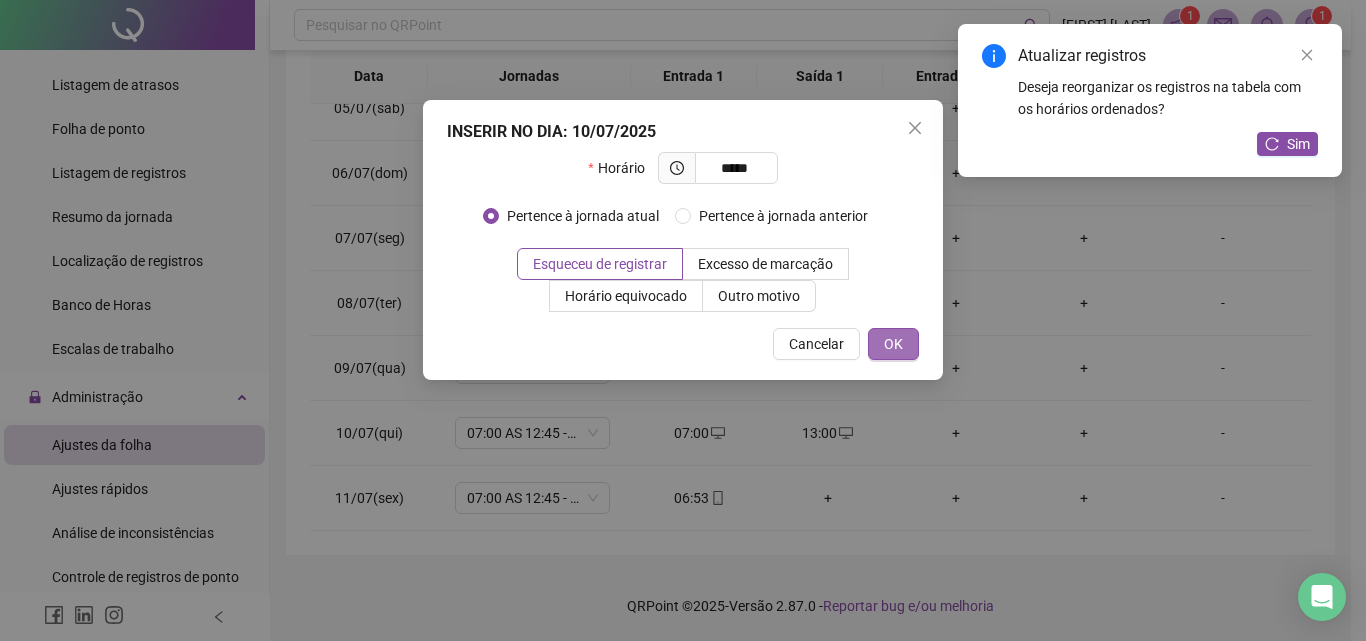 click on "OK" at bounding box center (893, 344) 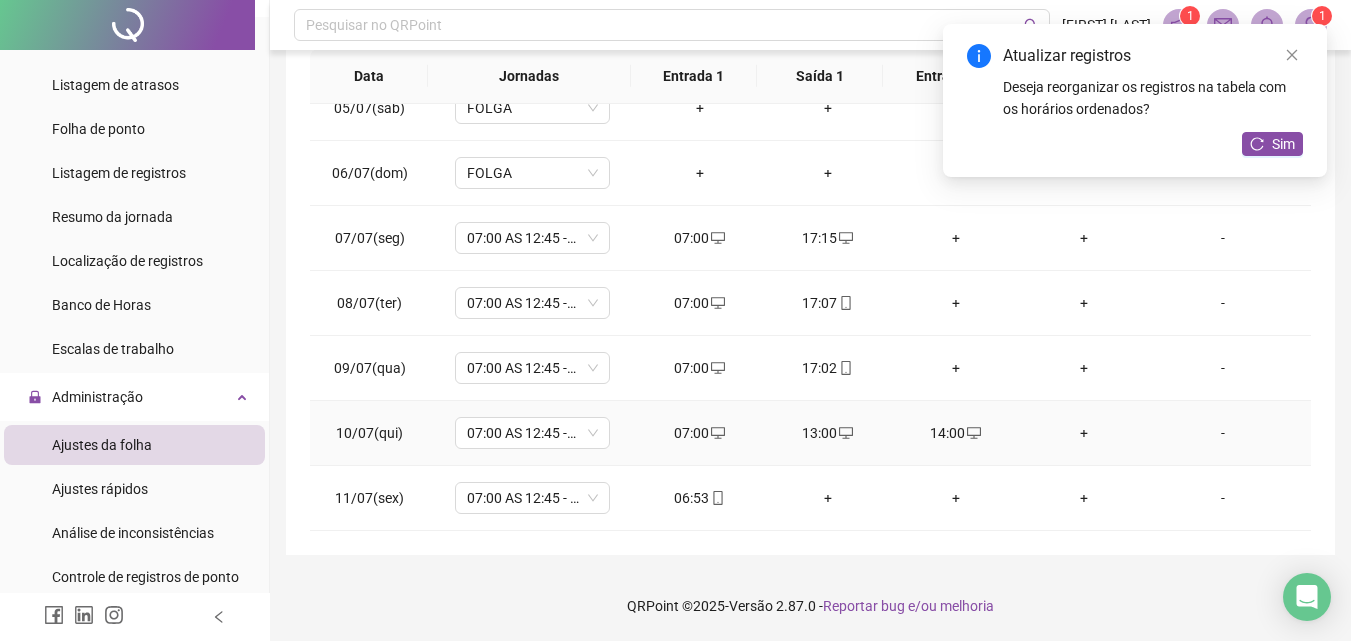 click on "+" at bounding box center [1084, 433] 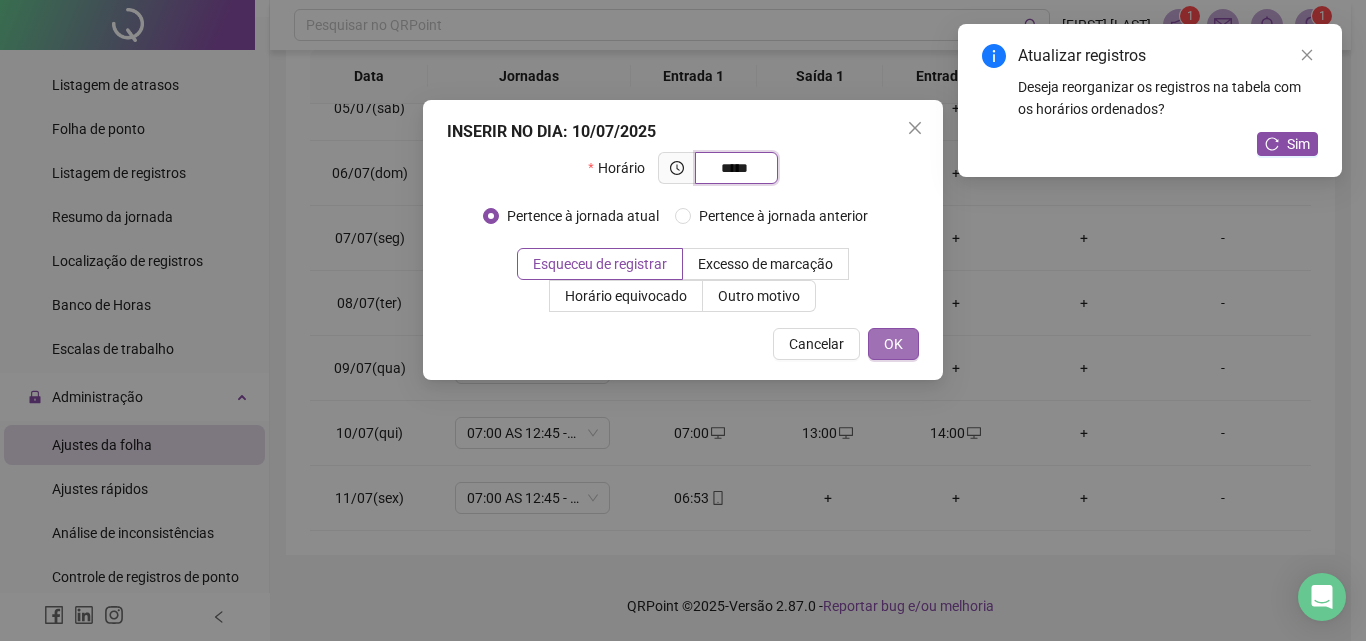 type on "*****" 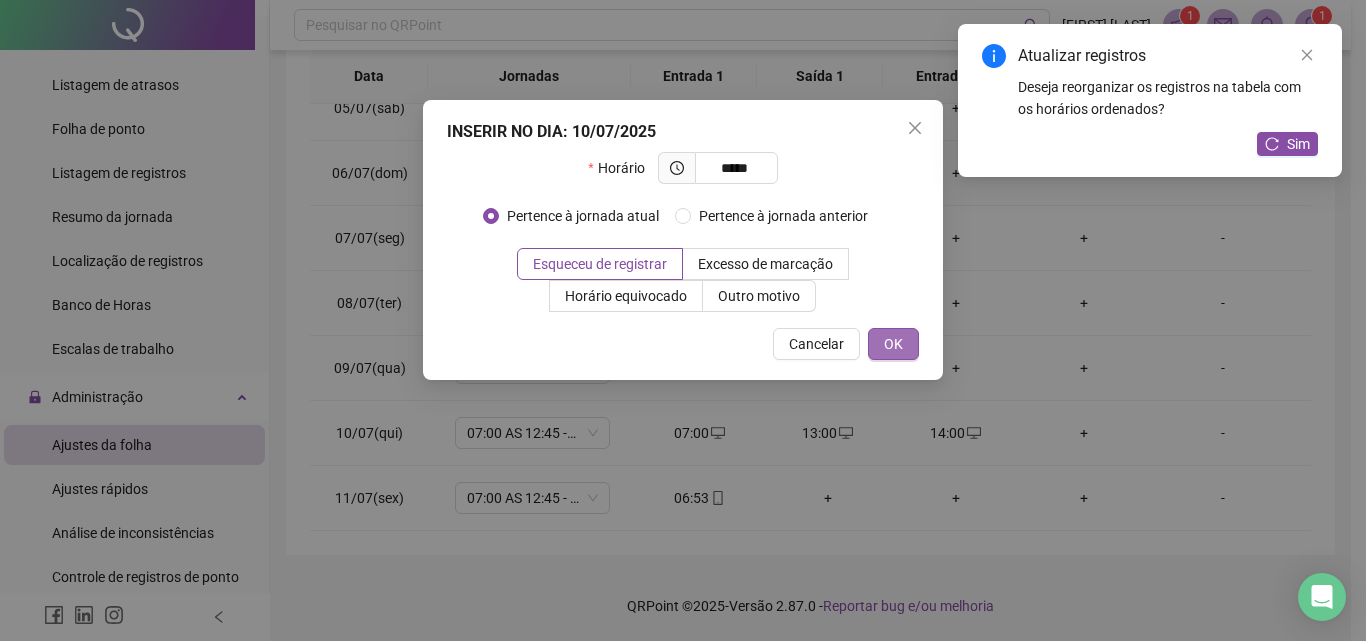 click on "OK" at bounding box center [893, 344] 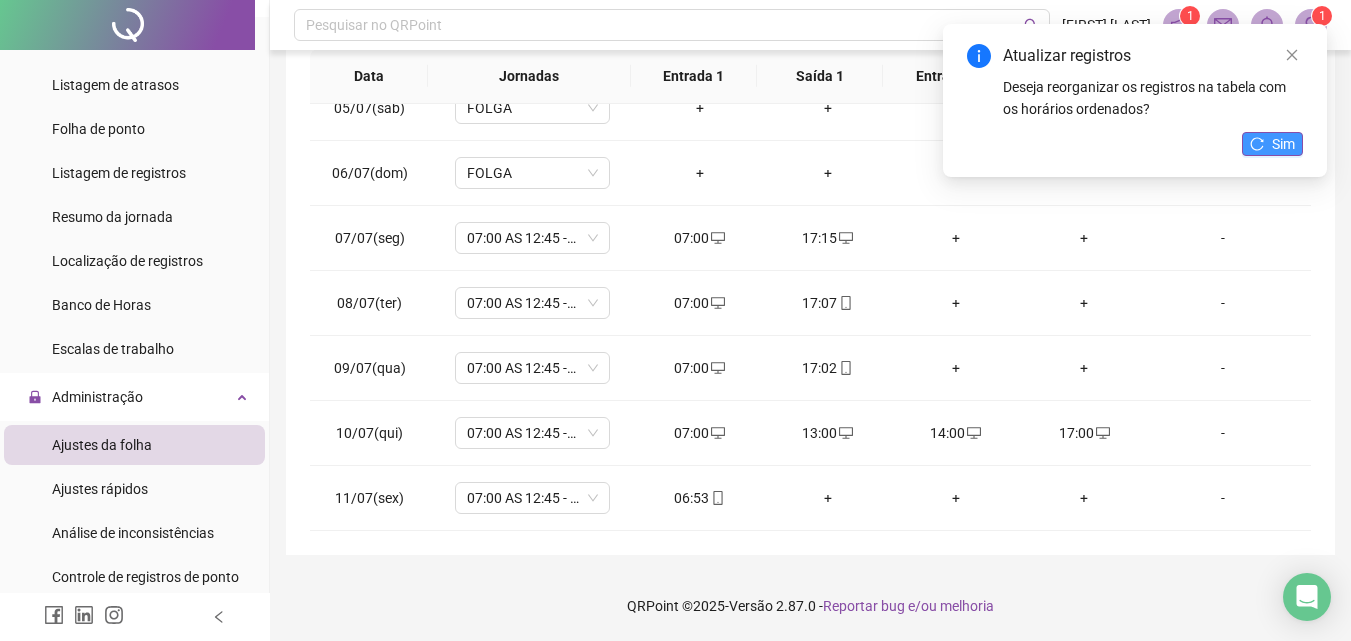 click on "Sim" at bounding box center [1272, 144] 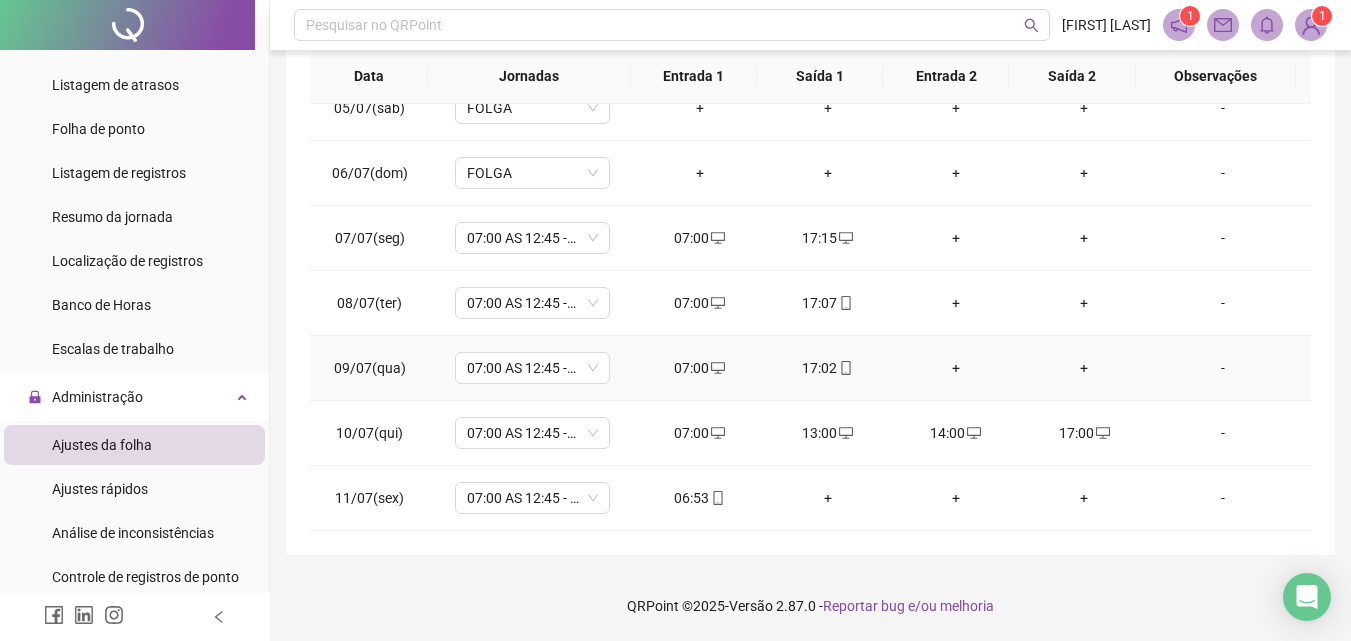 scroll, scrollTop: 0, scrollLeft: 0, axis: both 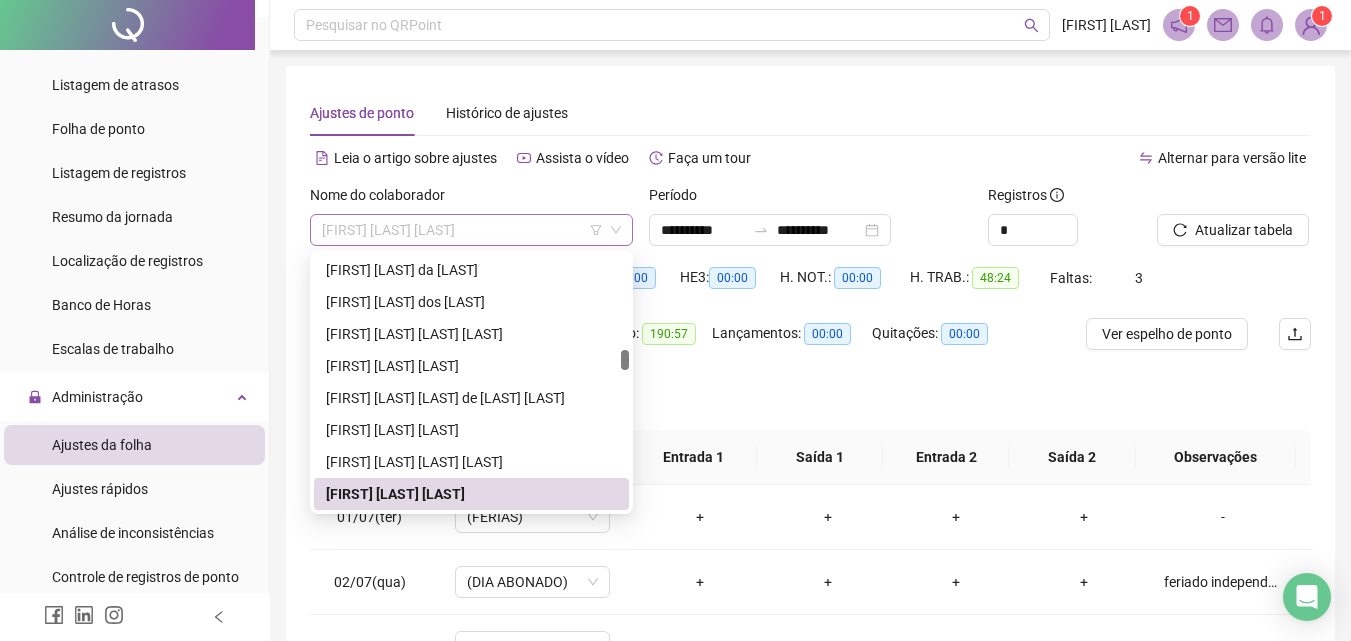 click on "[FIRST] [LAST] [LAST]" at bounding box center [471, 230] 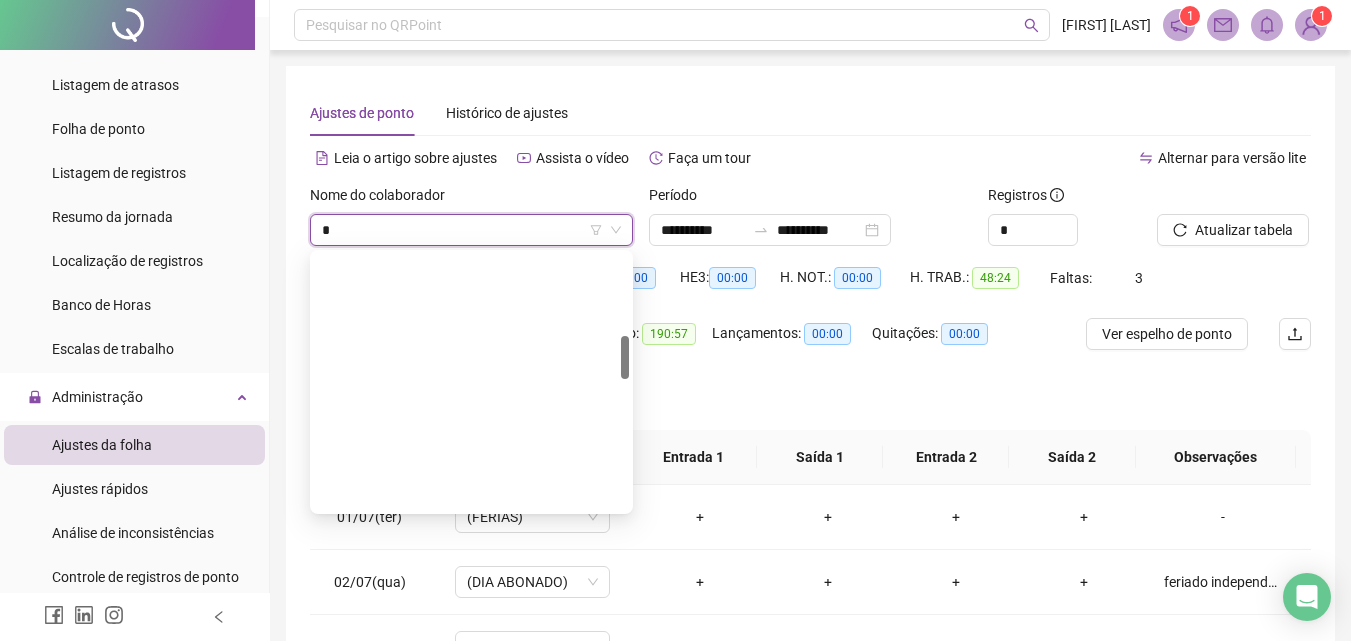 scroll, scrollTop: 480, scrollLeft: 0, axis: vertical 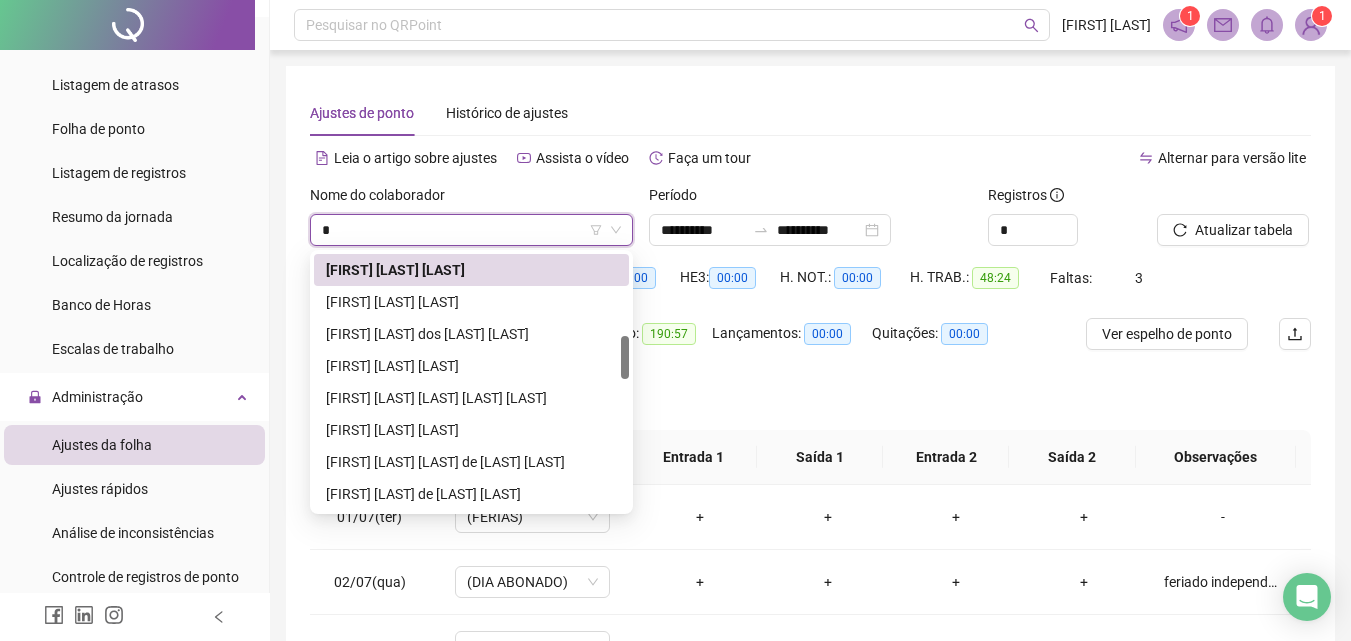 type on "**" 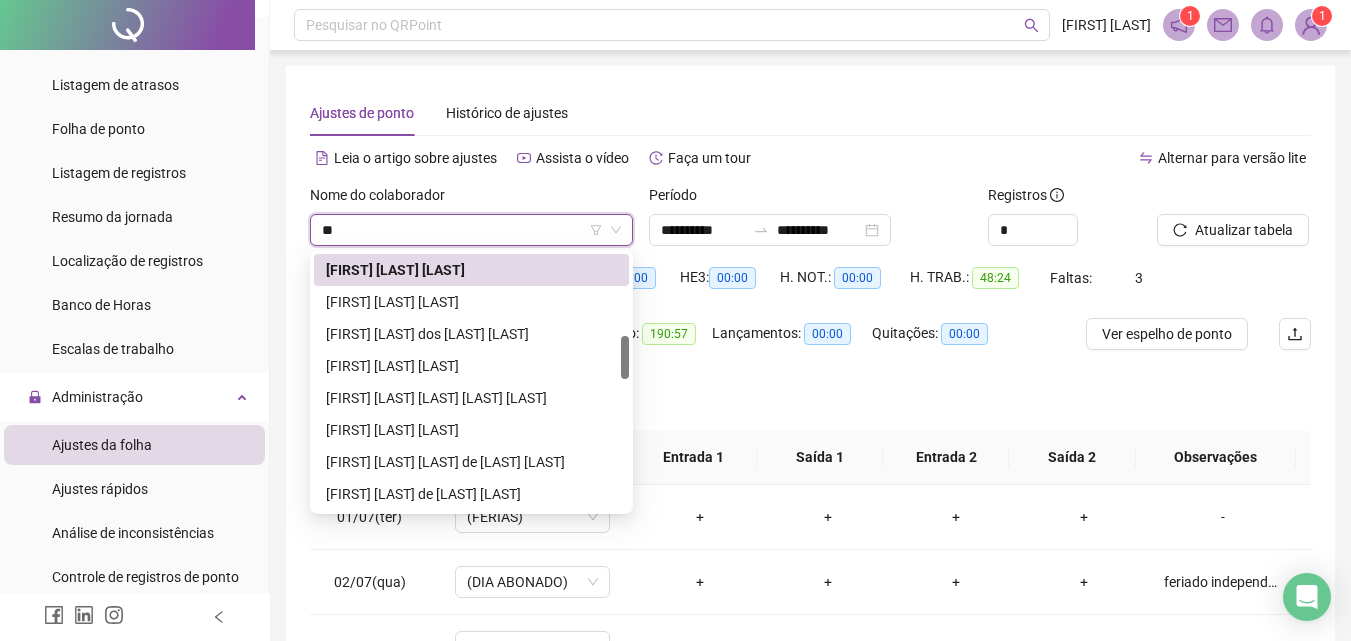 scroll, scrollTop: 0, scrollLeft: 0, axis: both 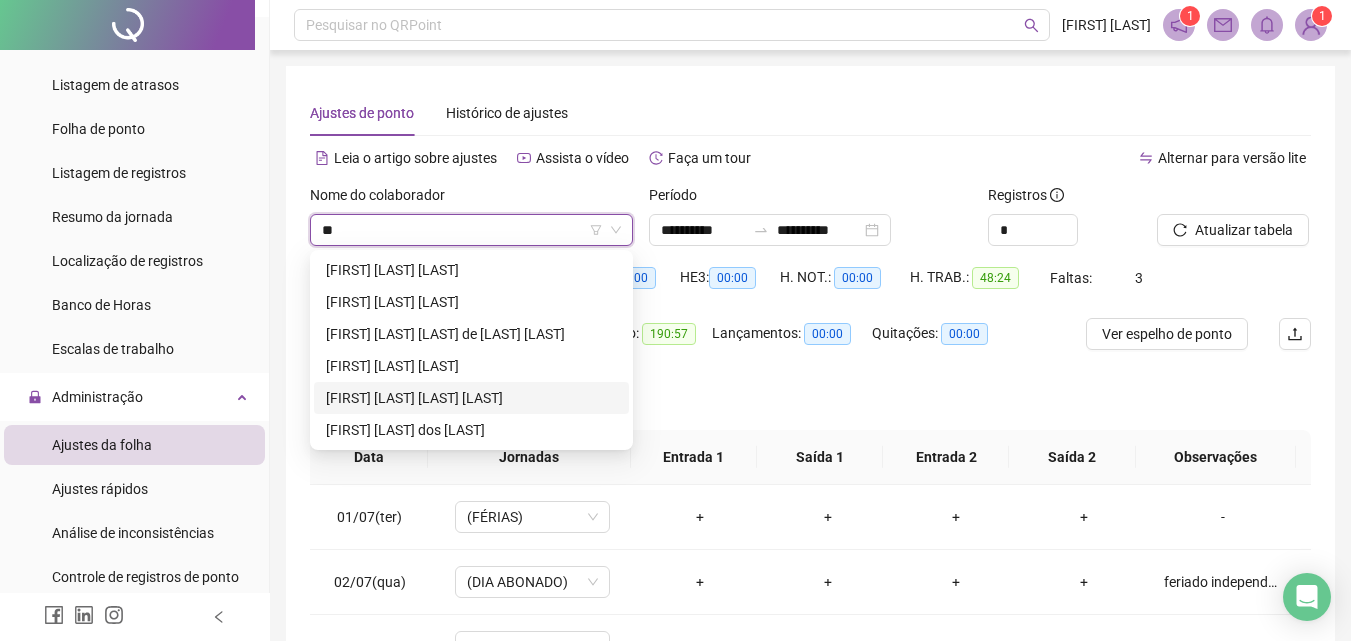 click on "[FIRST] [LAST] [LAST] [LAST]" at bounding box center (471, 398) 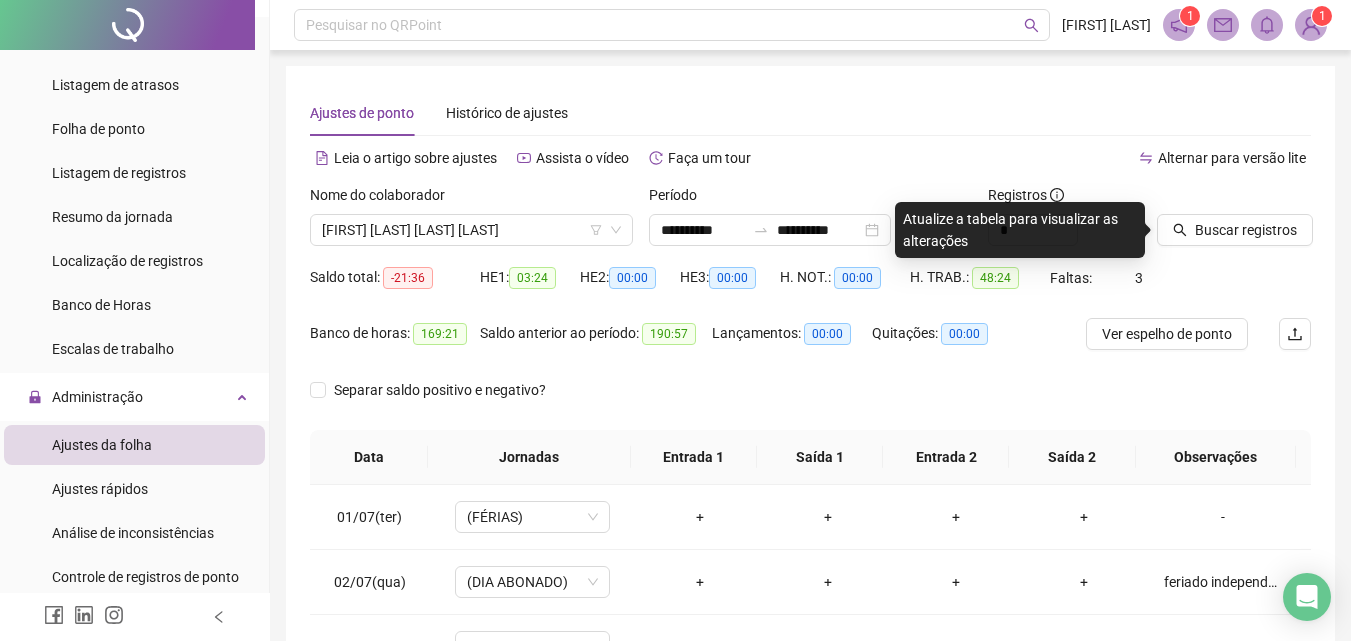click at bounding box center (1209, 199) 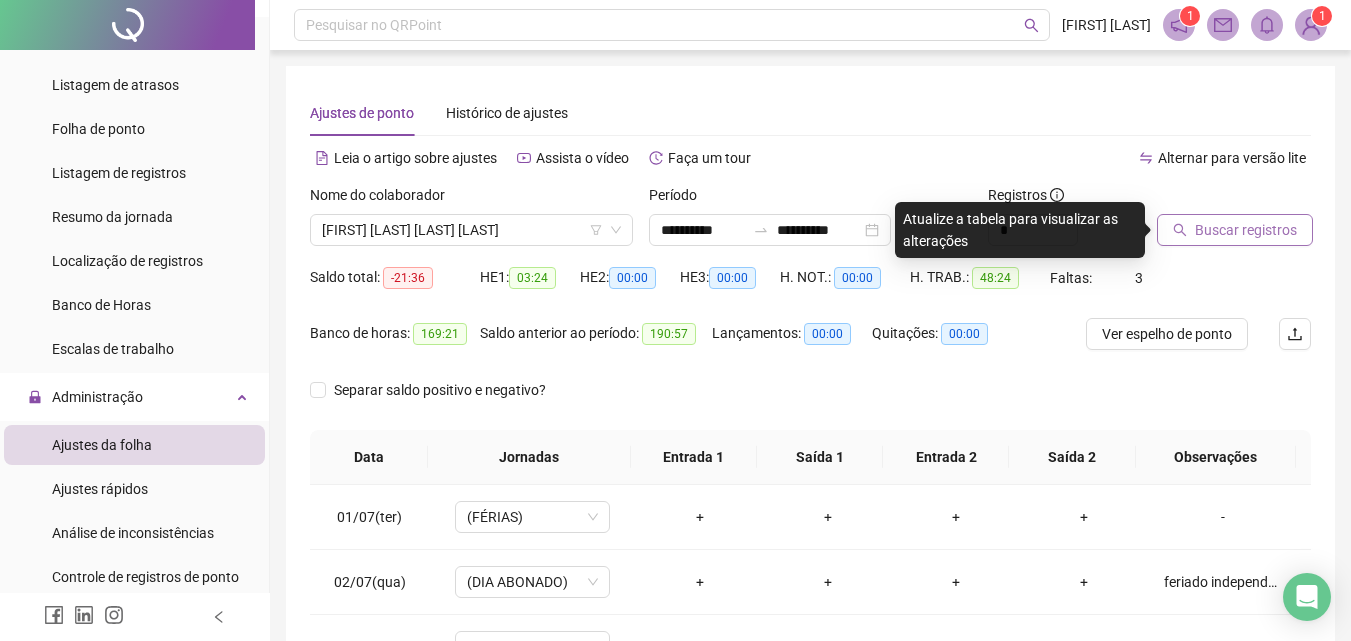 click on "Buscar registros" at bounding box center (1246, 230) 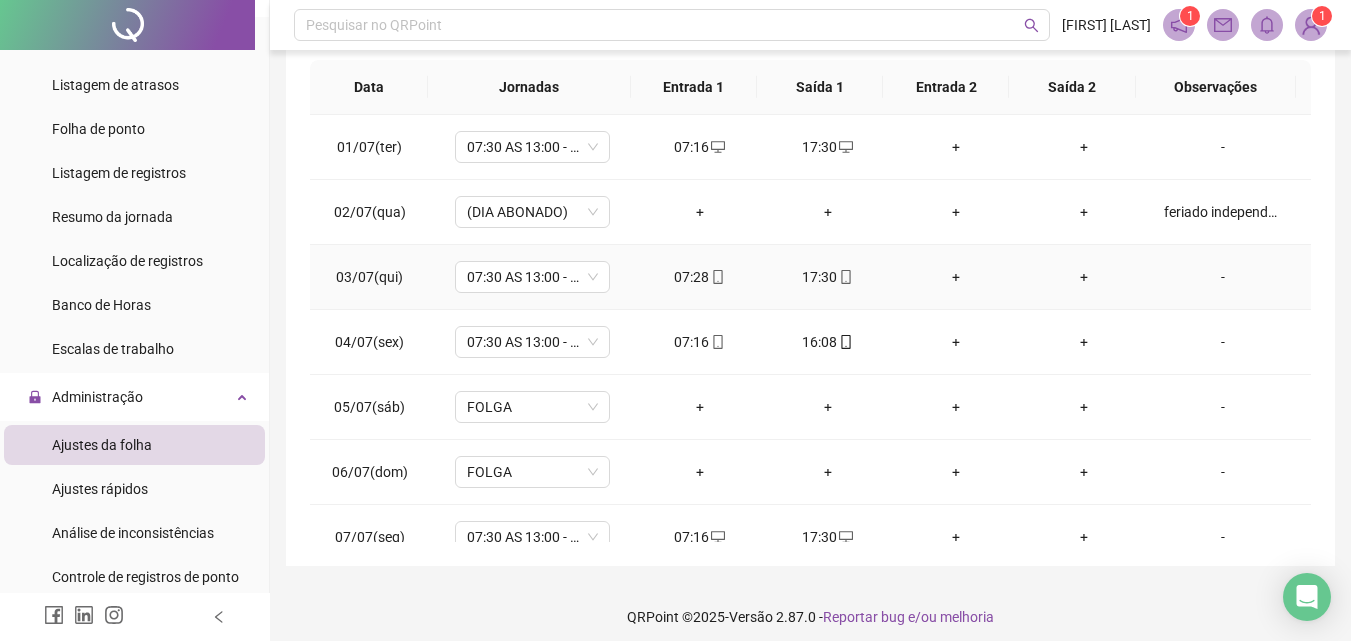 scroll, scrollTop: 381, scrollLeft: 0, axis: vertical 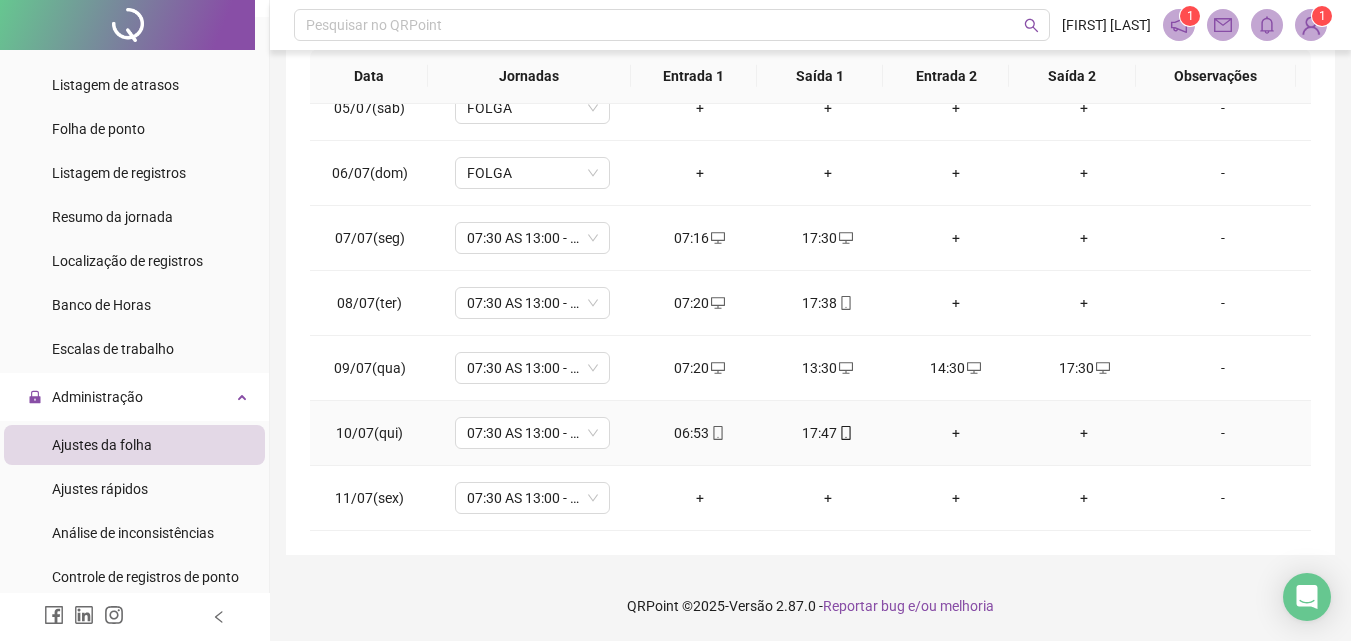 click on "+" at bounding box center (956, 433) 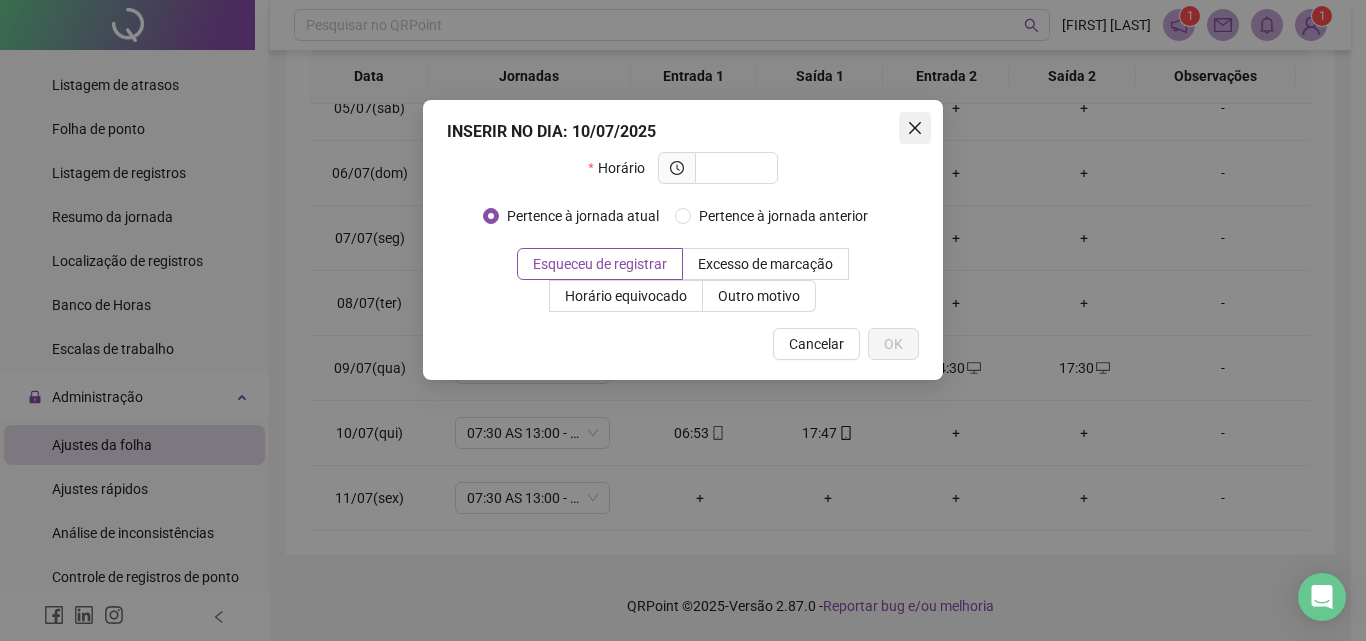 click 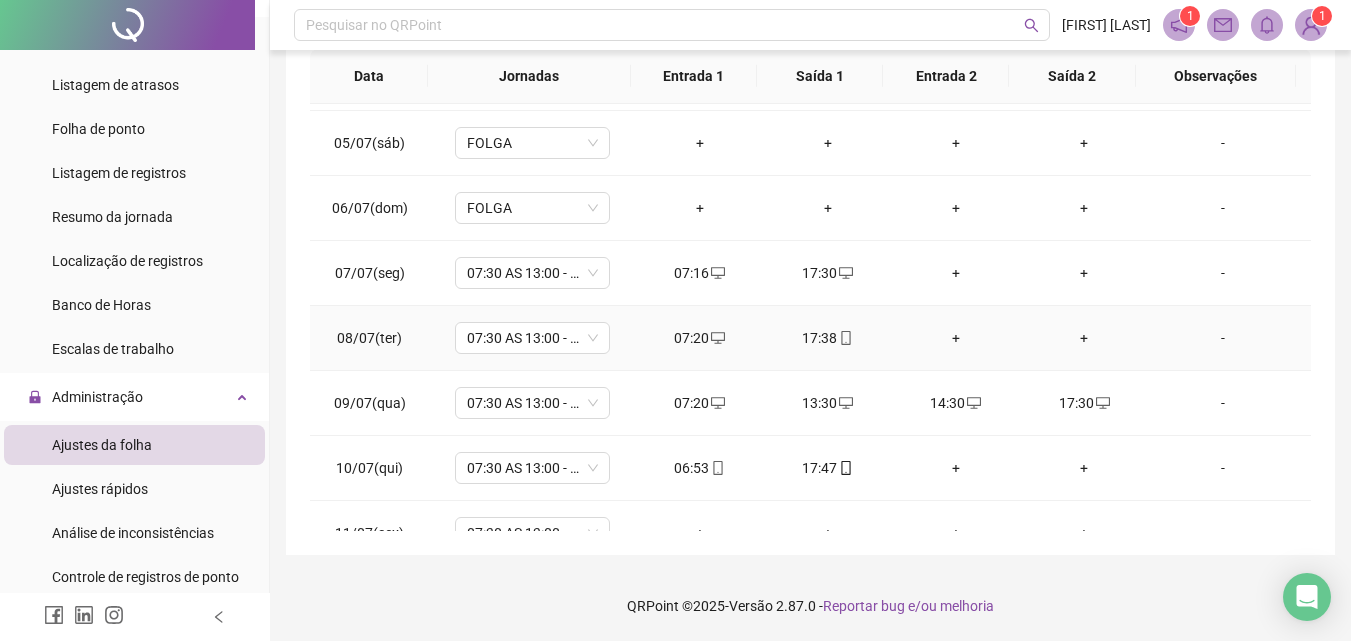 scroll, scrollTop: 288, scrollLeft: 0, axis: vertical 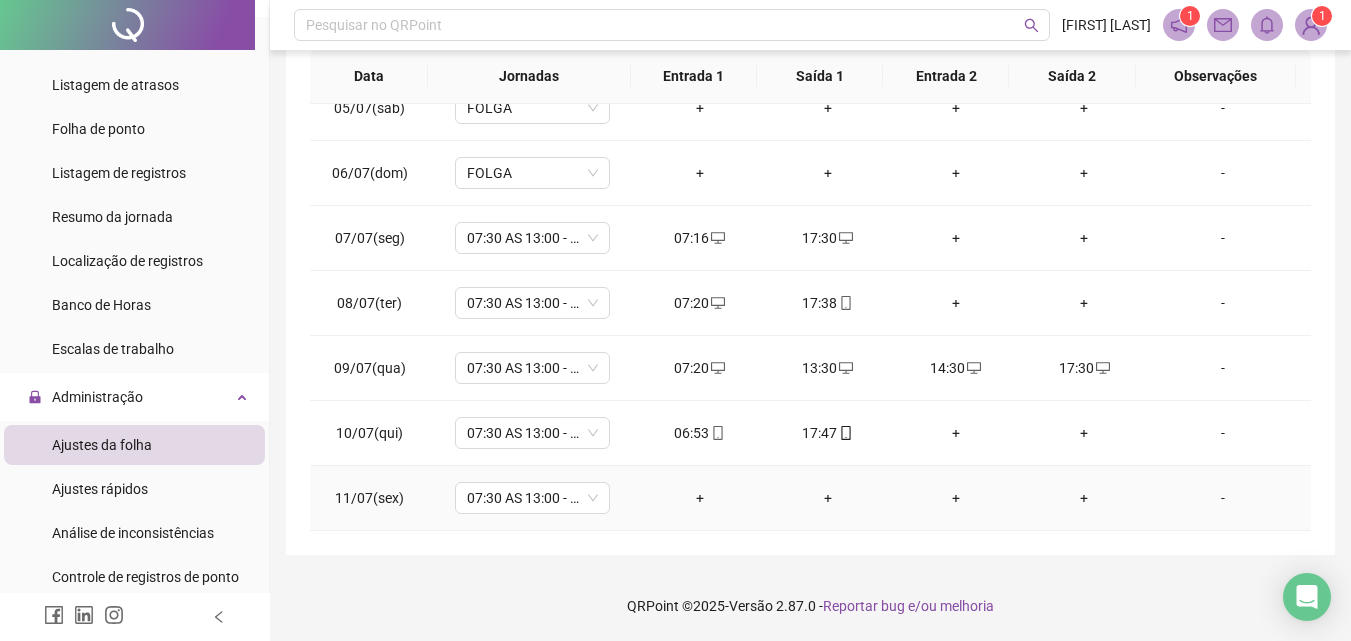 click on "+" at bounding box center [700, 498] 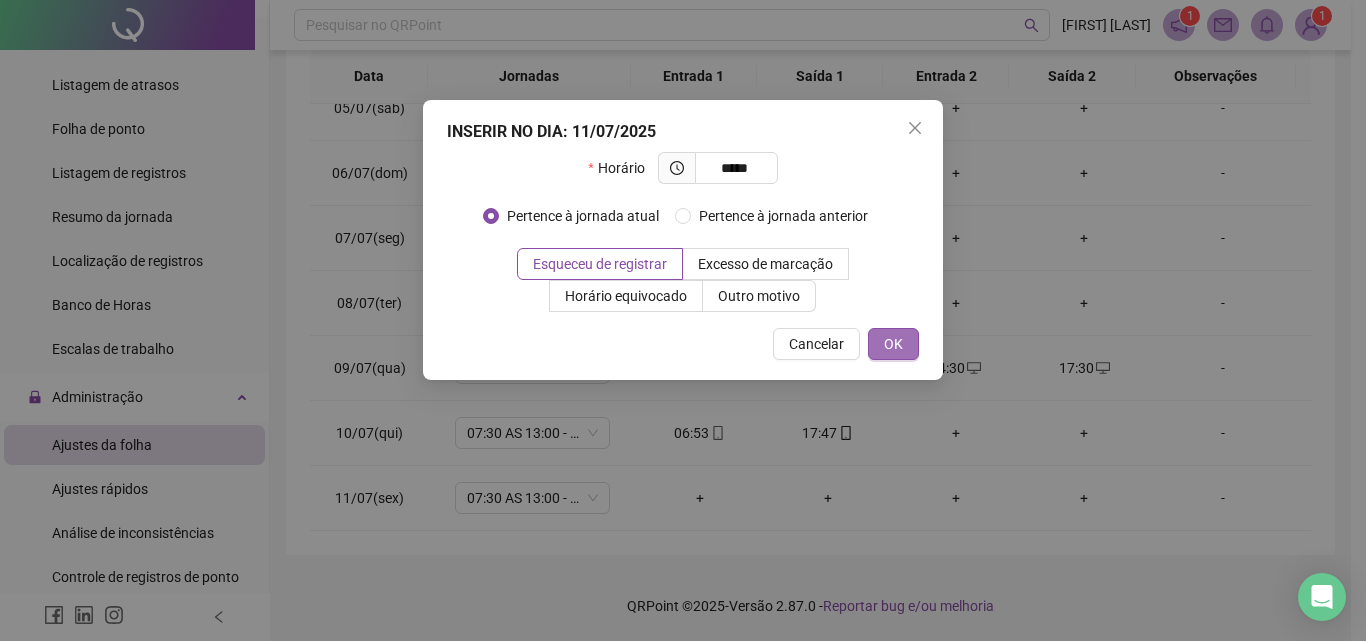 type on "*****" 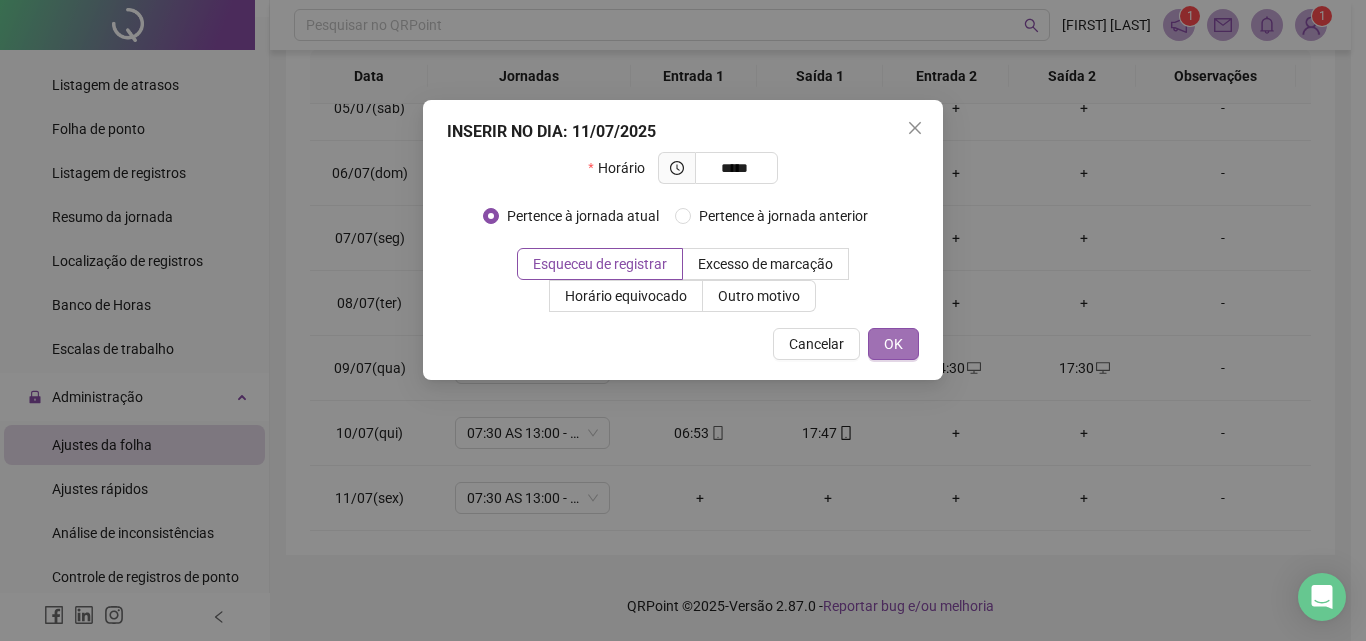 click on "OK" at bounding box center (893, 344) 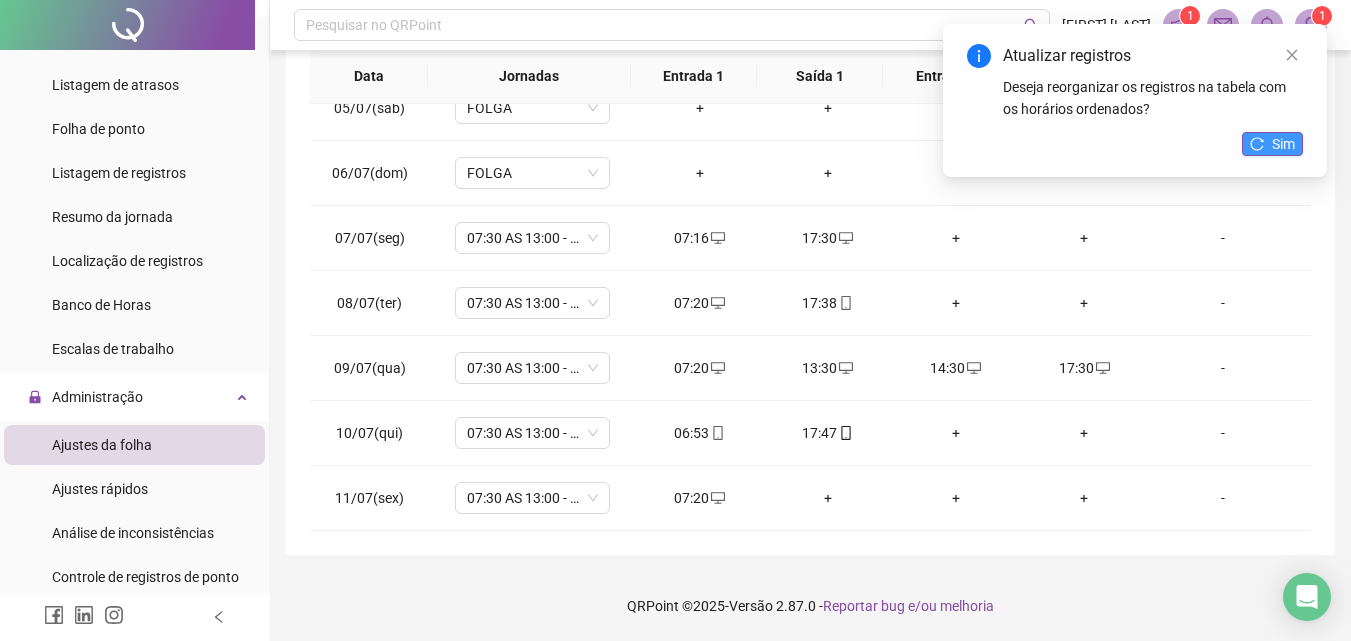 click on "Sim" at bounding box center [1283, 144] 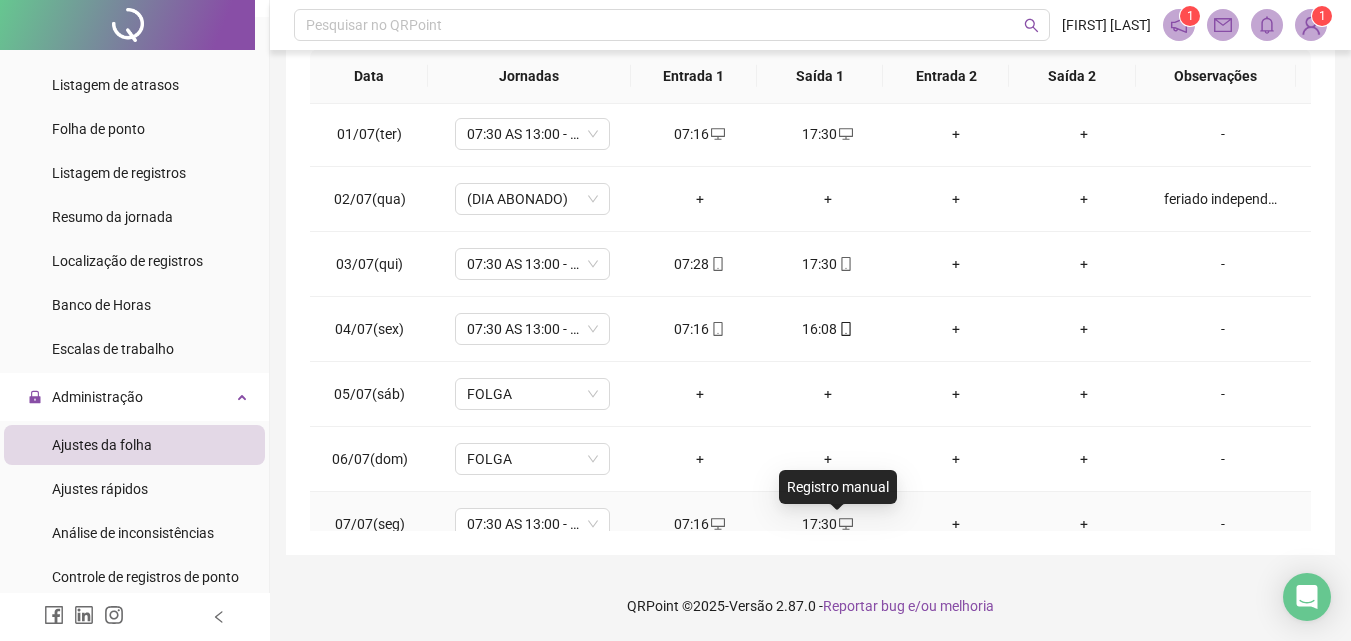 scroll, scrollTop: 0, scrollLeft: 0, axis: both 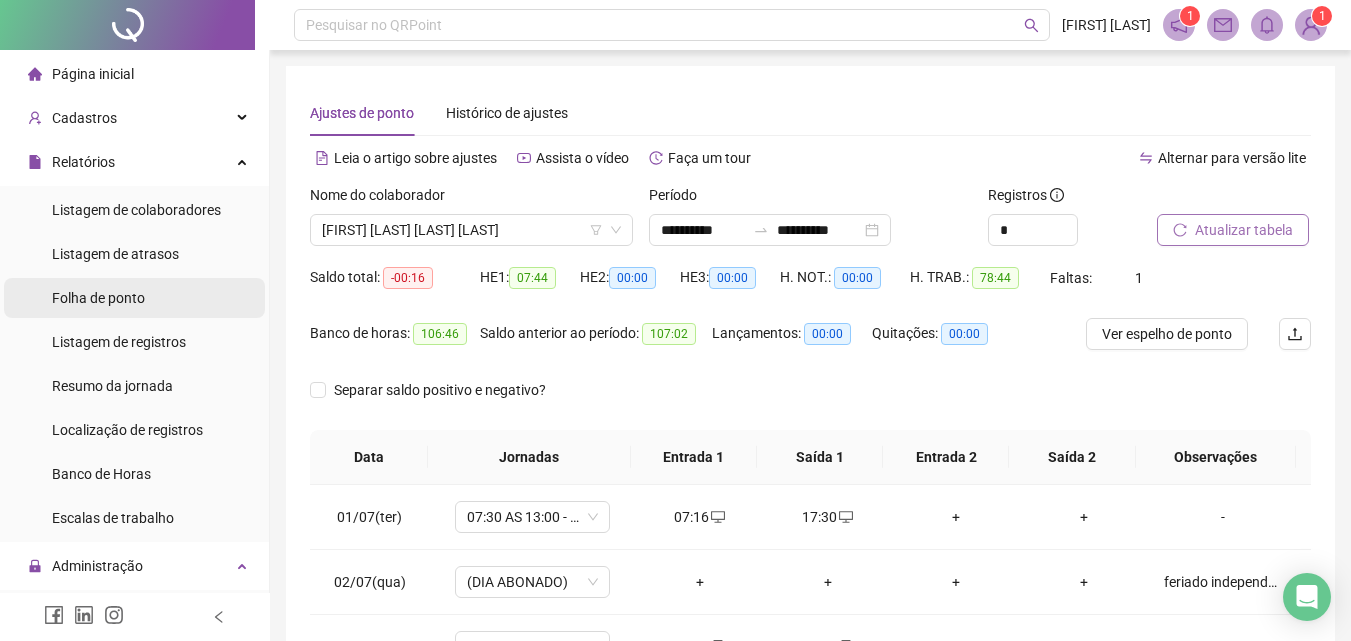 click on "Folha de ponto" at bounding box center [98, 298] 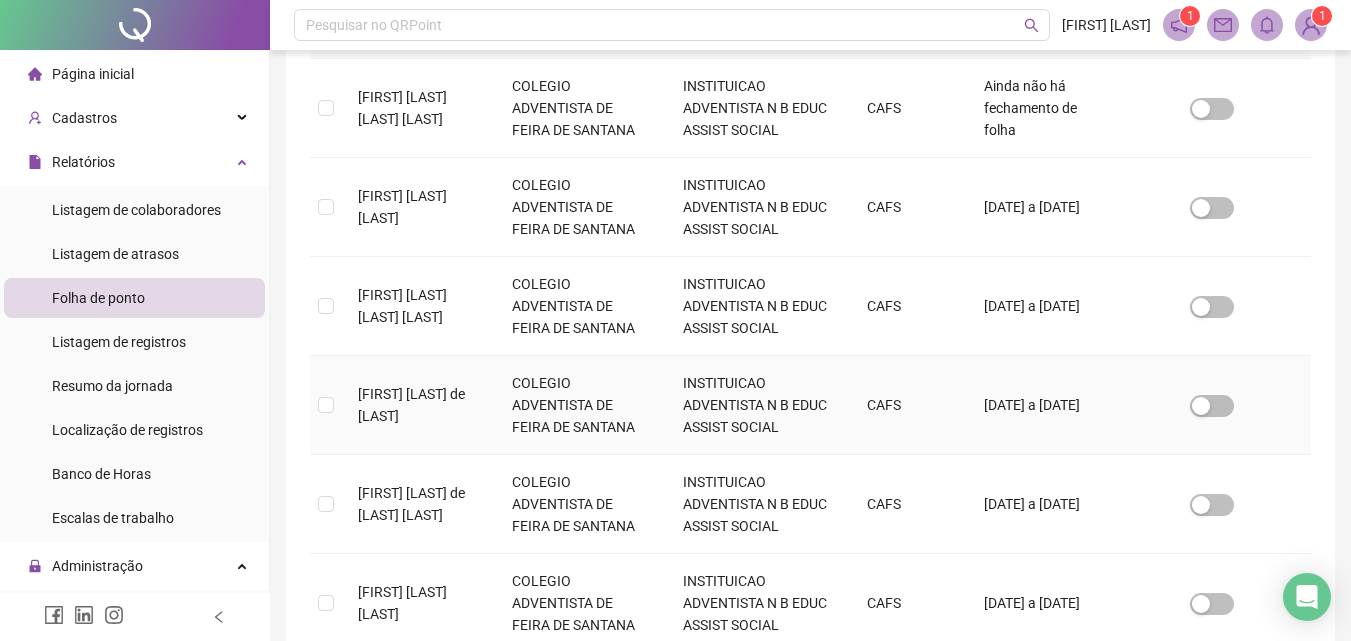 scroll, scrollTop: 0, scrollLeft: 0, axis: both 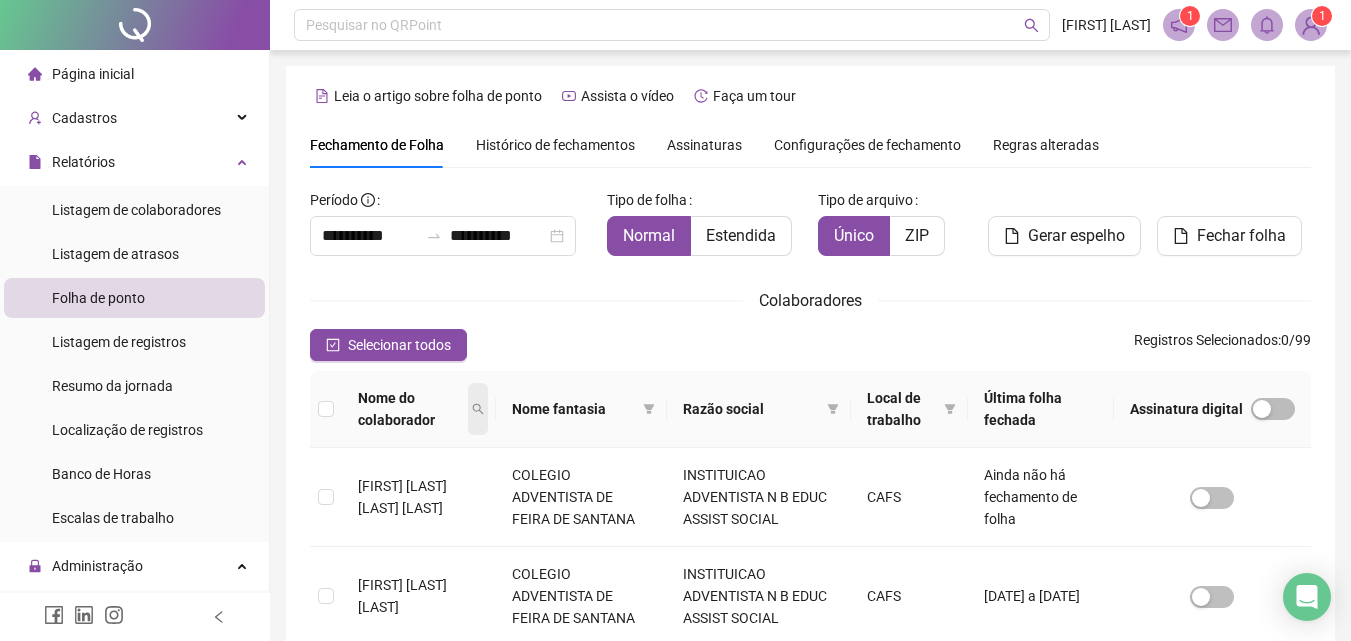 click at bounding box center [478, 409] 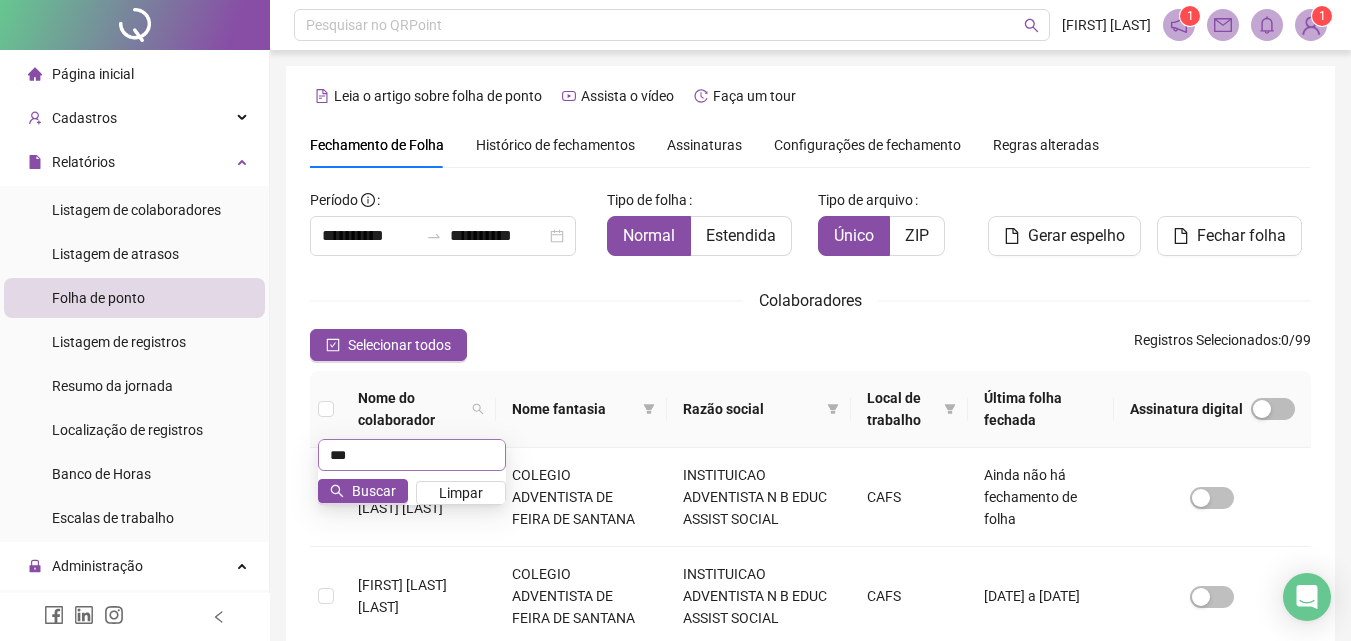 type on "***" 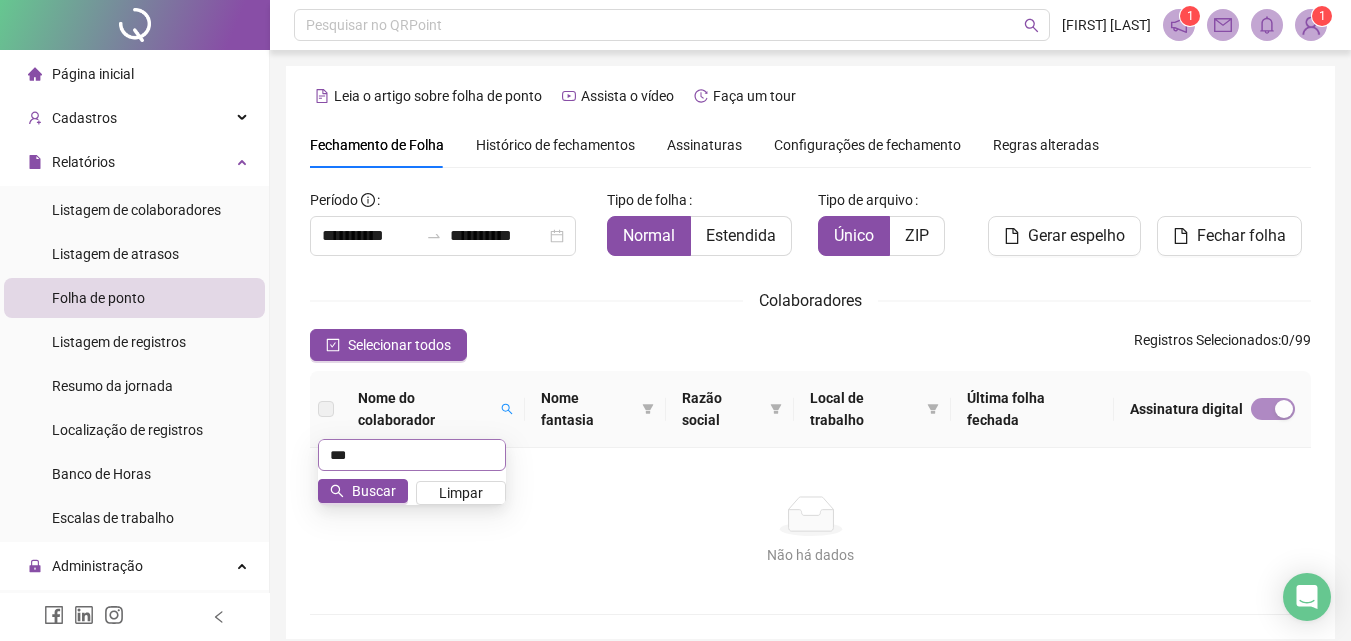 scroll, scrollTop: 84, scrollLeft: 0, axis: vertical 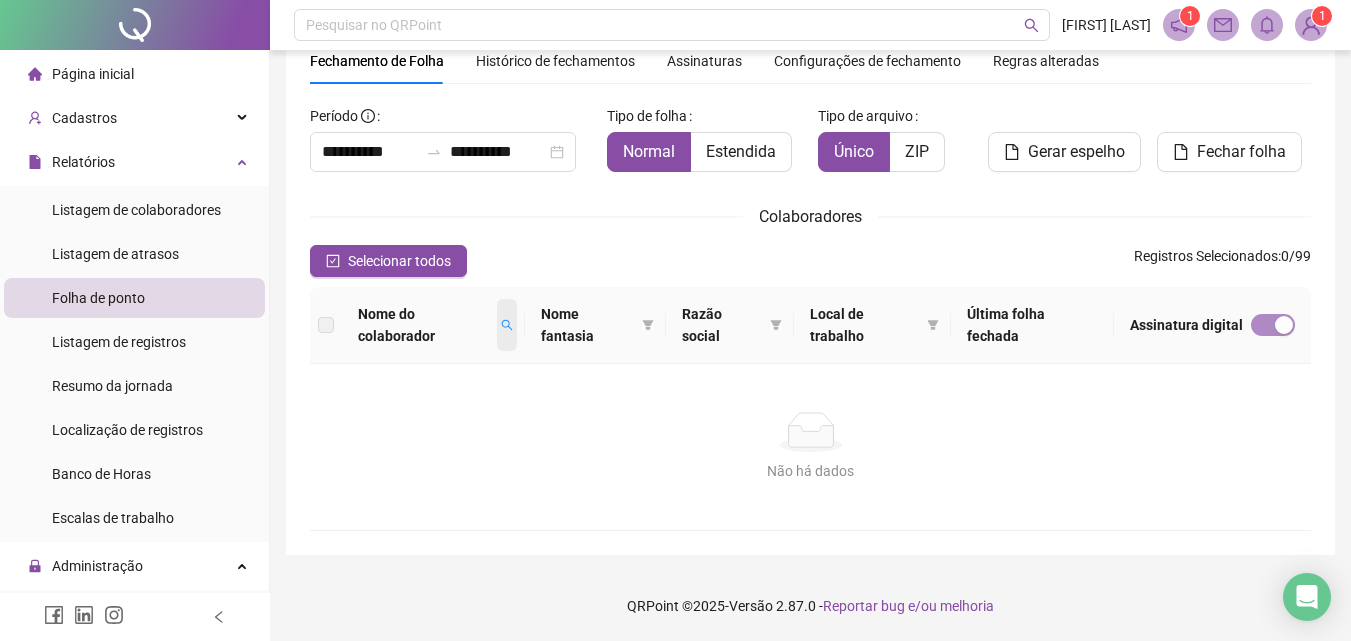 click at bounding box center (507, 325) 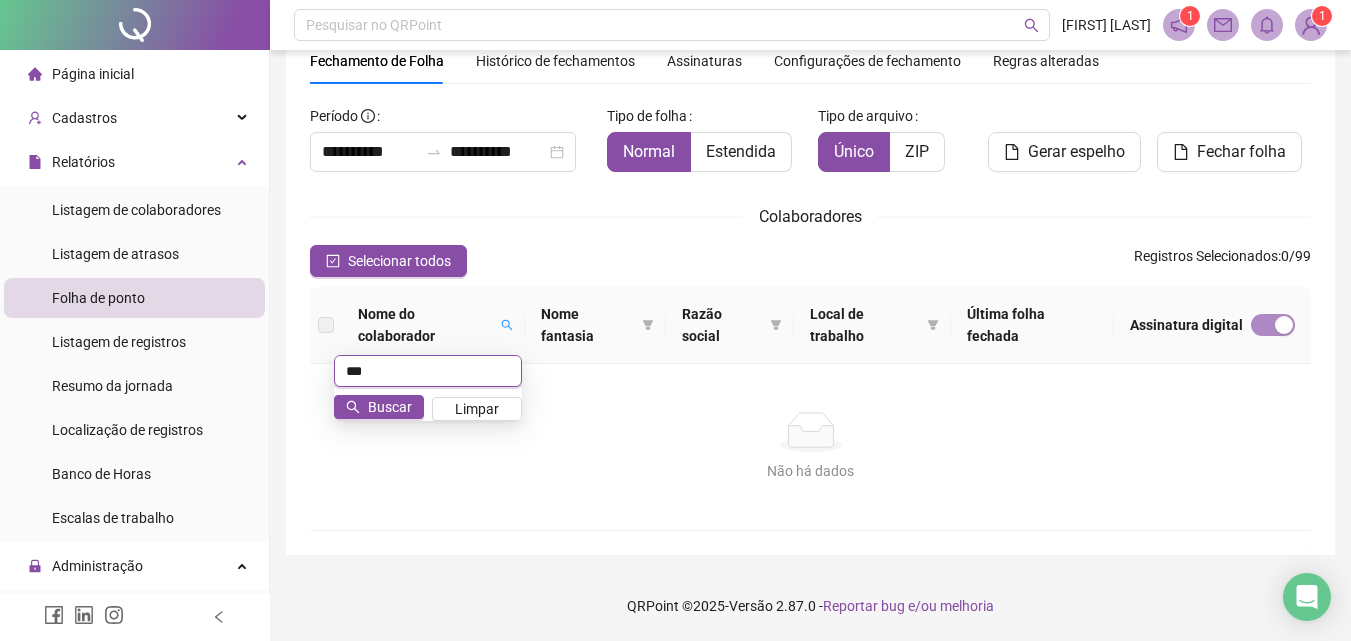 type on "***" 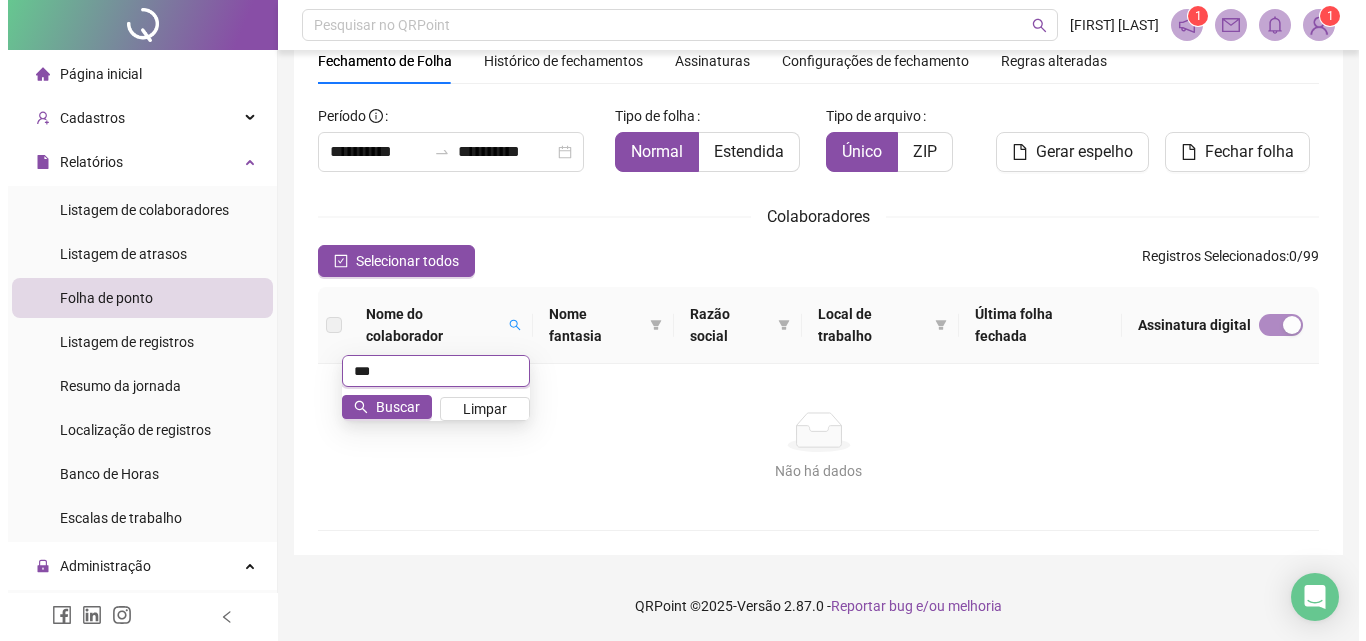 scroll, scrollTop: 80, scrollLeft: 0, axis: vertical 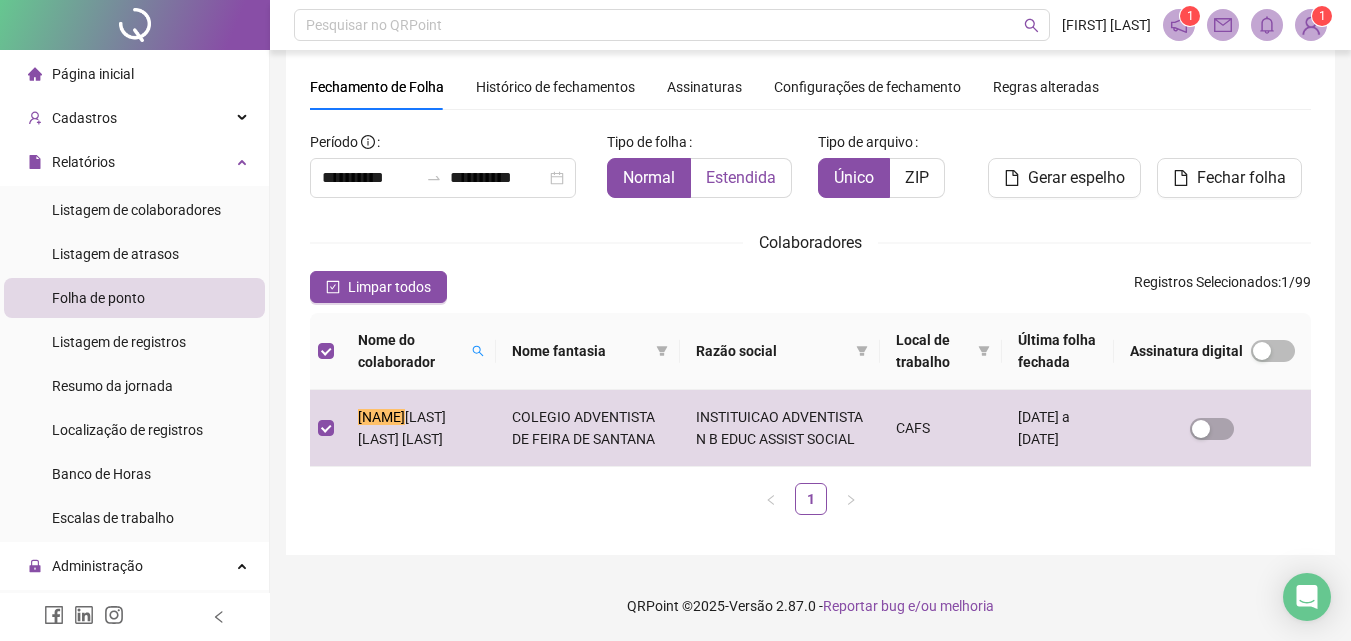 click on "Estendida" at bounding box center [741, 177] 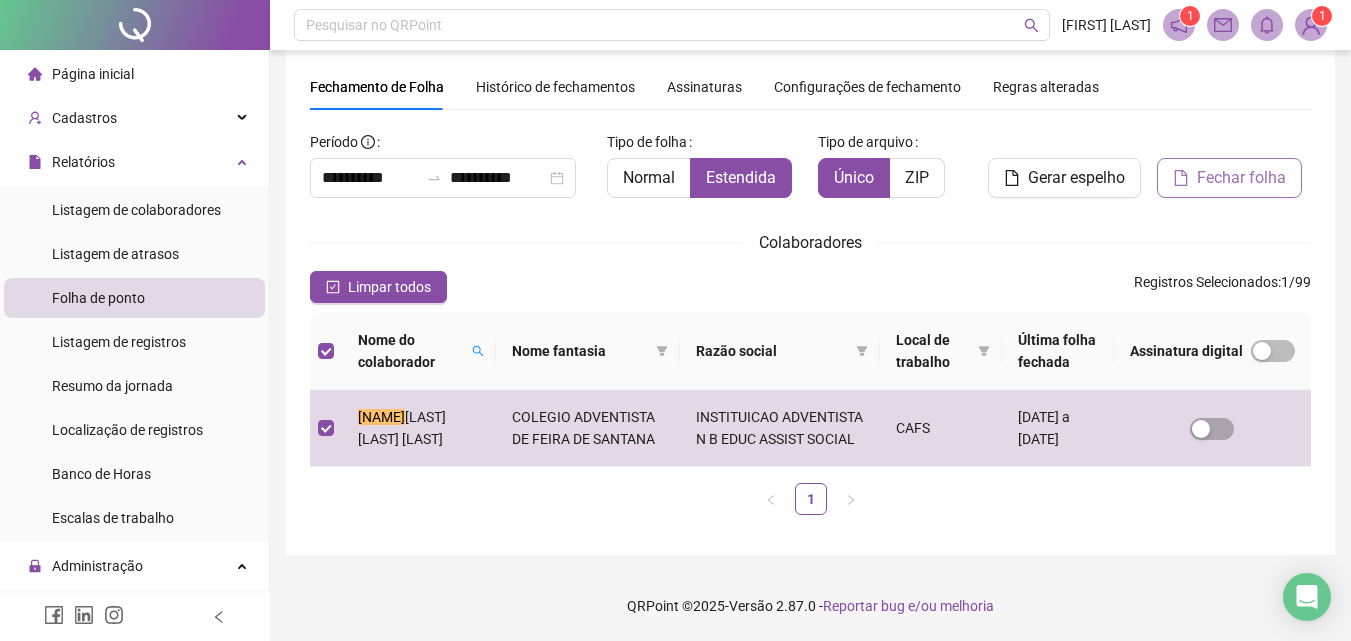 click on "Fechar folha" at bounding box center [1241, 178] 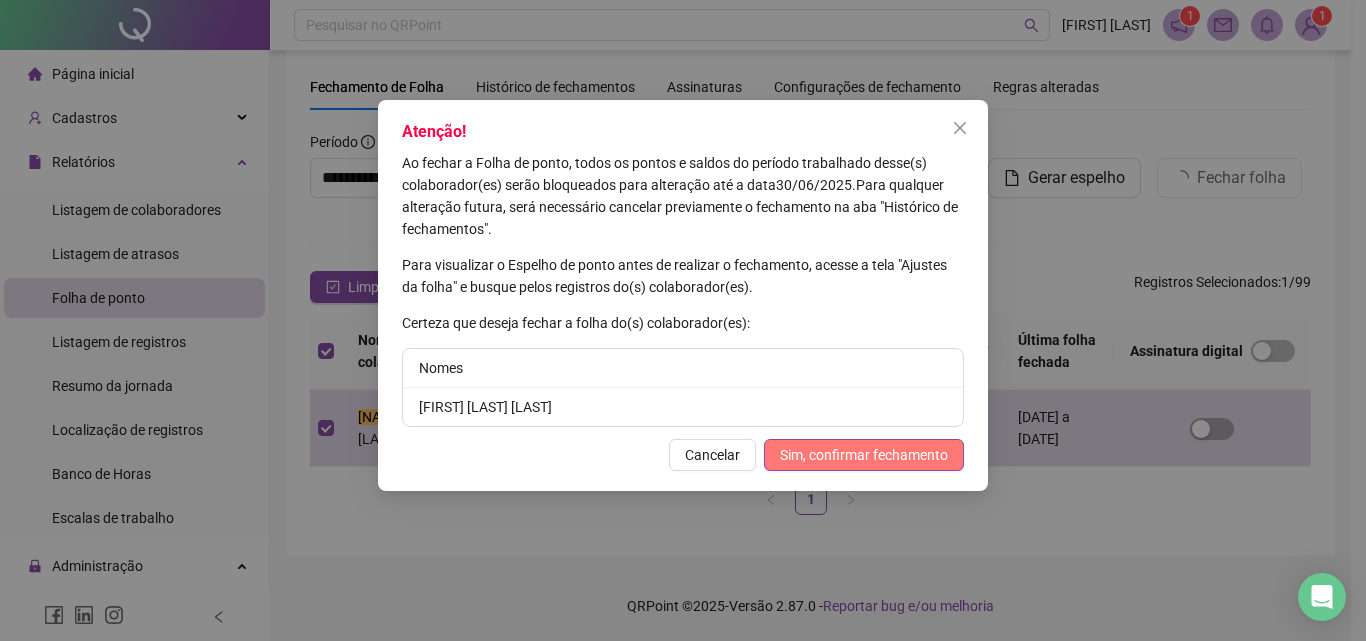 click on "Sim, confirmar fechamento" at bounding box center [864, 455] 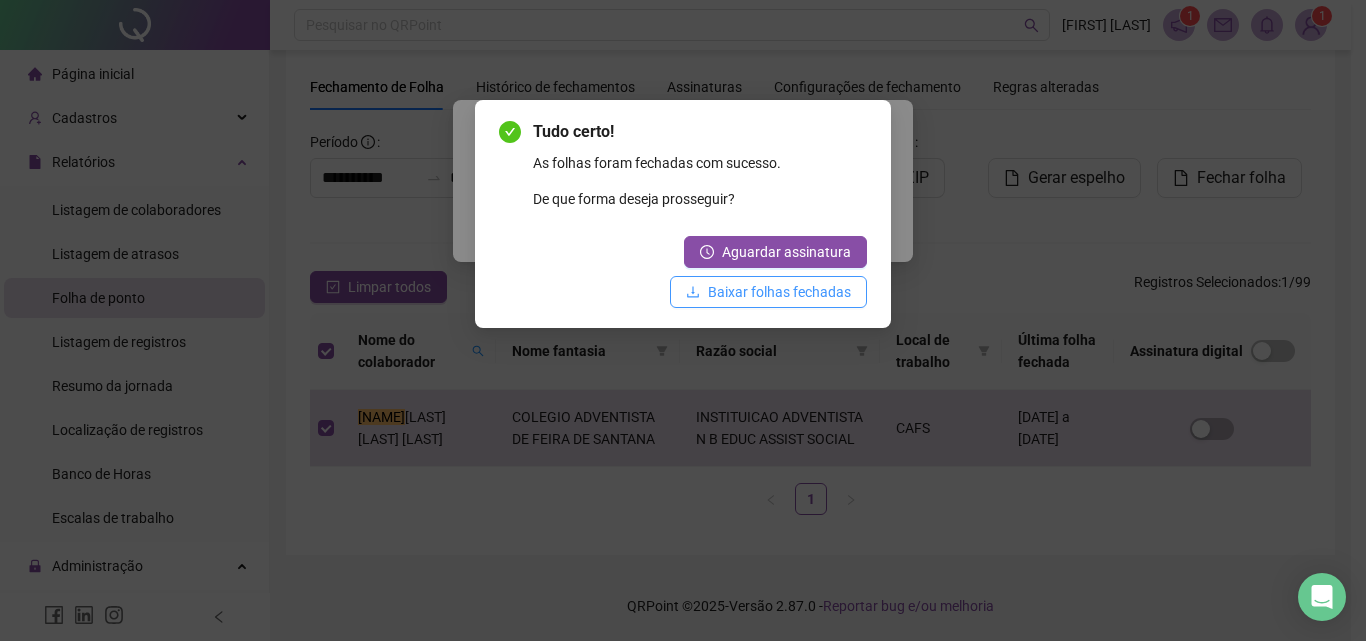 click on "Baixar folhas fechadas" at bounding box center [768, 292] 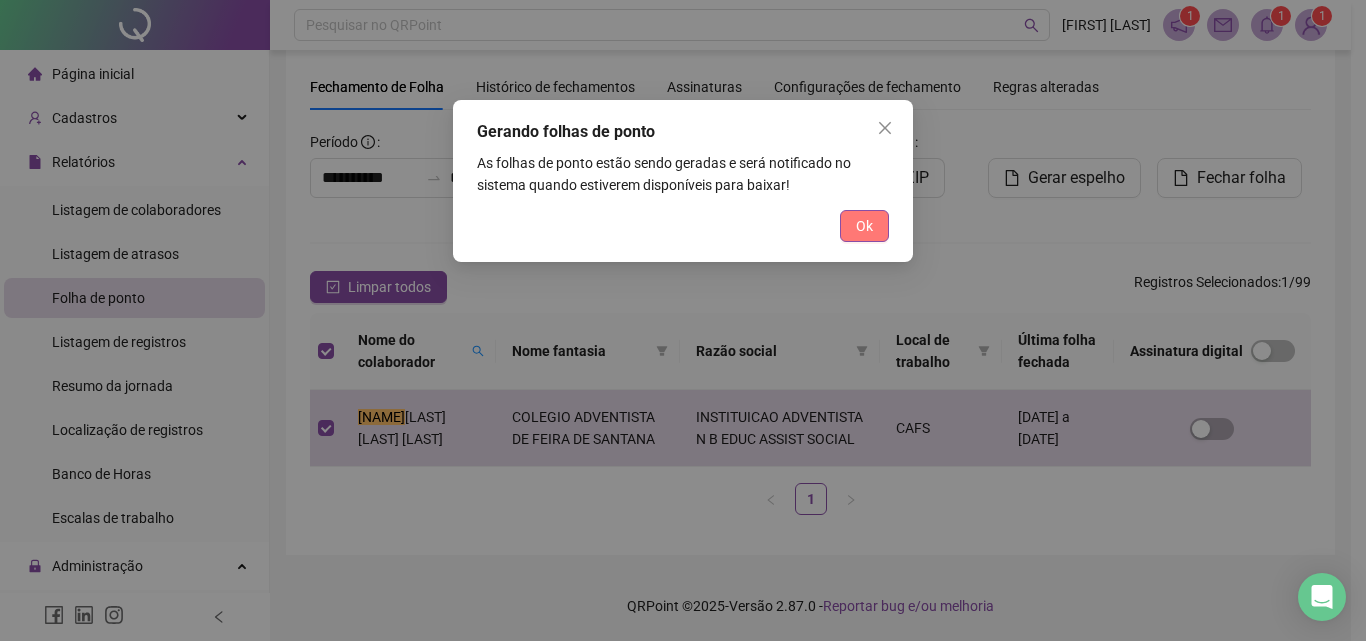 click on "Ok" at bounding box center (864, 226) 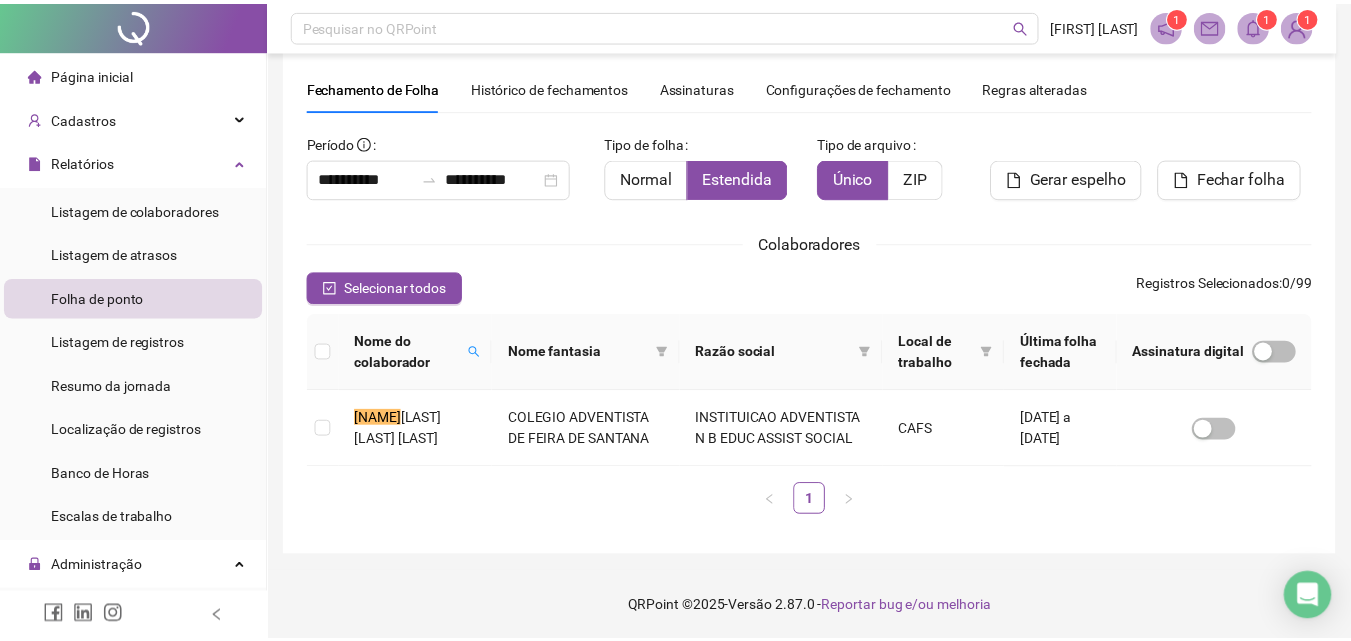 scroll, scrollTop: 58, scrollLeft: 0, axis: vertical 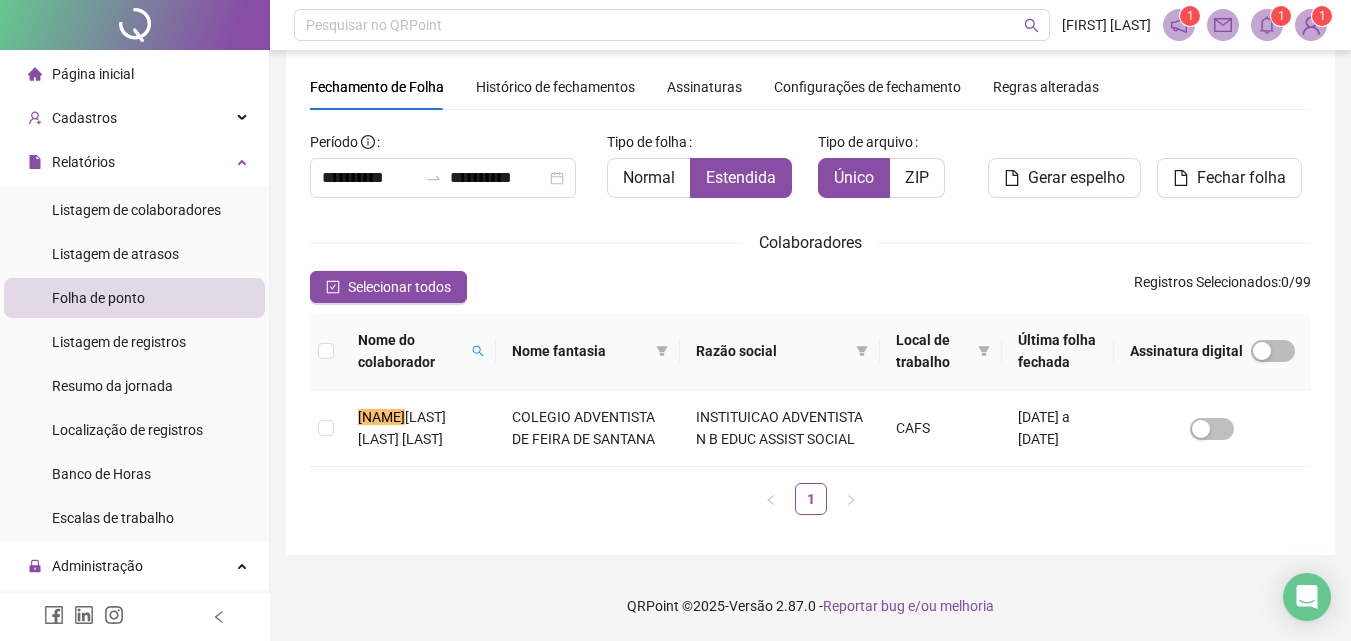 click 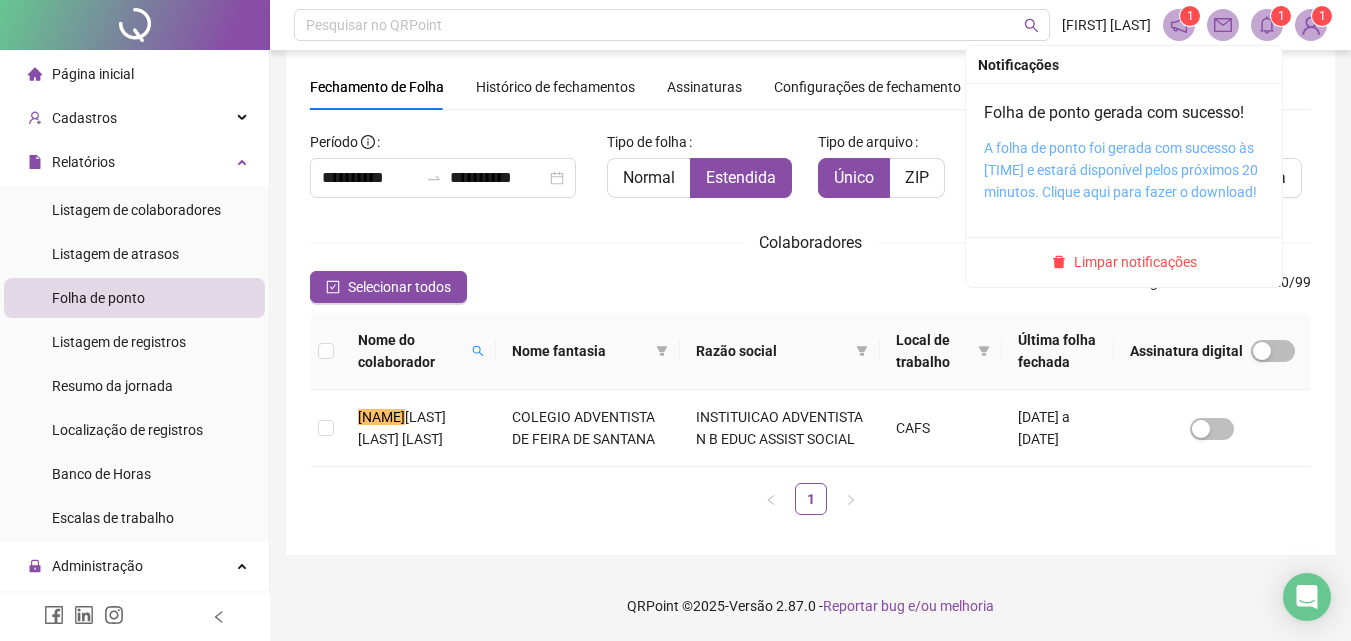 click on "A folha de ponto foi gerada com sucesso às [TIME] e estará disponível pelos próximos 20 minutos.
Clique aqui para fazer o download!" at bounding box center [1121, 170] 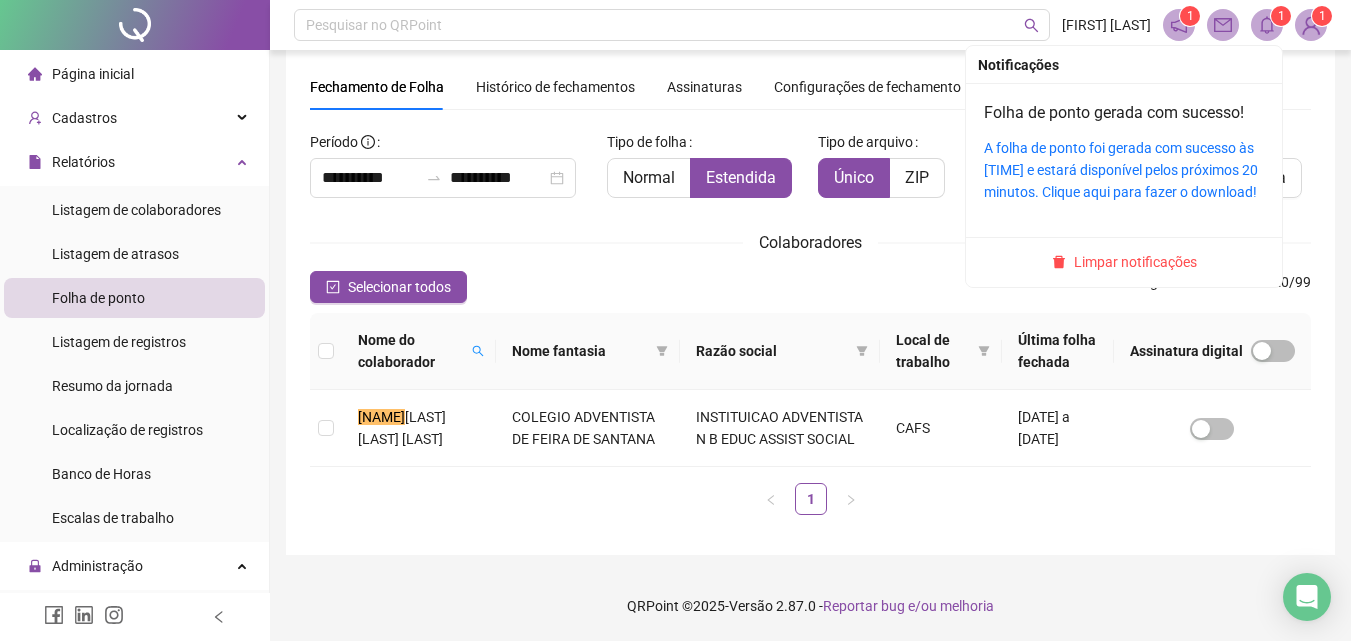 click 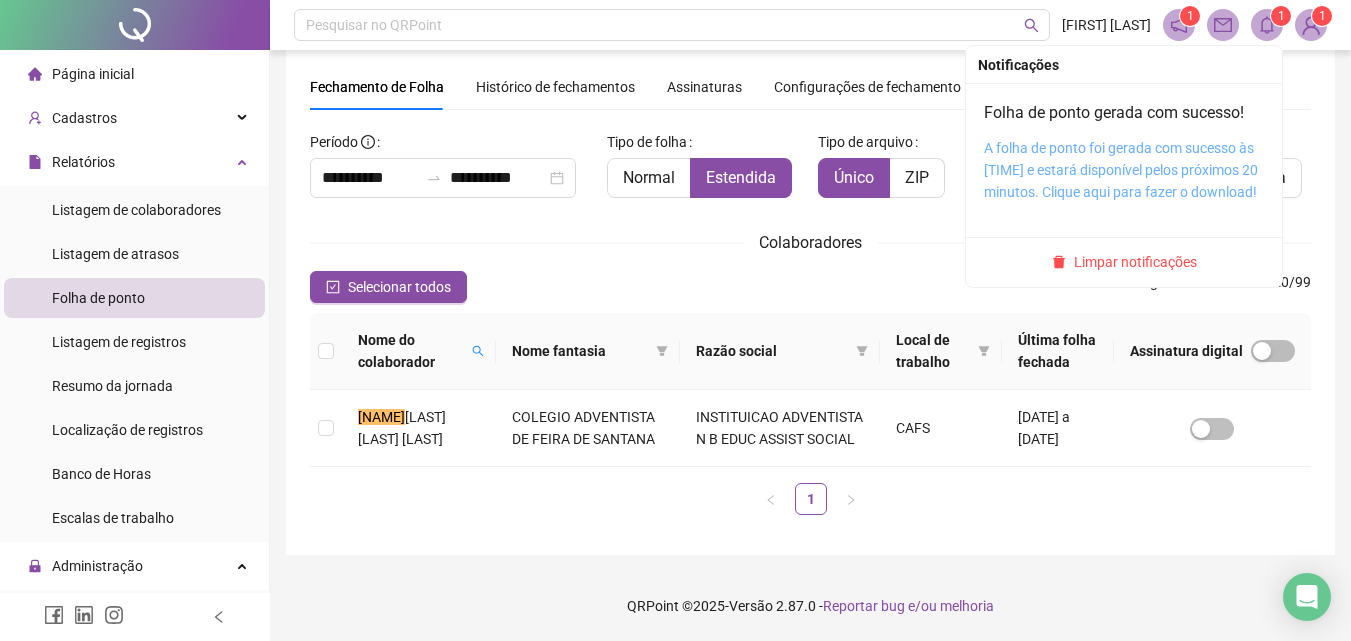 click on "A folha de ponto foi gerada com sucesso às [TIME] e estará disponível pelos próximos 20 minutos.
Clique aqui para fazer o download!" at bounding box center [1121, 170] 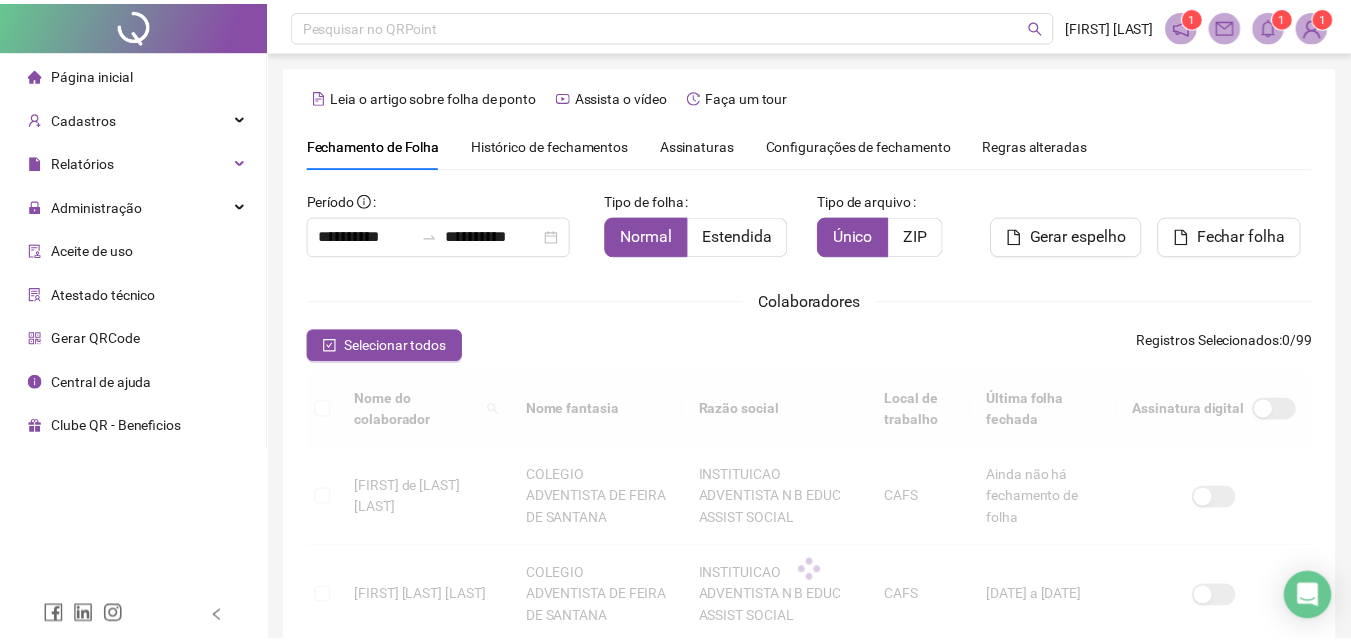 scroll, scrollTop: 89, scrollLeft: 0, axis: vertical 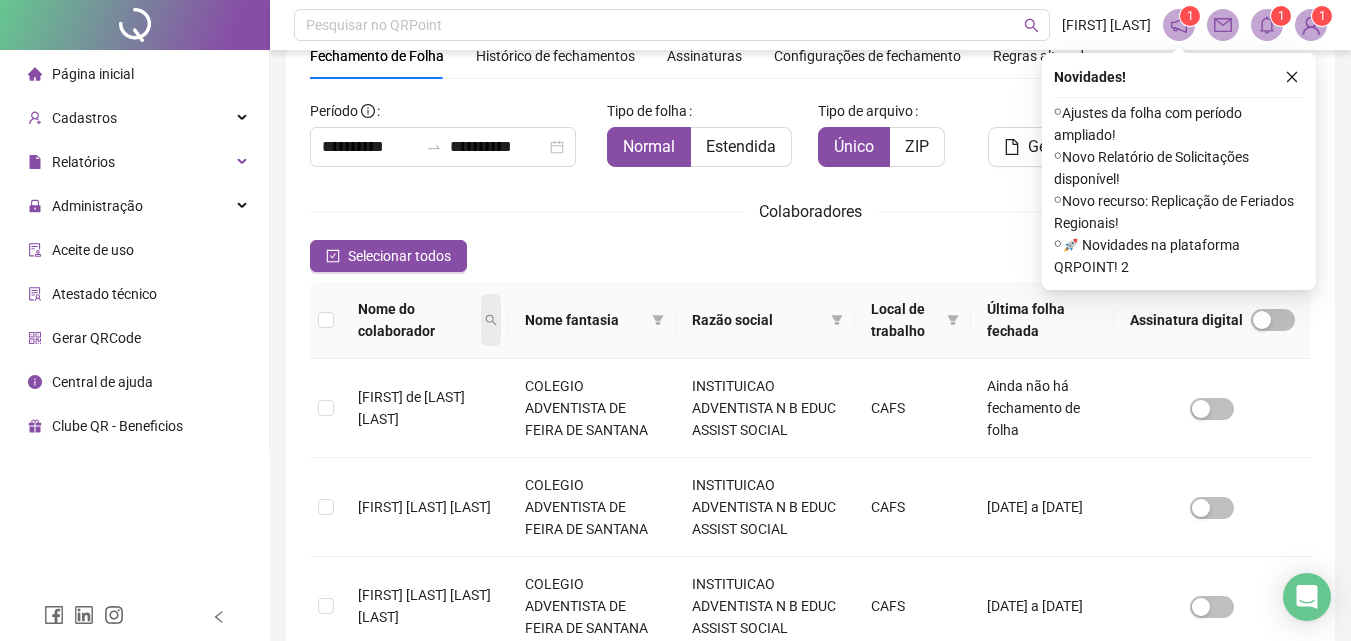 click at bounding box center [491, 320] 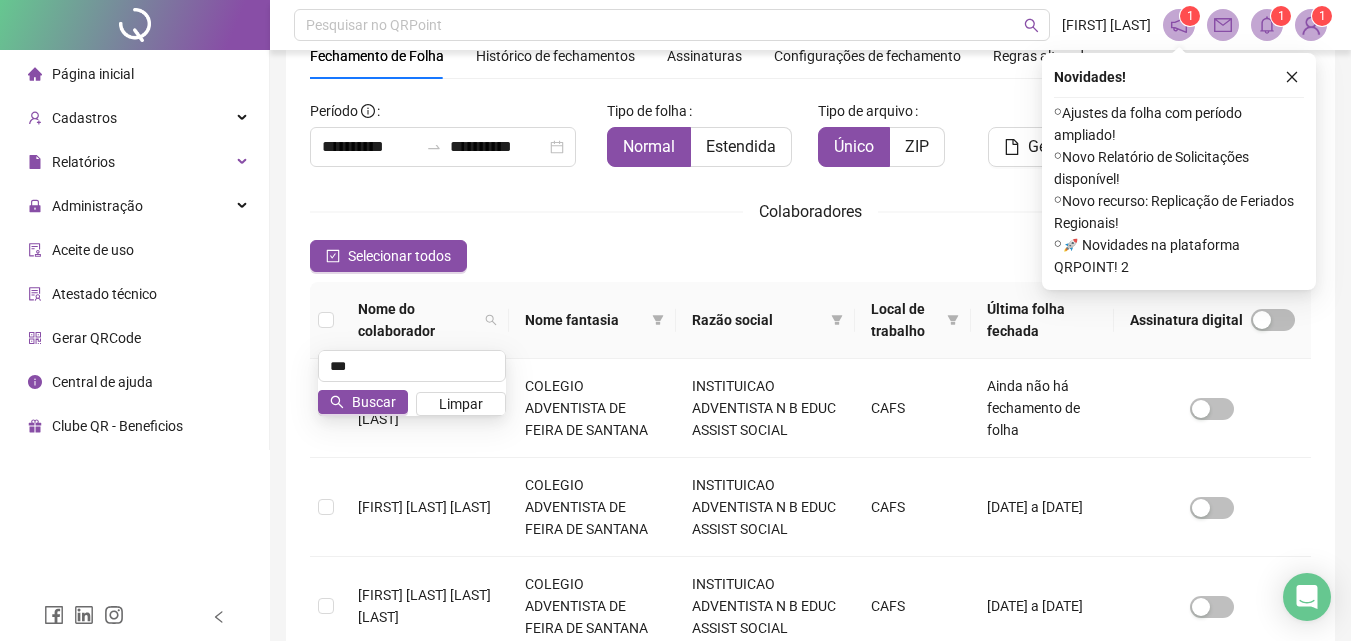 type on "***" 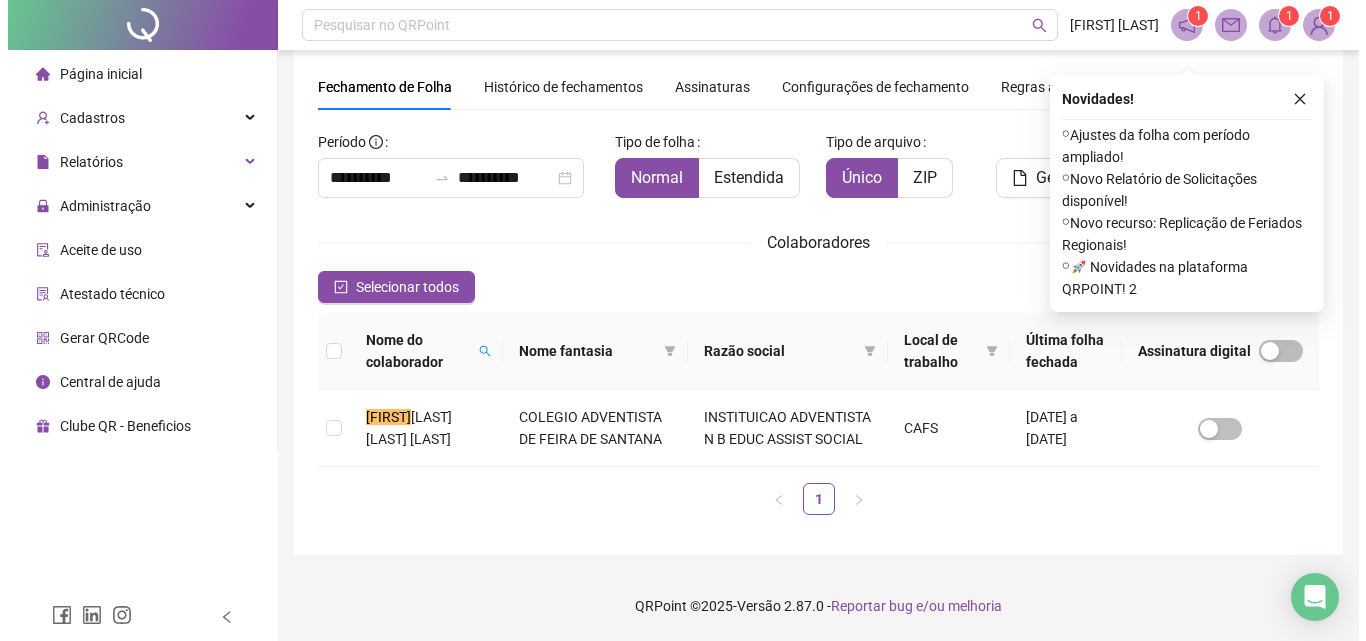 scroll, scrollTop: 80, scrollLeft: 0, axis: vertical 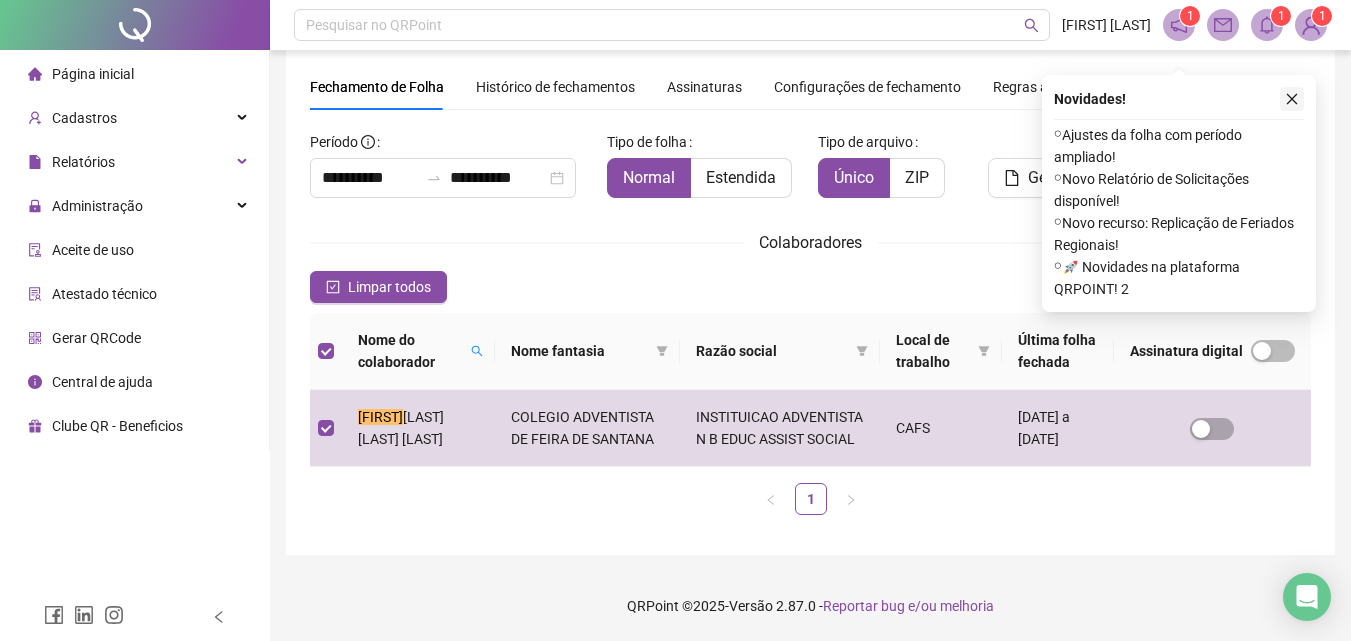 click 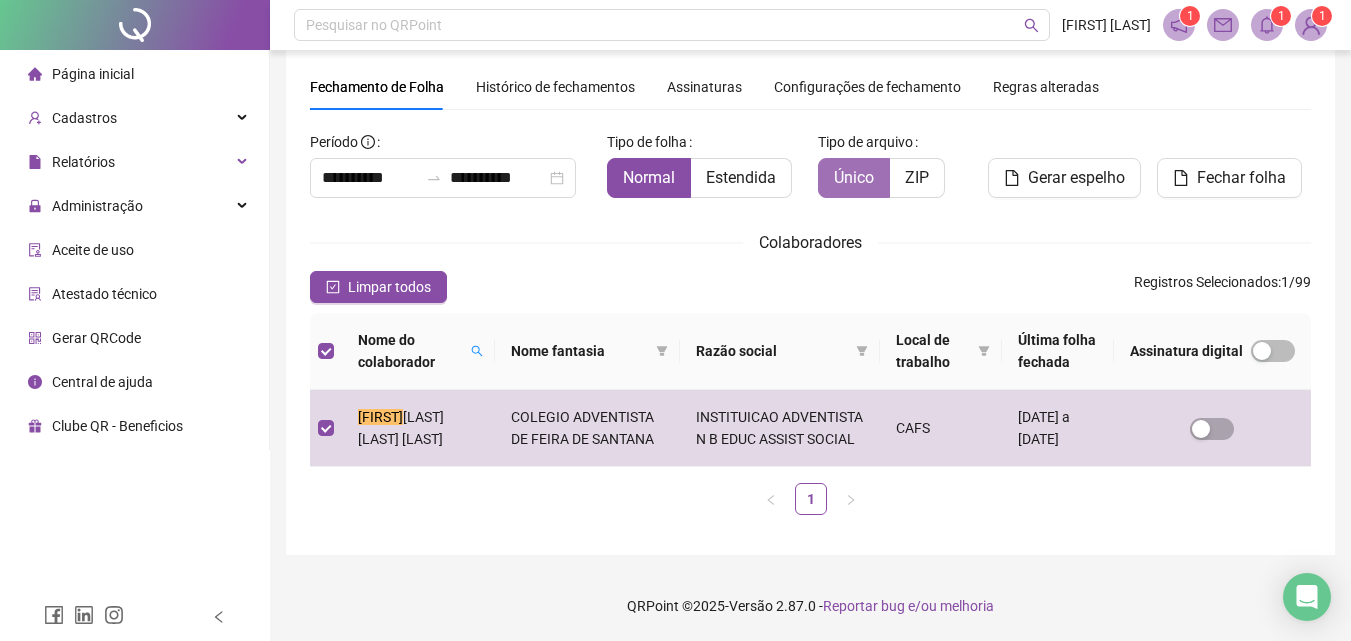 drag, startPoint x: 748, startPoint y: 143, endPoint x: 861, endPoint y: 142, distance: 113.004425 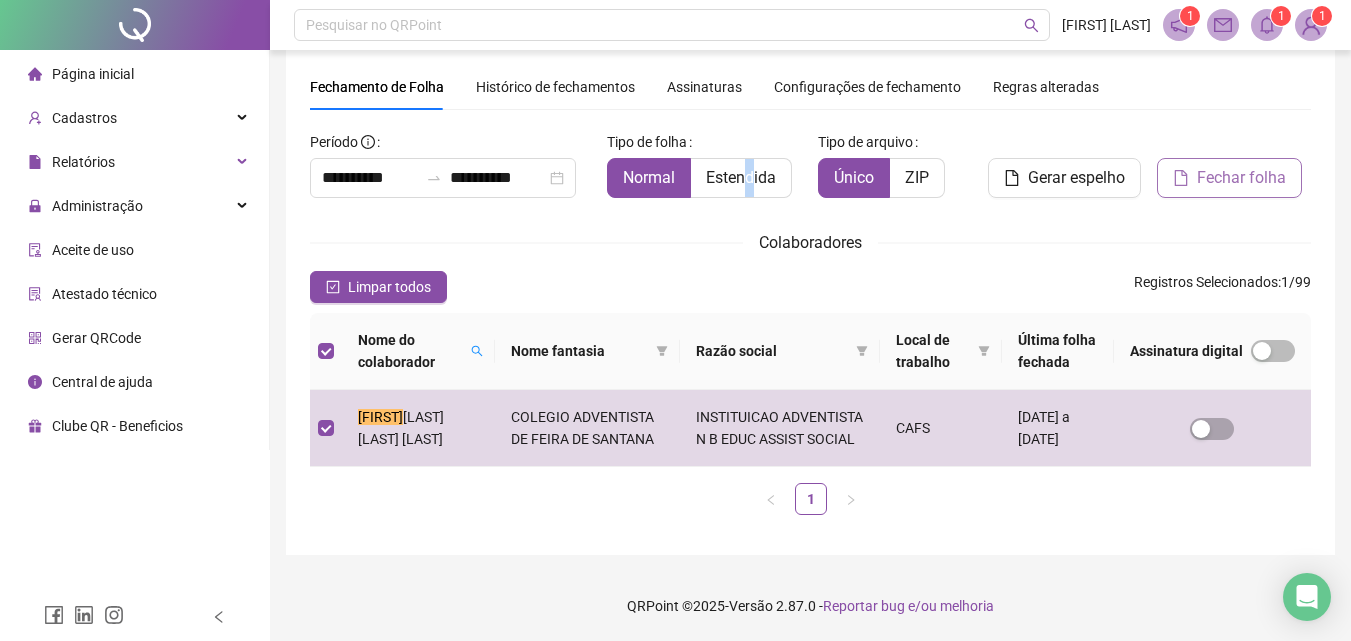 click on "Fechar folha" at bounding box center (1229, 178) 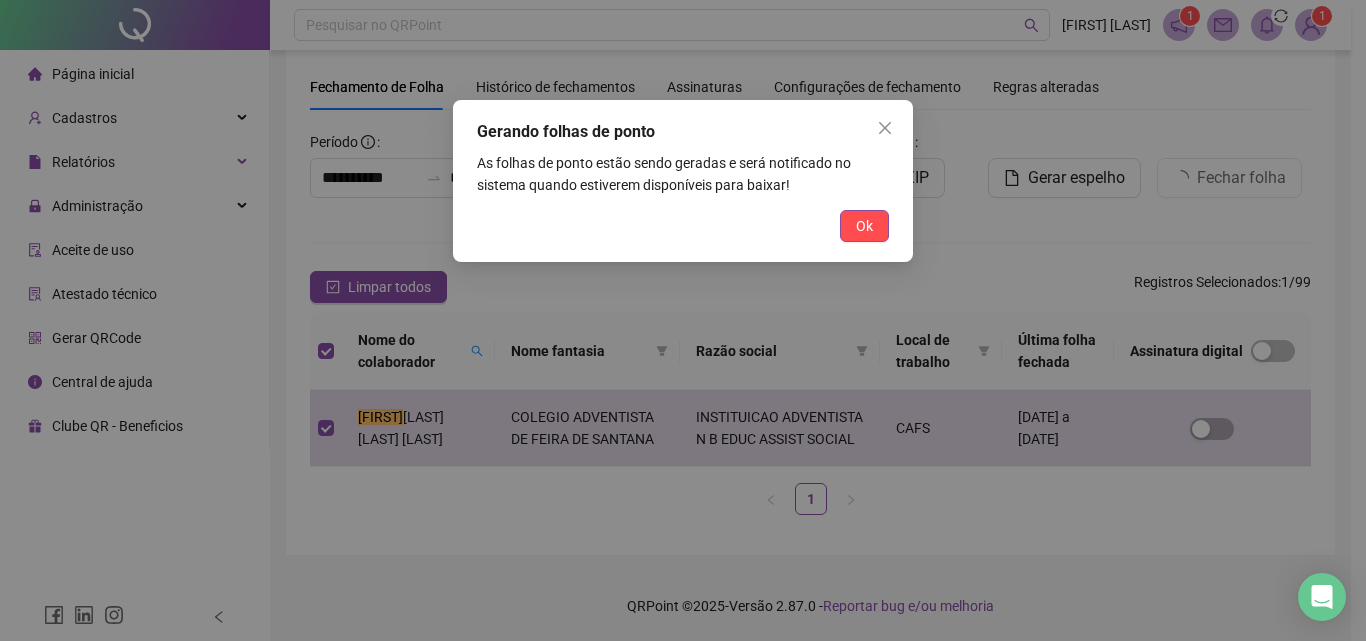 drag, startPoint x: 885, startPoint y: 224, endPoint x: 783, endPoint y: 171, distance: 114.947815 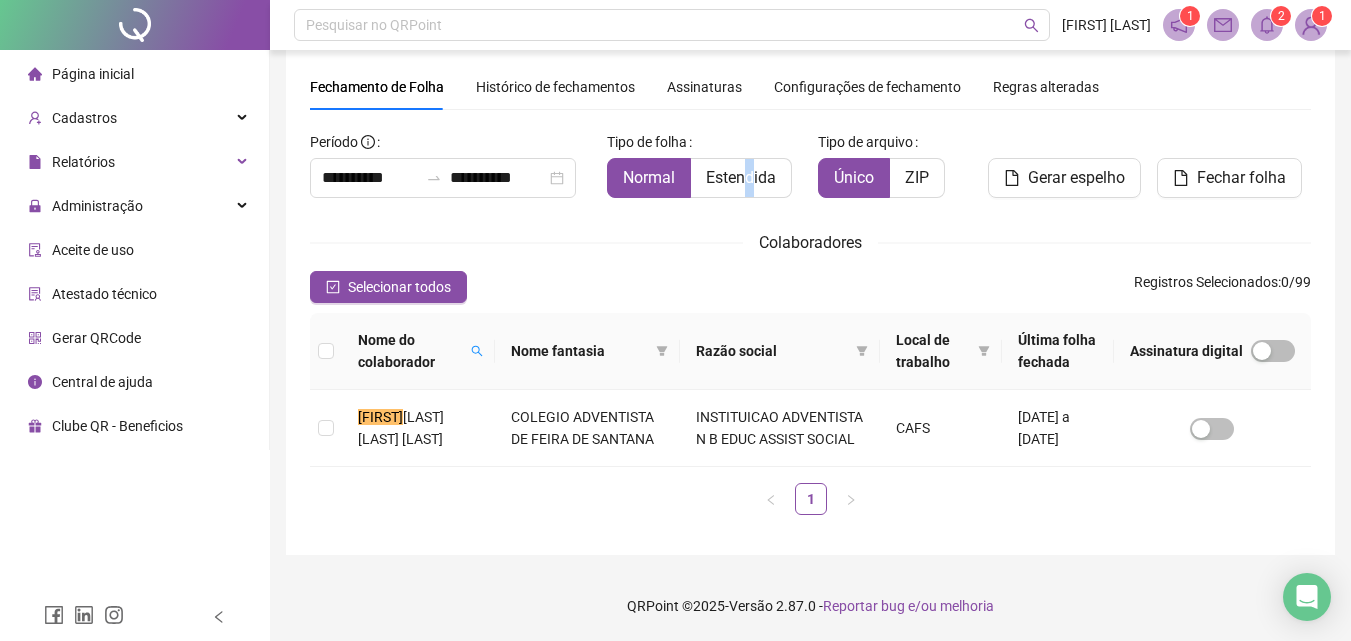 scroll, scrollTop: 80, scrollLeft: 0, axis: vertical 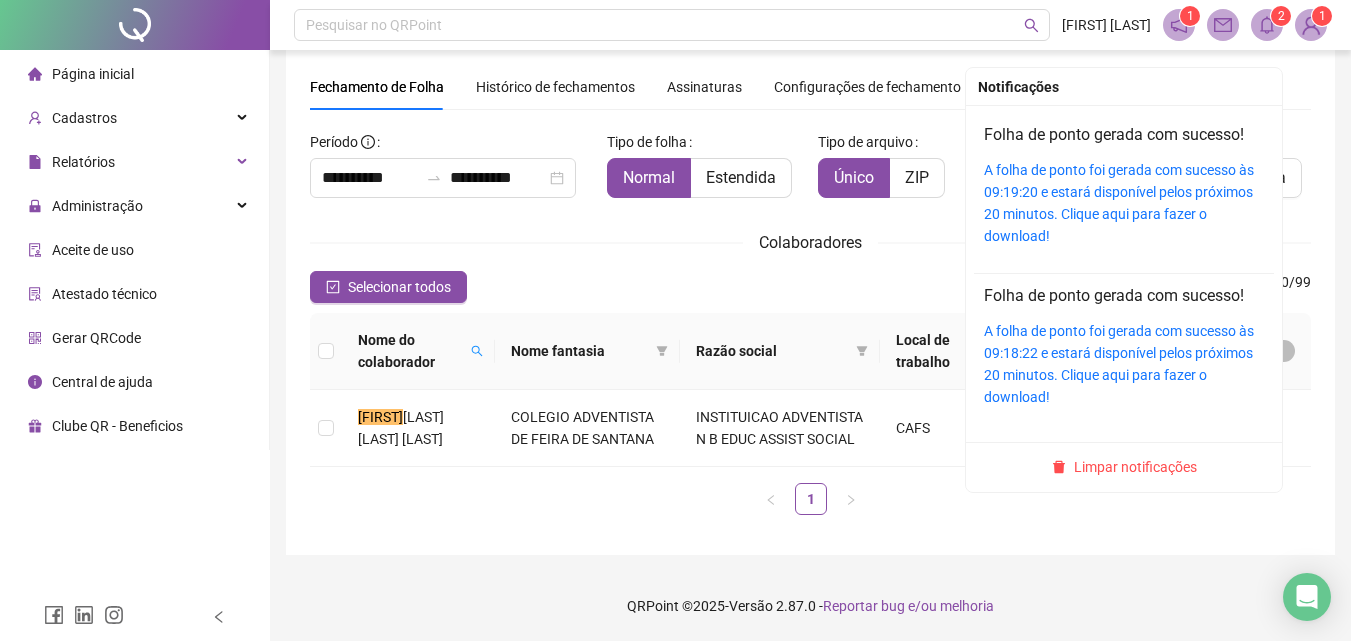 click 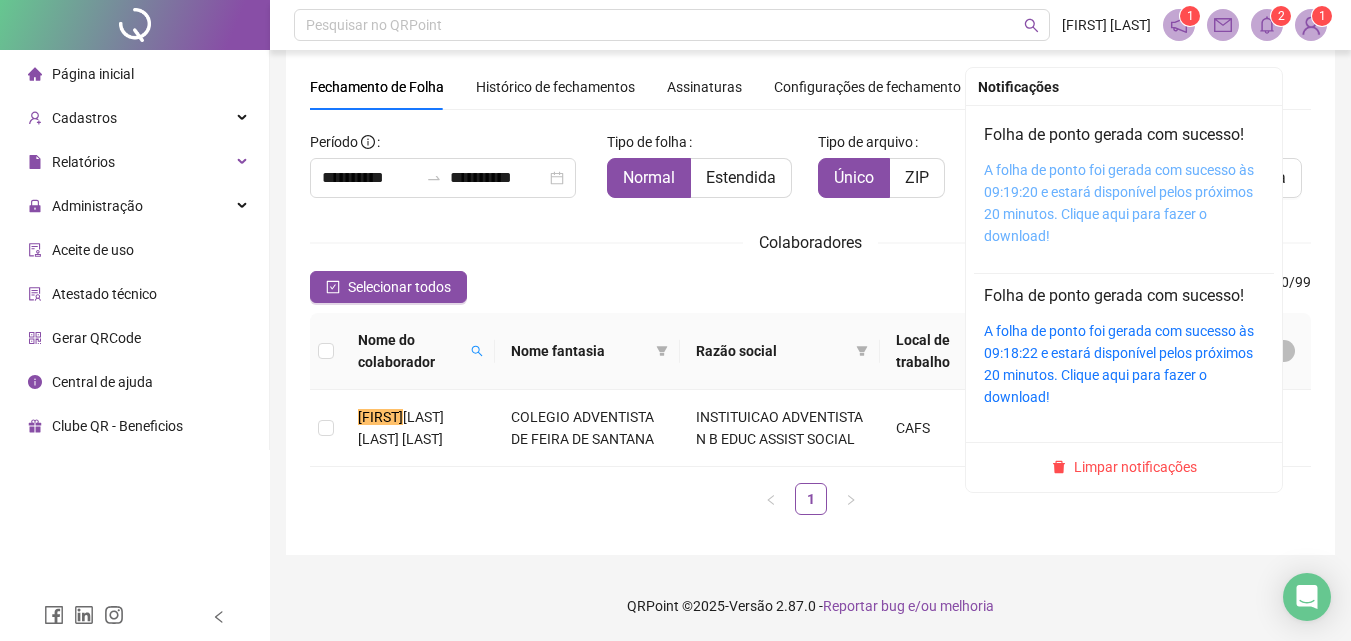 click on "A folha de ponto foi gerada com sucesso às 09:19:20 e estará disponível pelos próximos 20 minutos.
Clique aqui para fazer o download!" at bounding box center (1119, 203) 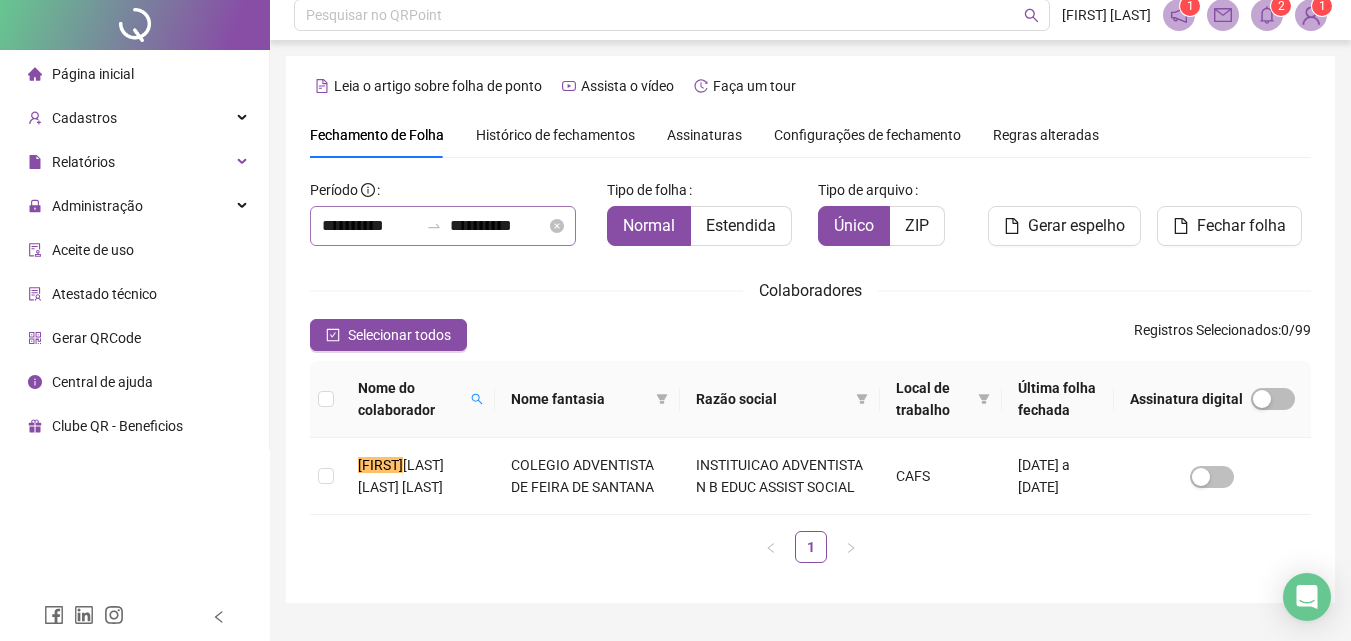 scroll, scrollTop: 0, scrollLeft: 0, axis: both 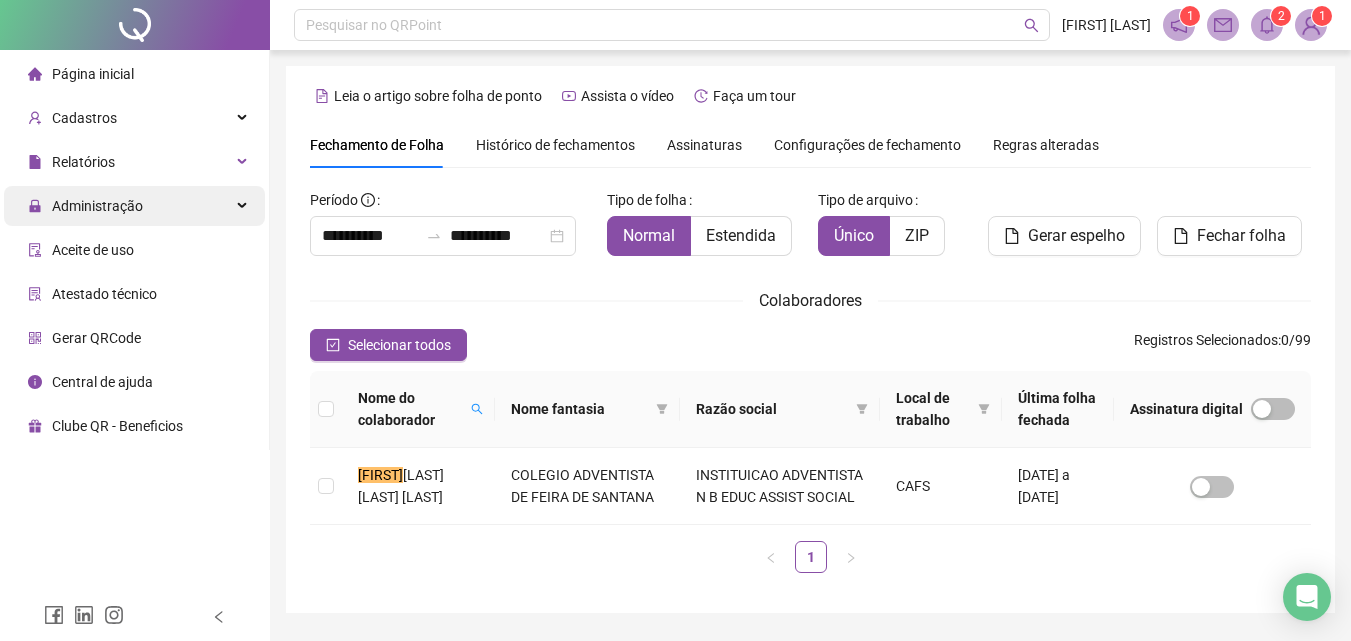 click on "Administração" at bounding box center (97, 206) 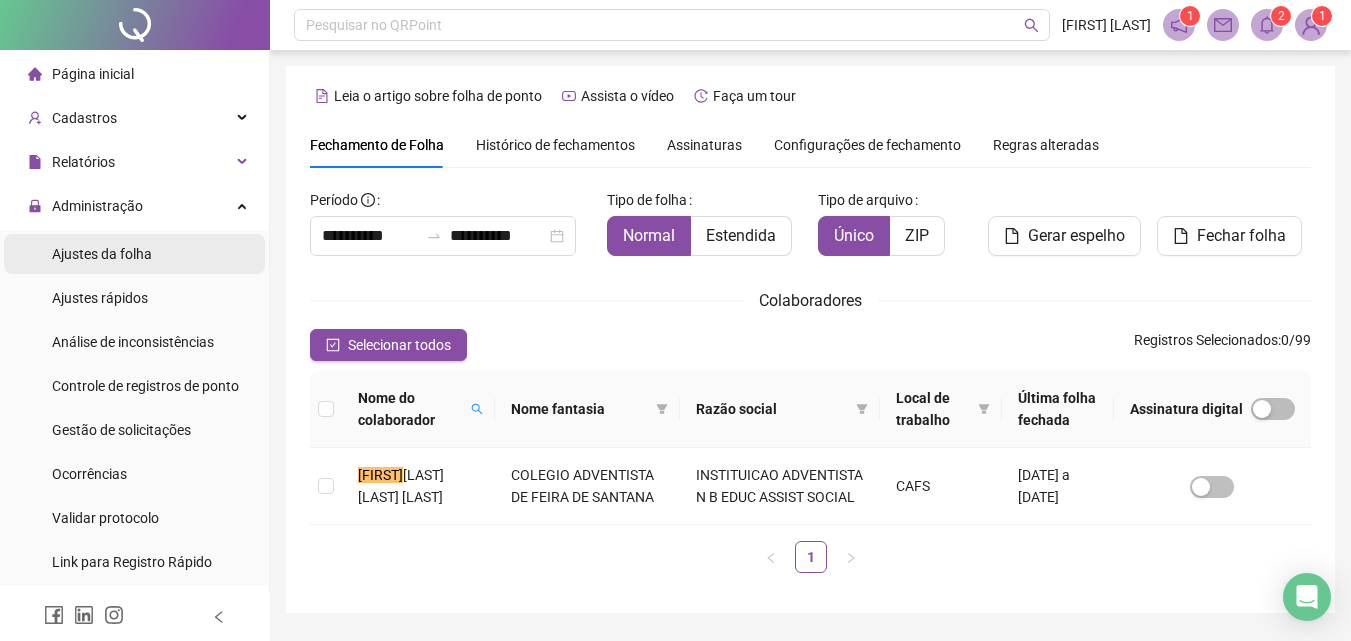 click on "Ajustes da folha" at bounding box center (102, 254) 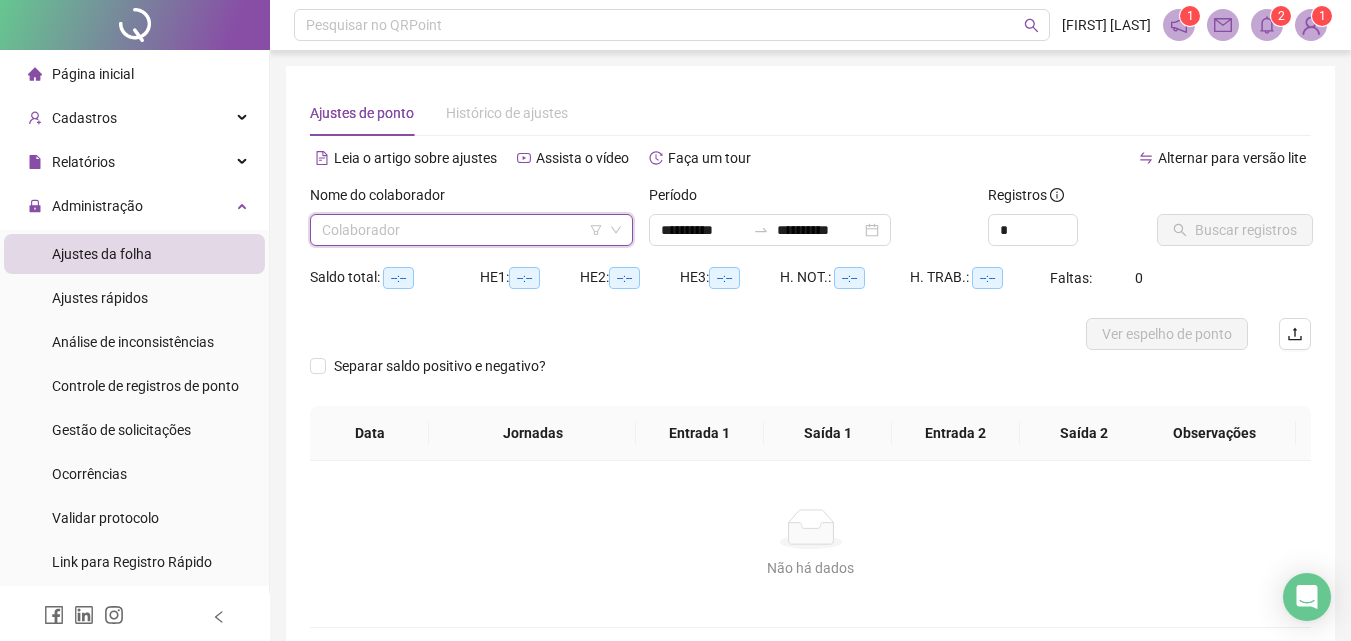 click at bounding box center (465, 230) 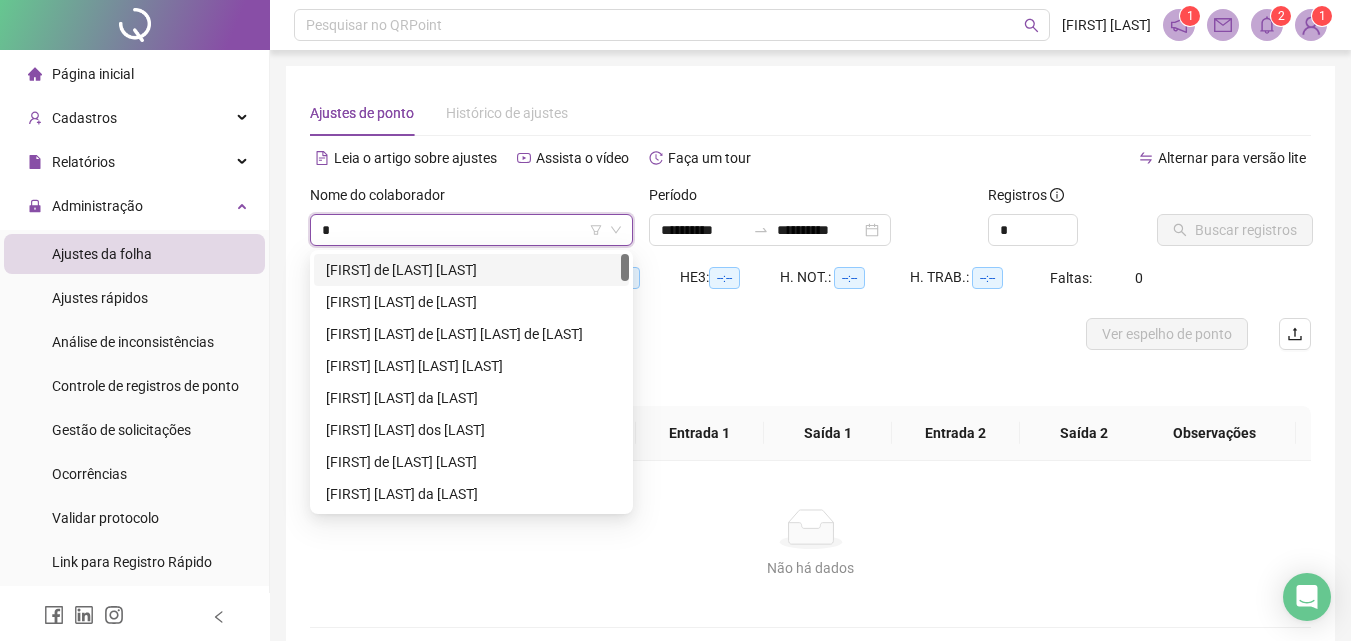 type on "**" 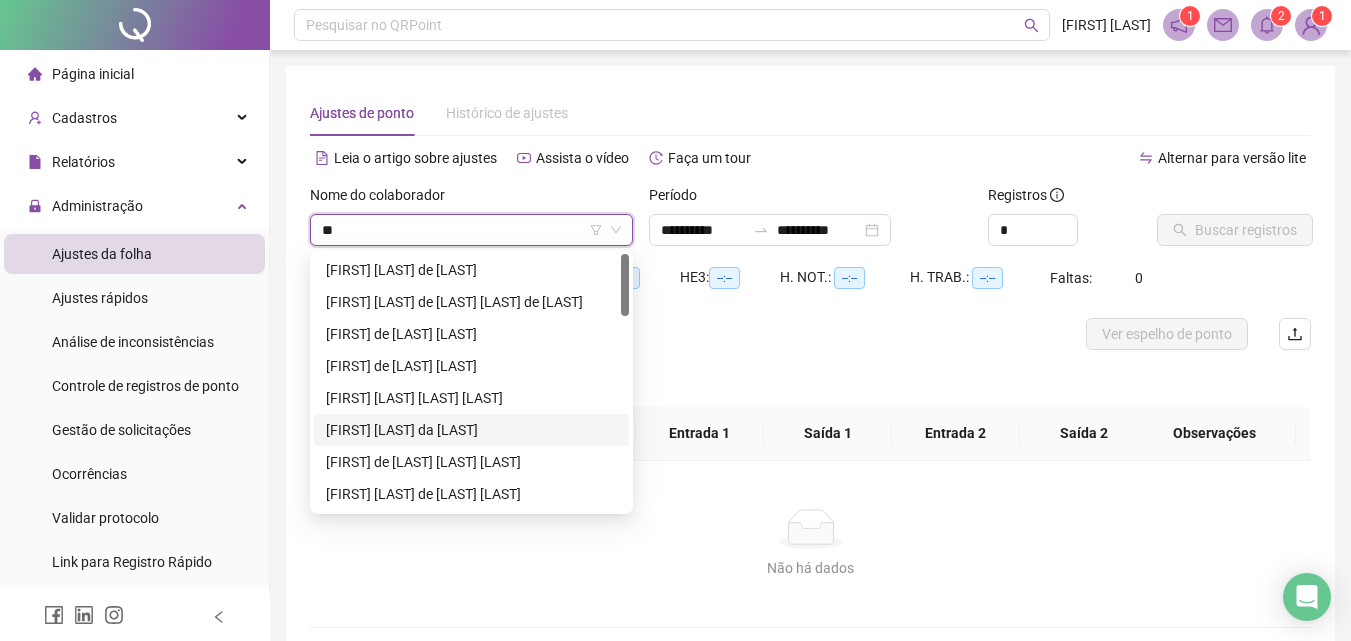 click on "[FIRST] [LAST] da [LAST]" at bounding box center [471, 430] 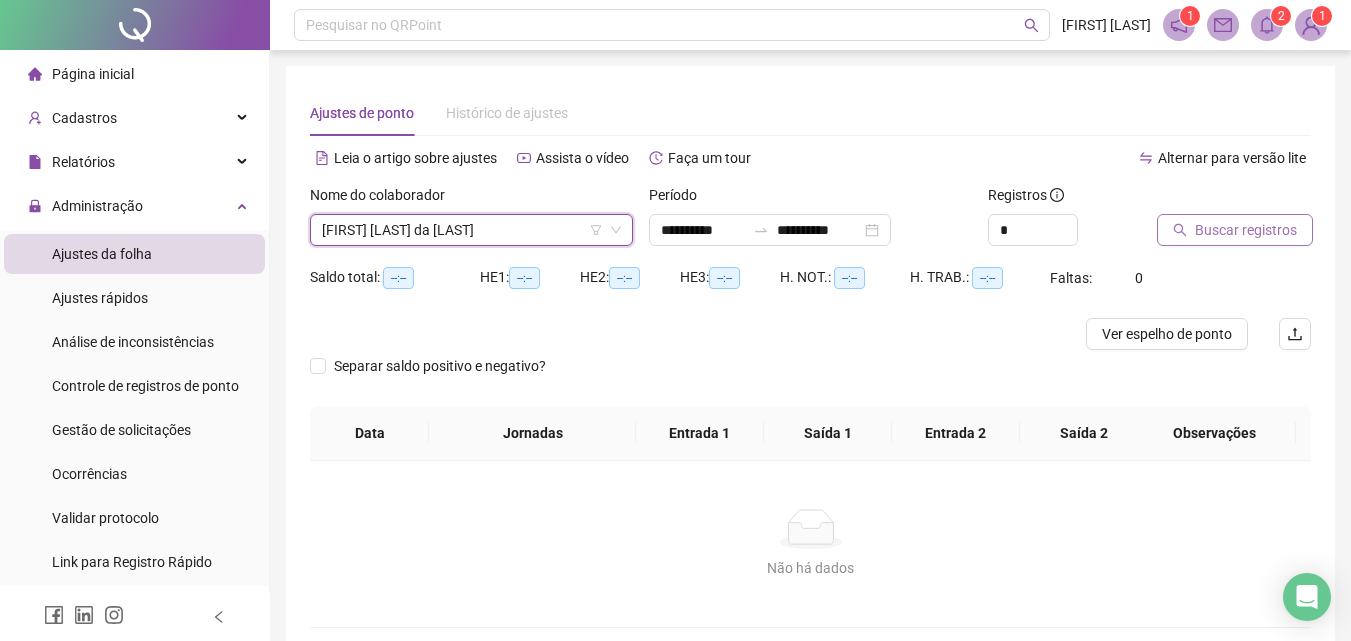 click on "Buscar registros" at bounding box center (1235, 230) 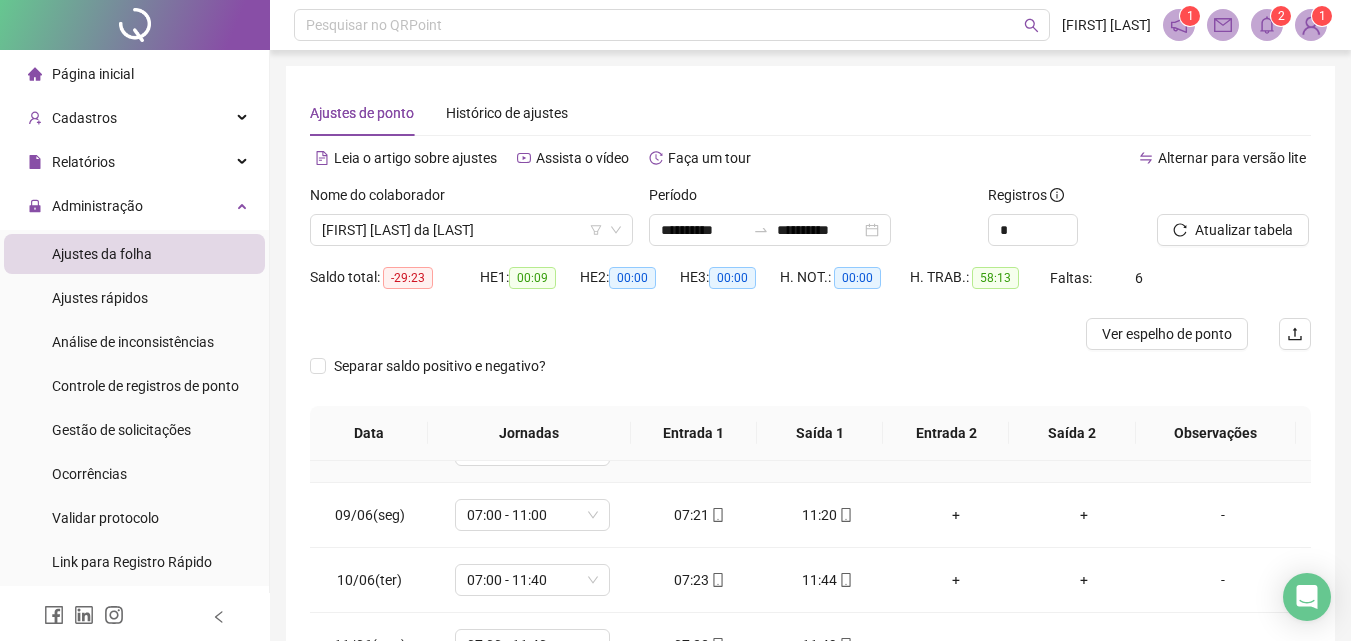 scroll, scrollTop: 500, scrollLeft: 0, axis: vertical 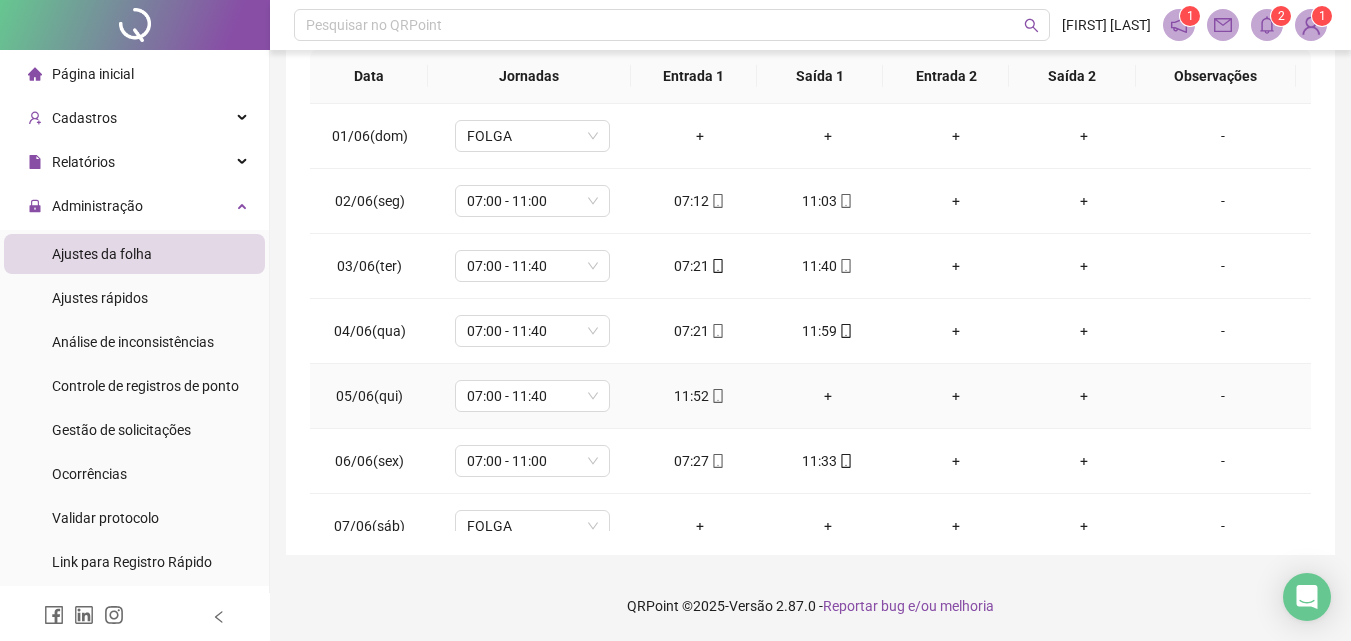 click on "+" at bounding box center [828, 396] 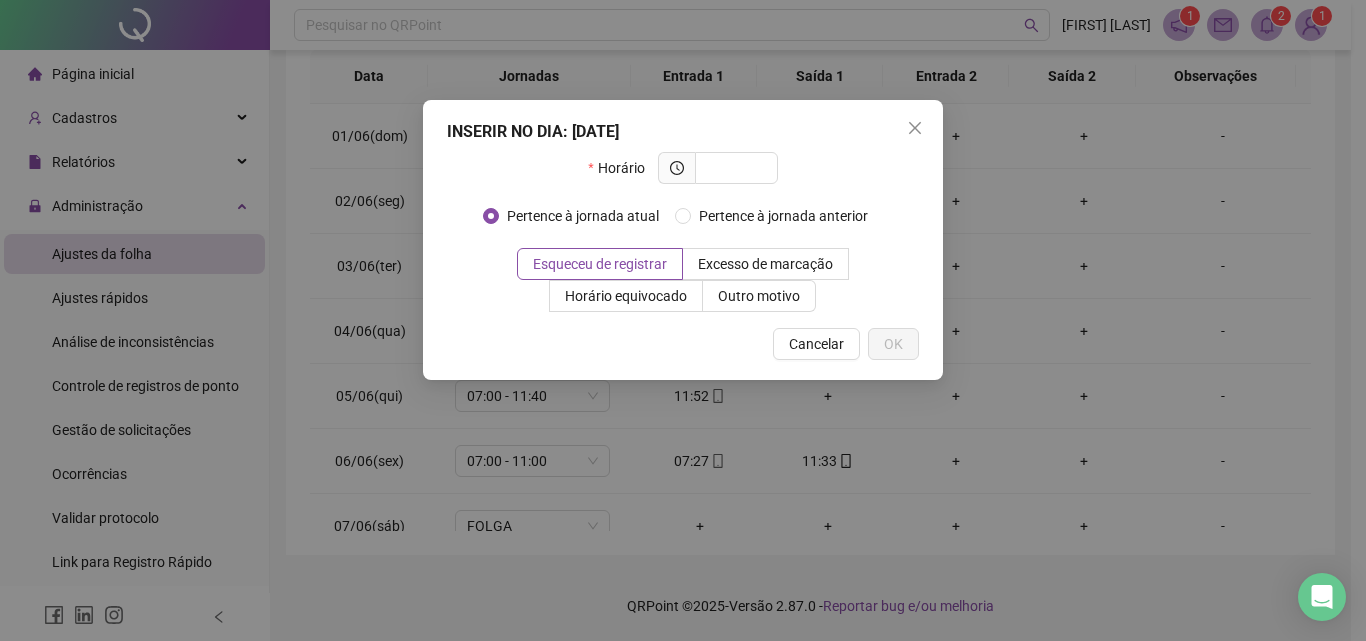 click at bounding box center (915, 128) 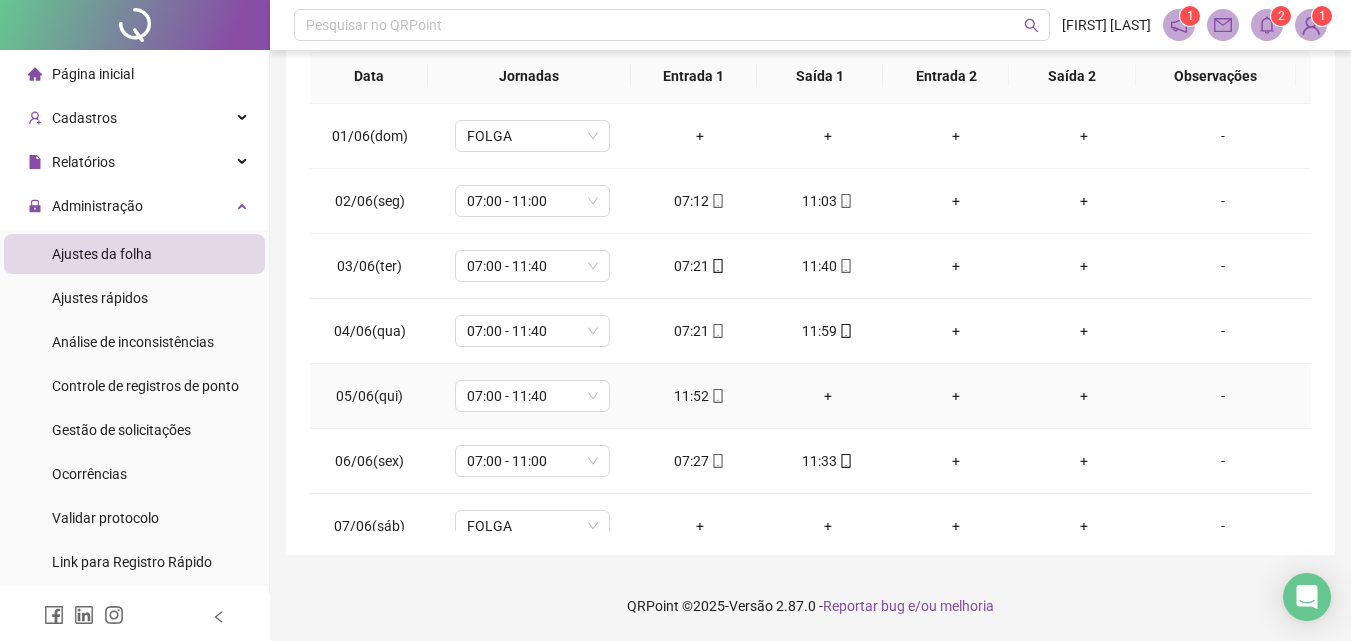 click on "+" at bounding box center (828, 396) 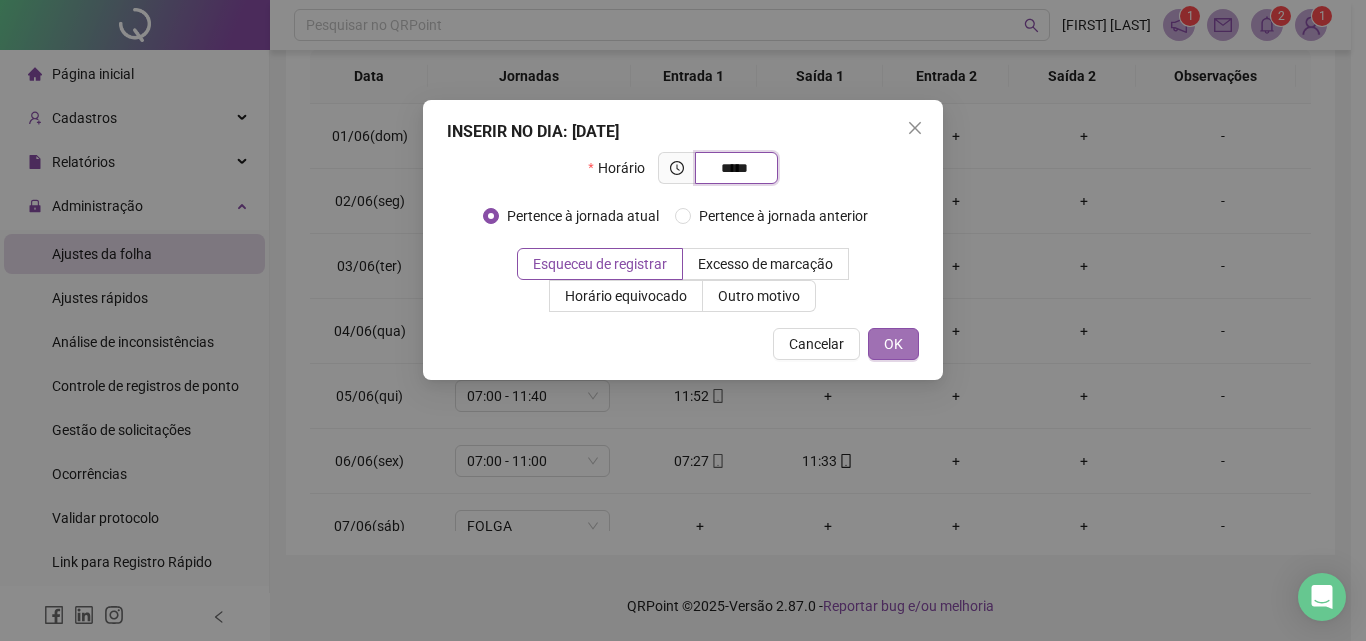 type on "*****" 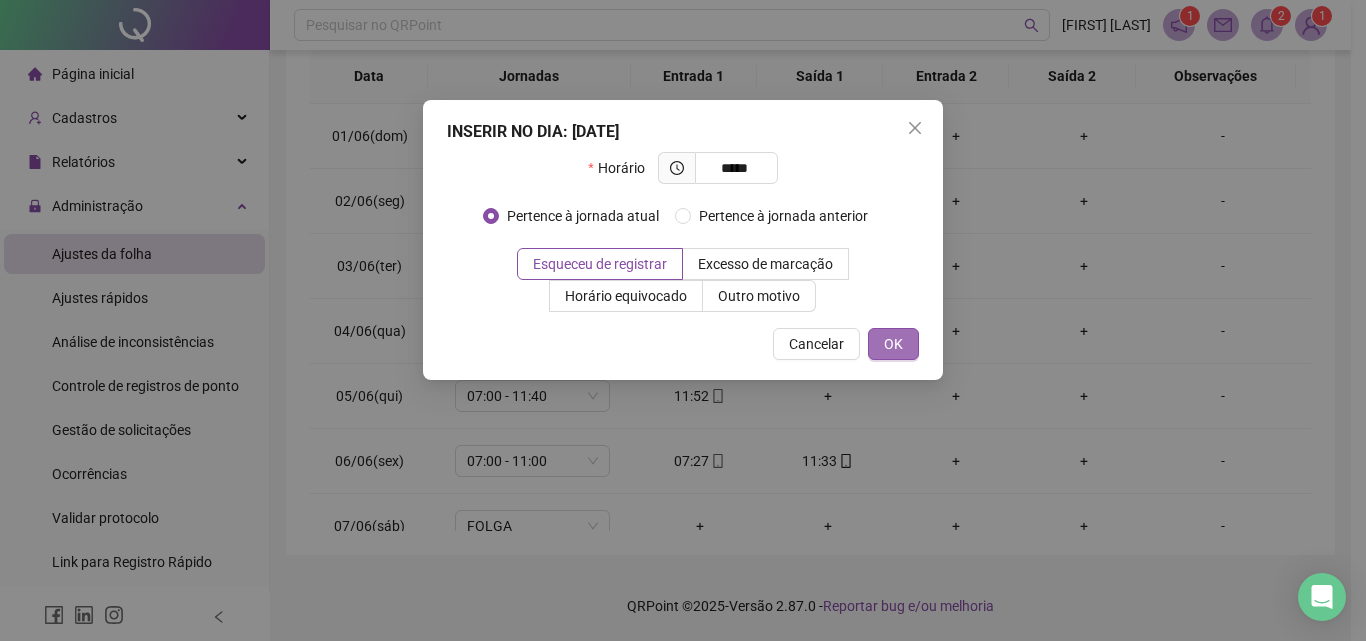 click on "OK" at bounding box center [893, 344] 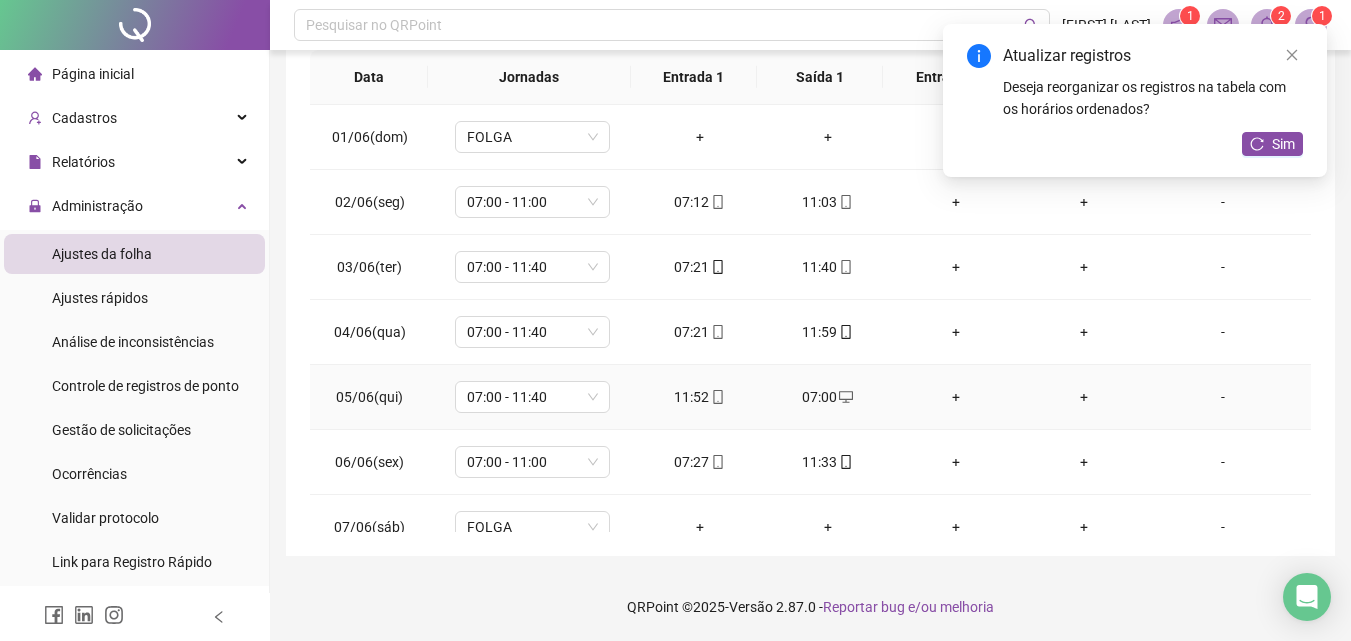 scroll, scrollTop: 357, scrollLeft: 0, axis: vertical 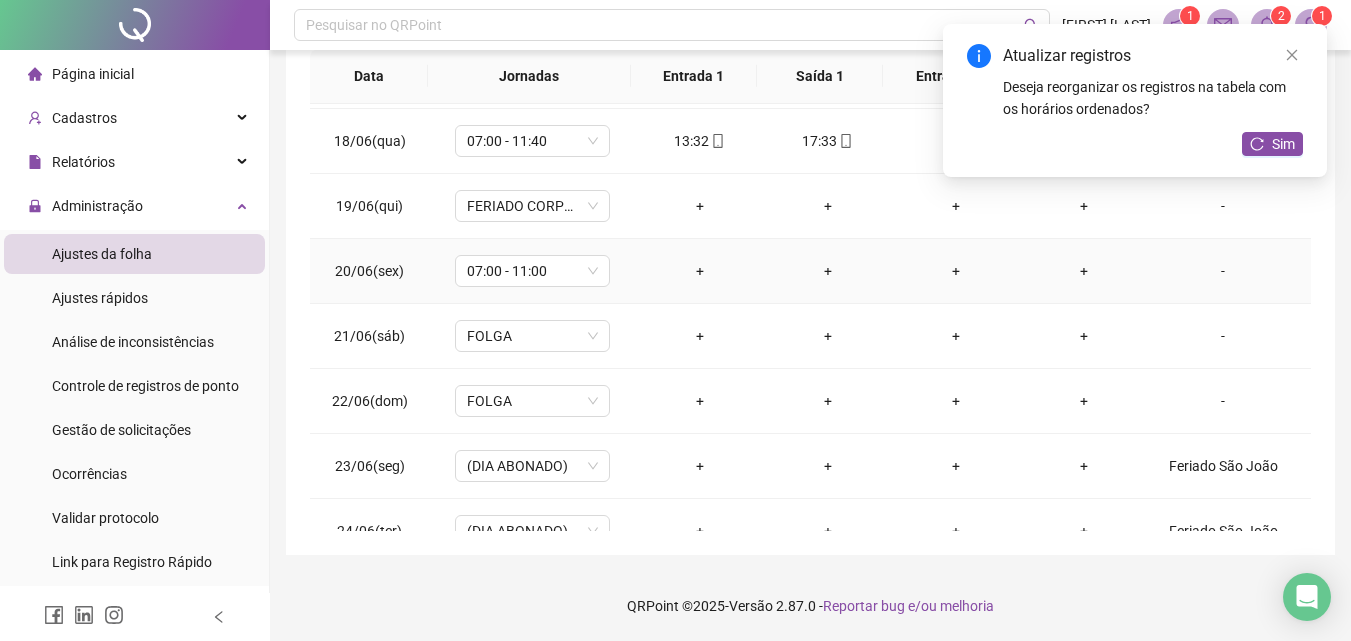 click on "+" at bounding box center (700, 271) 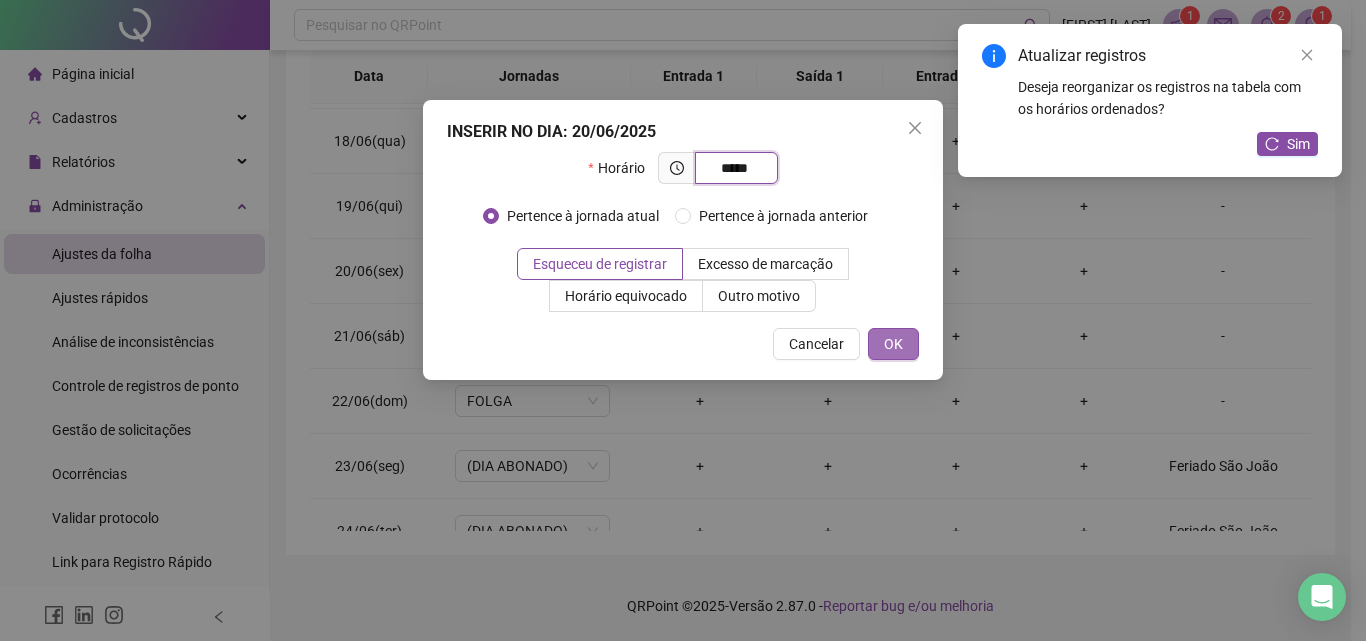 type on "*****" 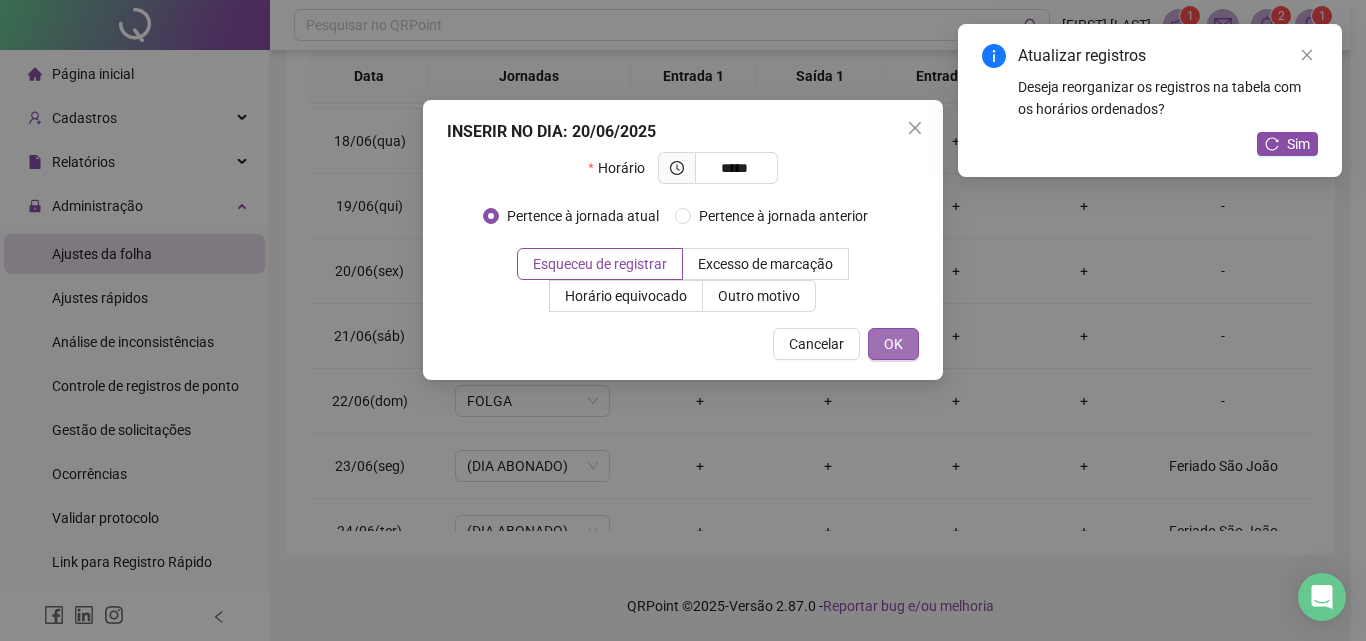 click on "OK" at bounding box center [893, 344] 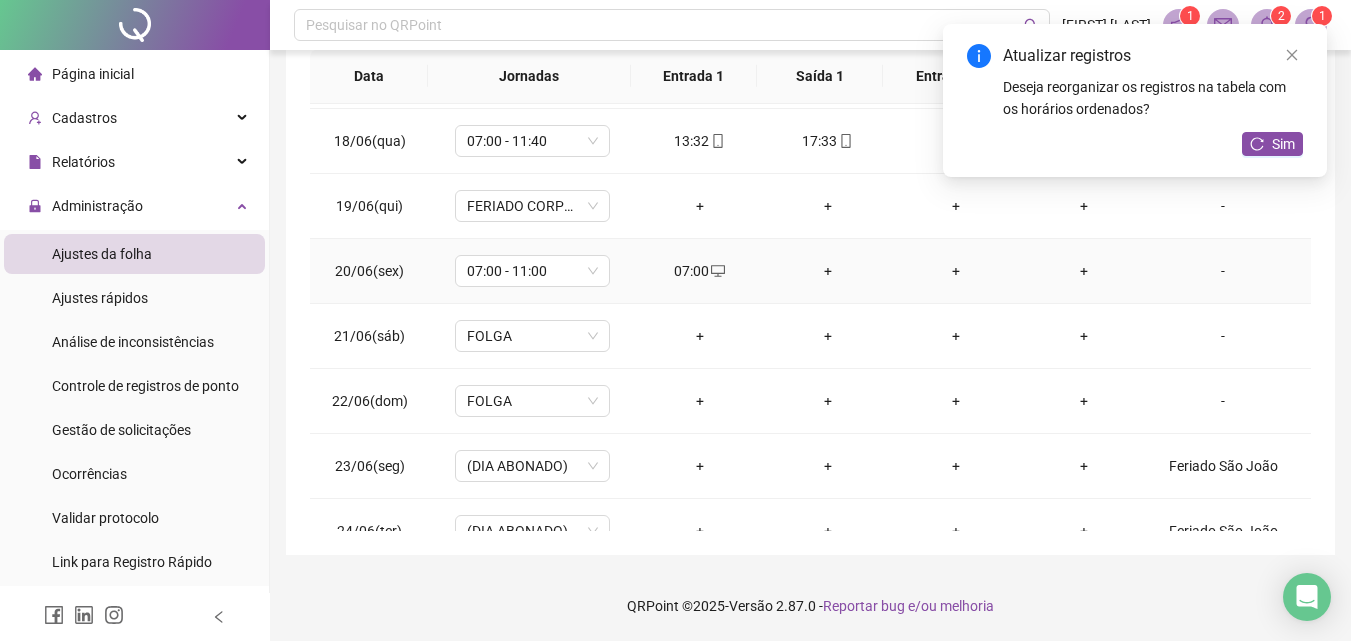 click on "+" at bounding box center [828, 271] 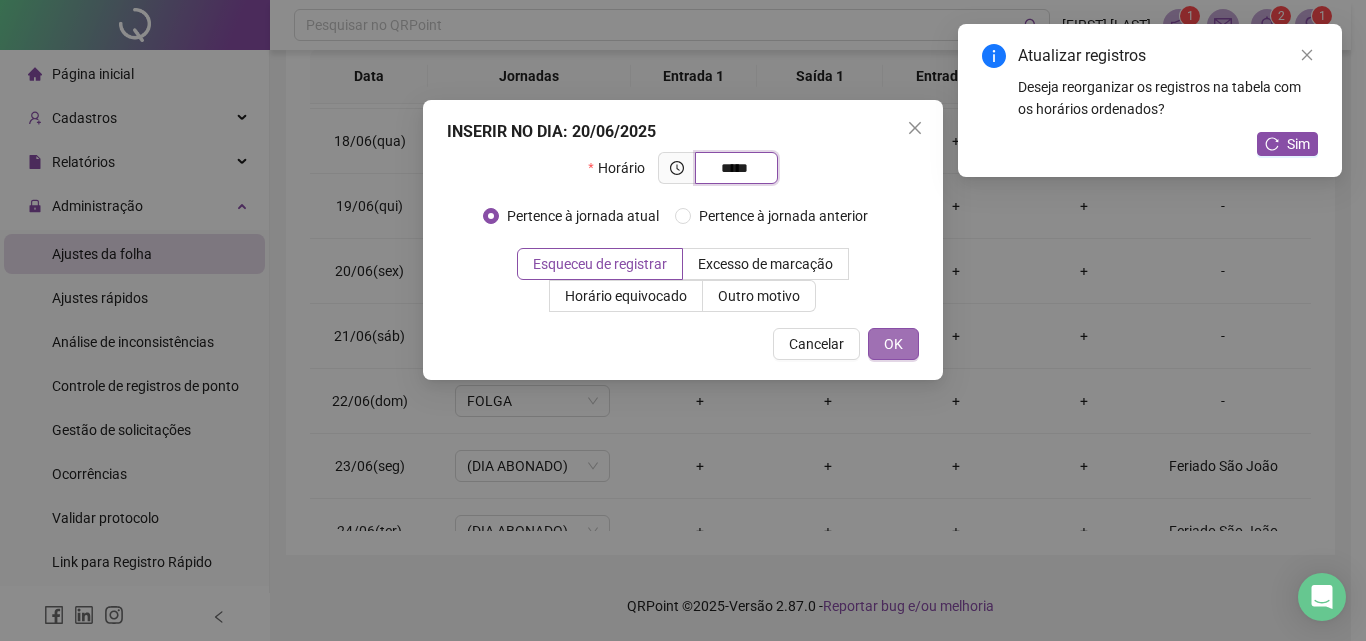 type on "*****" 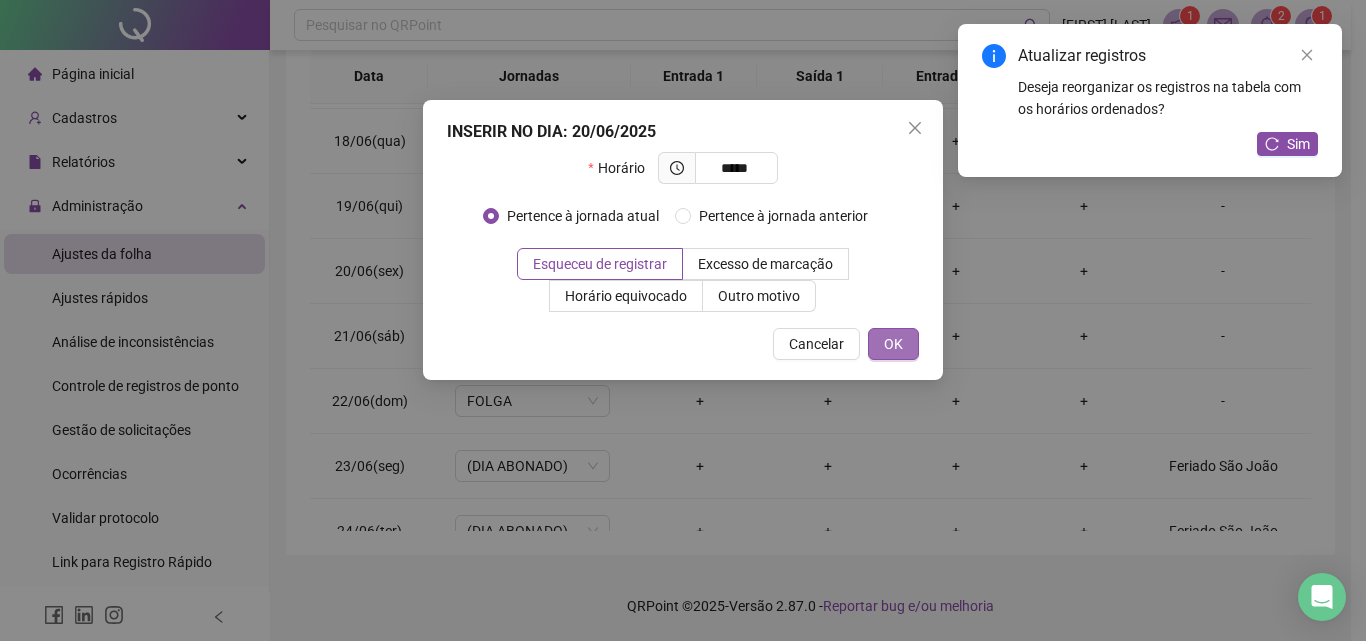 click on "OK" at bounding box center [893, 344] 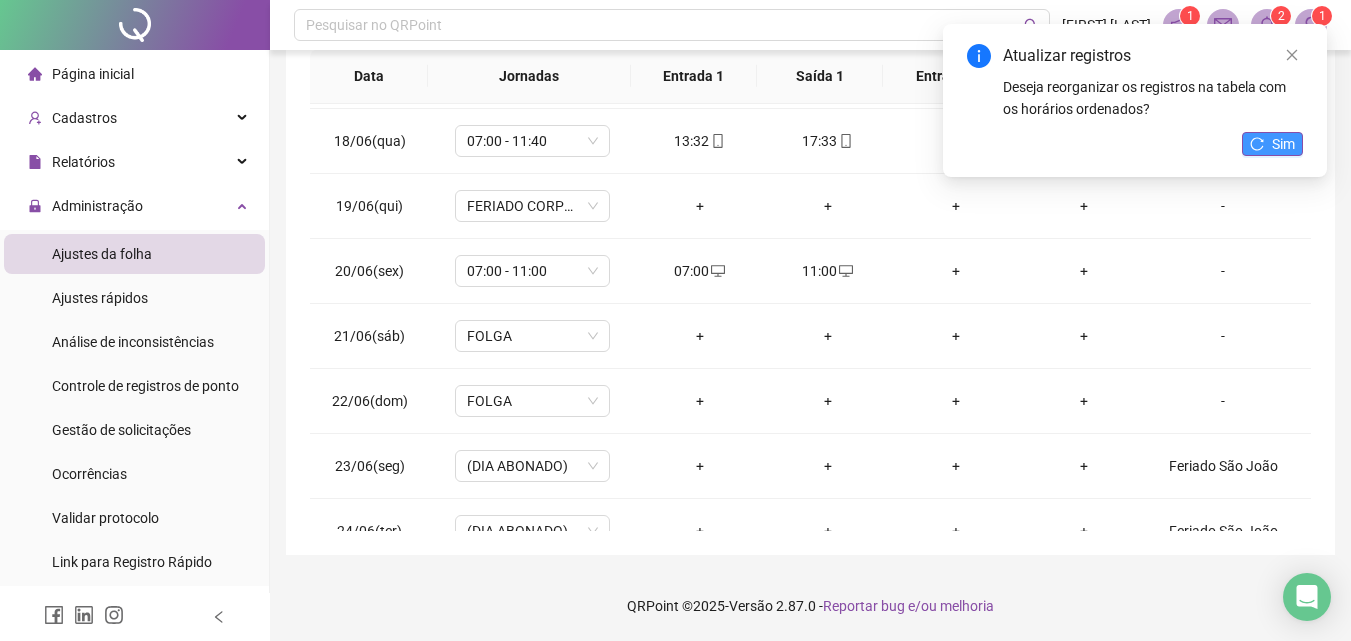 click 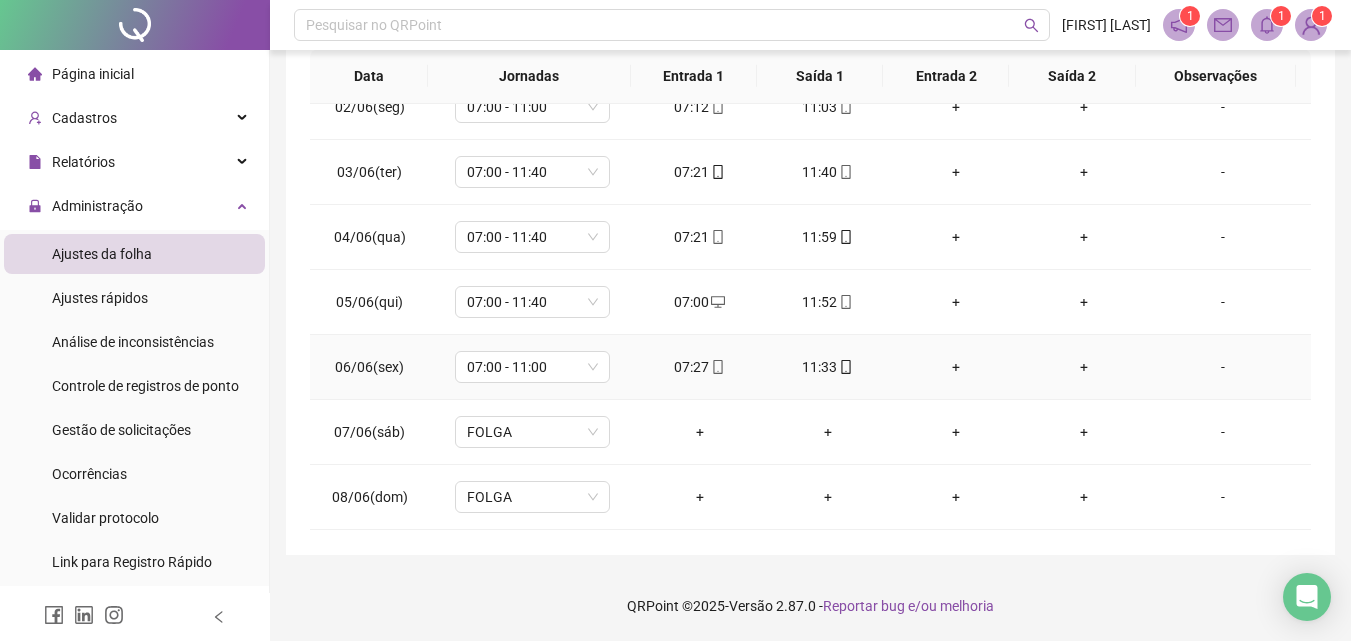 scroll, scrollTop: 0, scrollLeft: 0, axis: both 